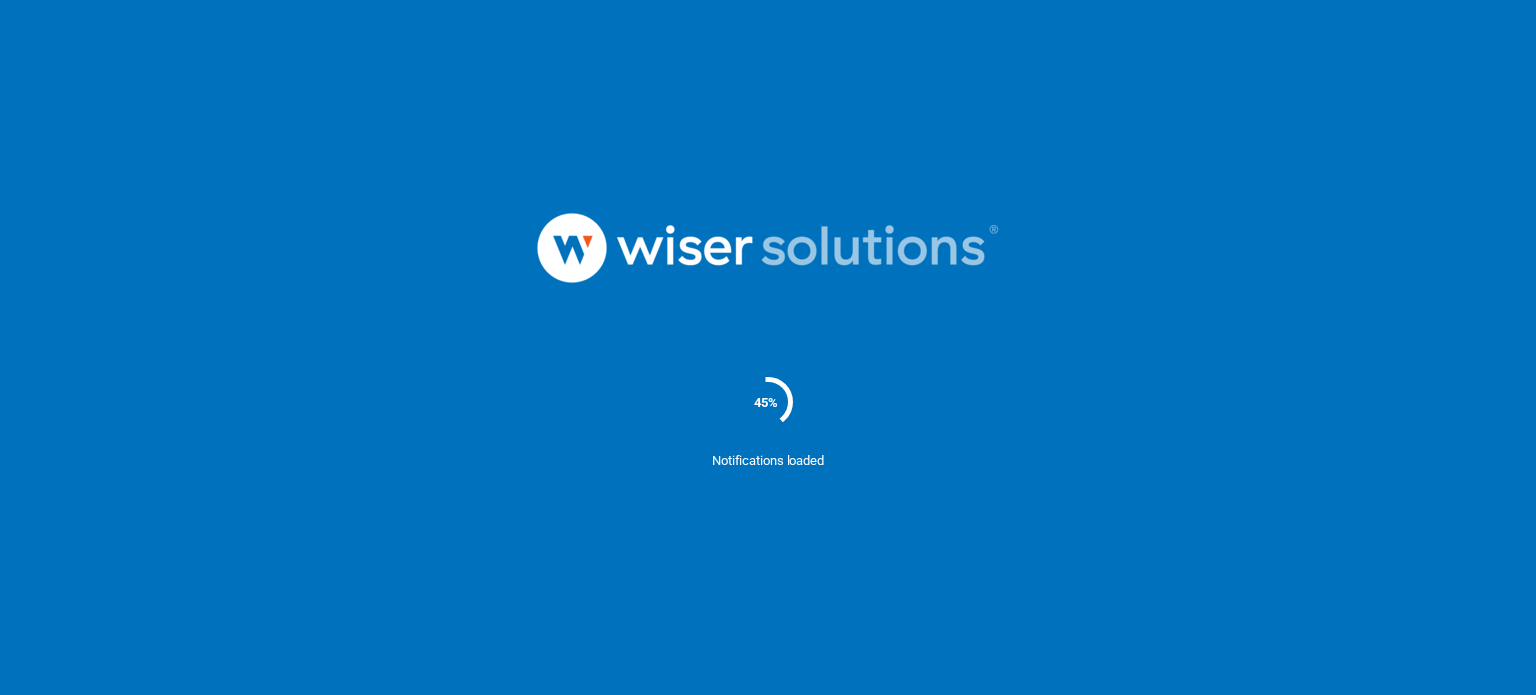 scroll, scrollTop: 0, scrollLeft: 0, axis: both 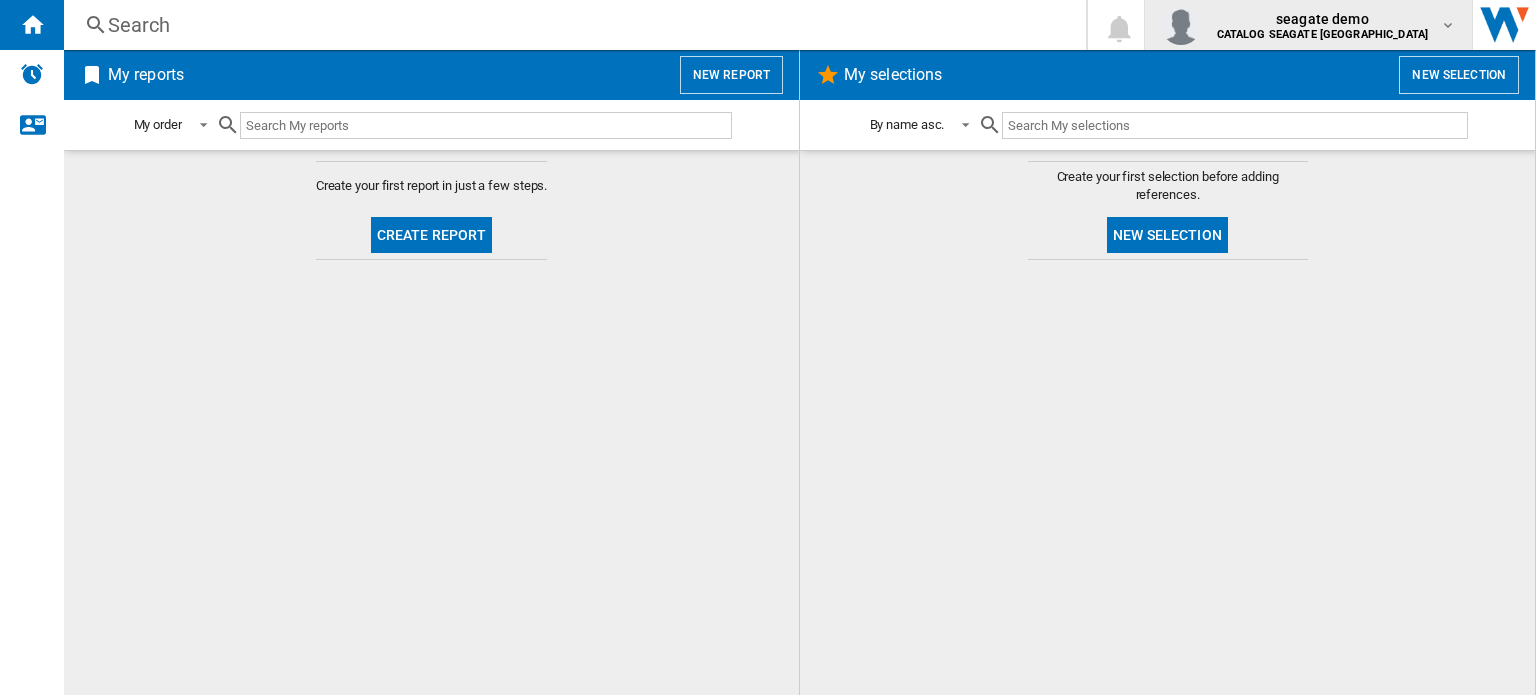 click on "seagate
demo" at bounding box center [1323, 19] 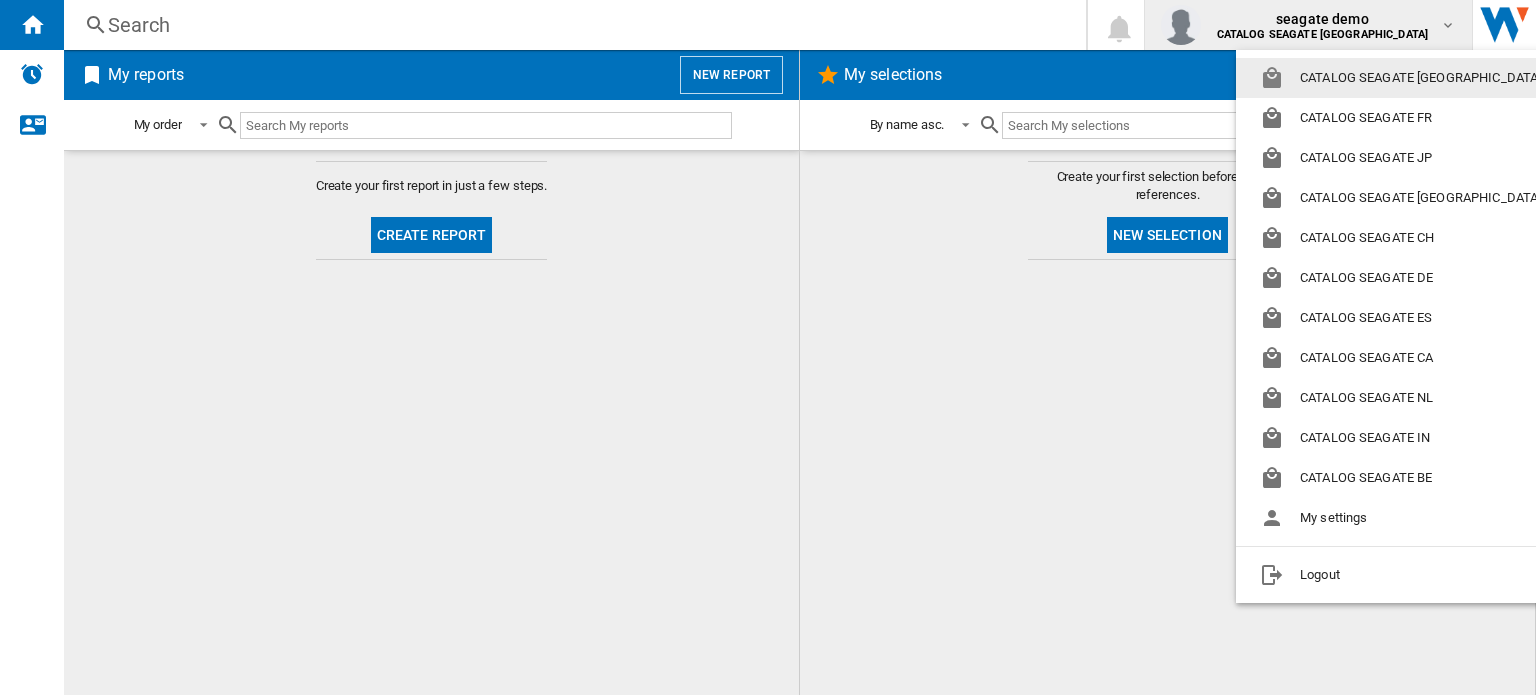 drag, startPoint x: 716, startPoint y: 72, endPoint x: 706, endPoint y: 79, distance: 12.206555 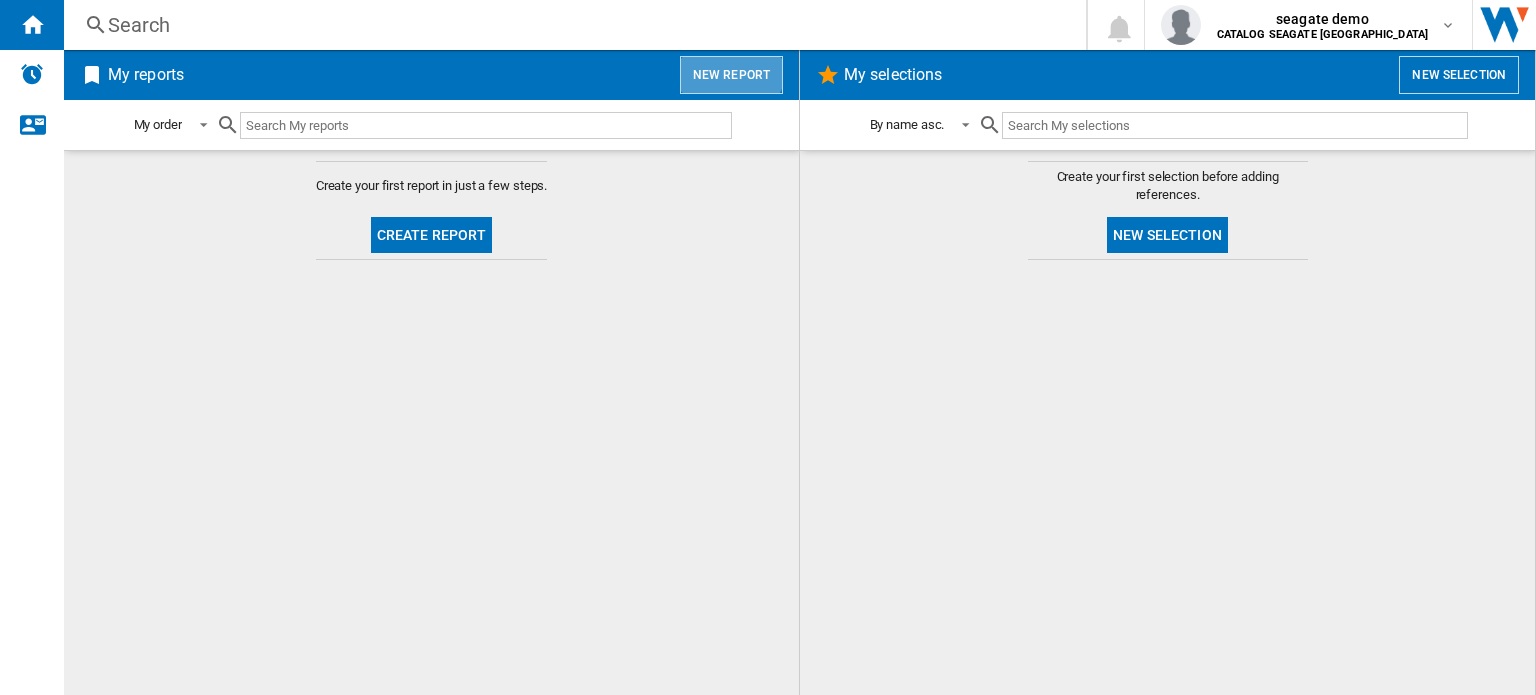 click on "New report" at bounding box center (731, 75) 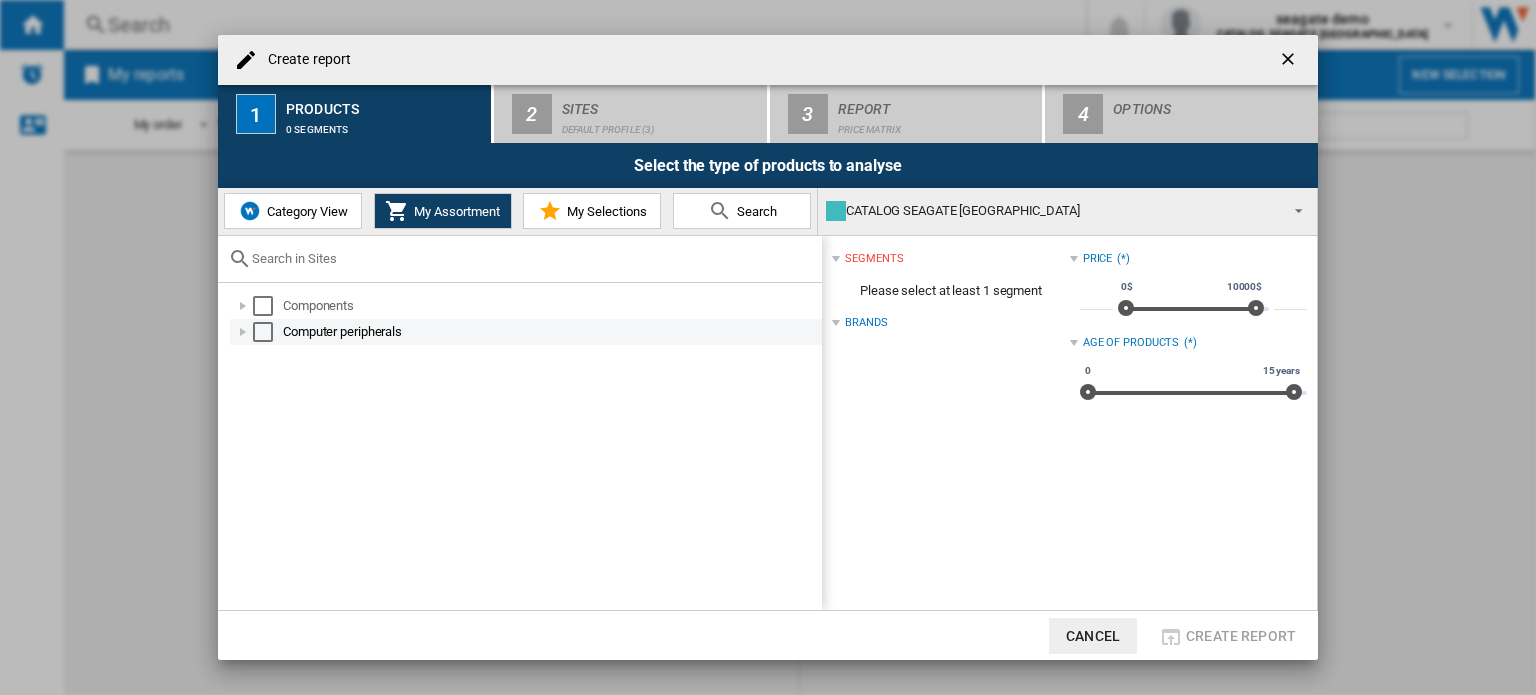 drag, startPoint x: 253, startPoint y: 311, endPoint x: 260, endPoint y: 321, distance: 12.206555 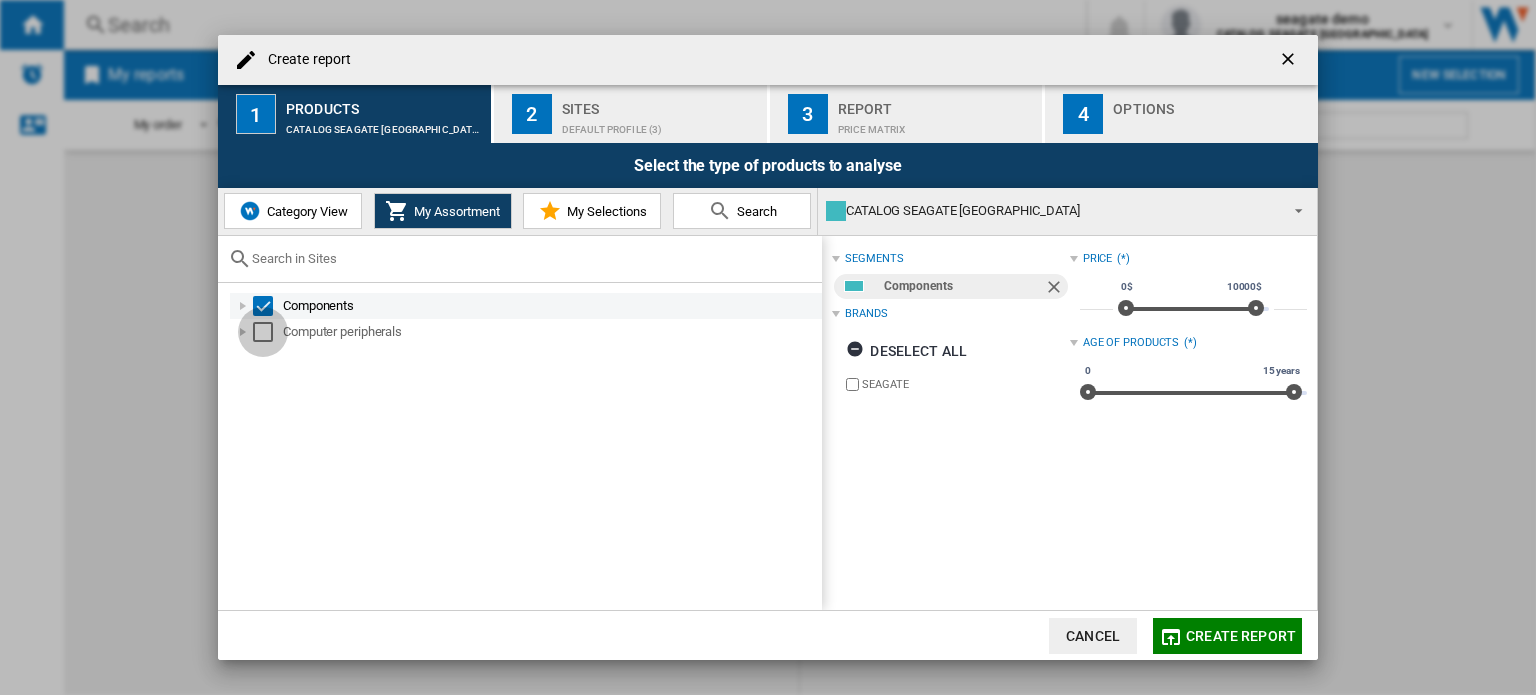 drag, startPoint x: 260, startPoint y: 329, endPoint x: 296, endPoint y: 316, distance: 38.27532 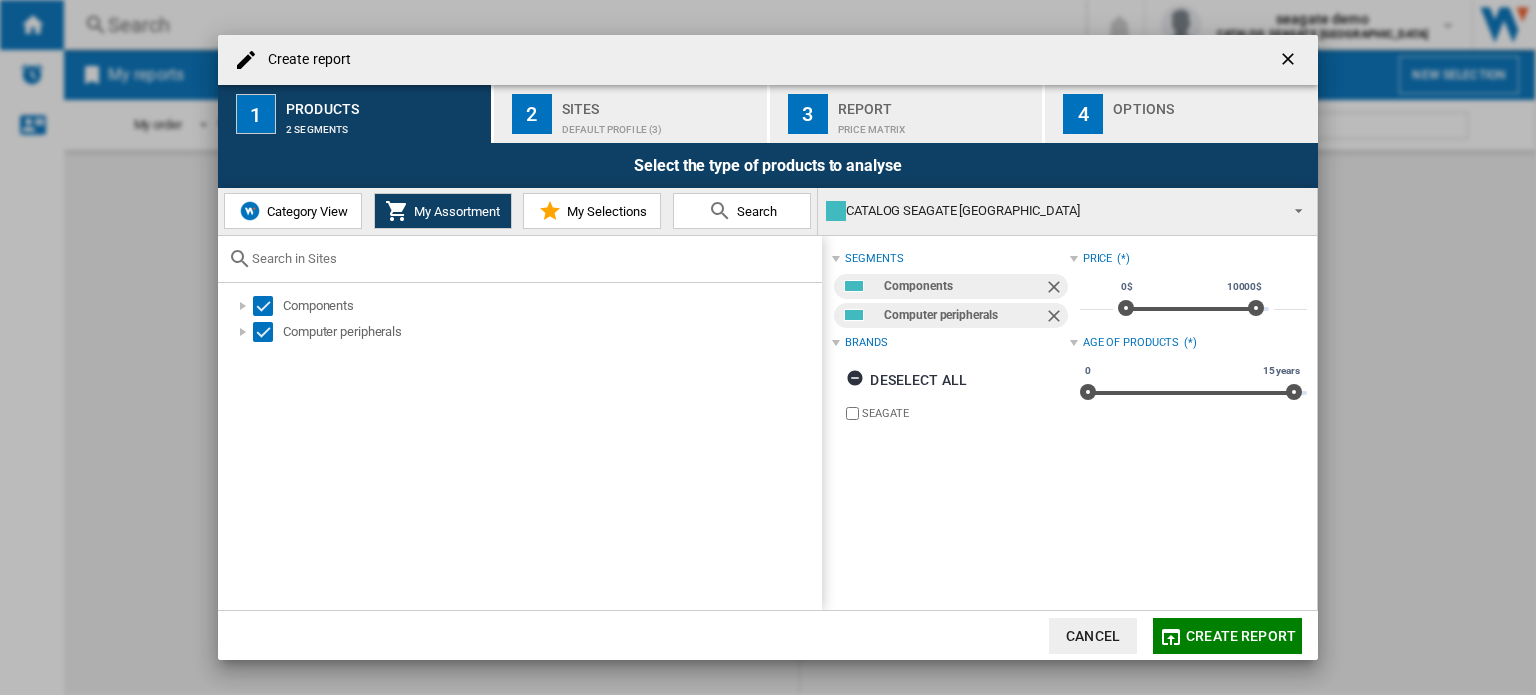 click on "Default profile (3)" at bounding box center [660, 124] 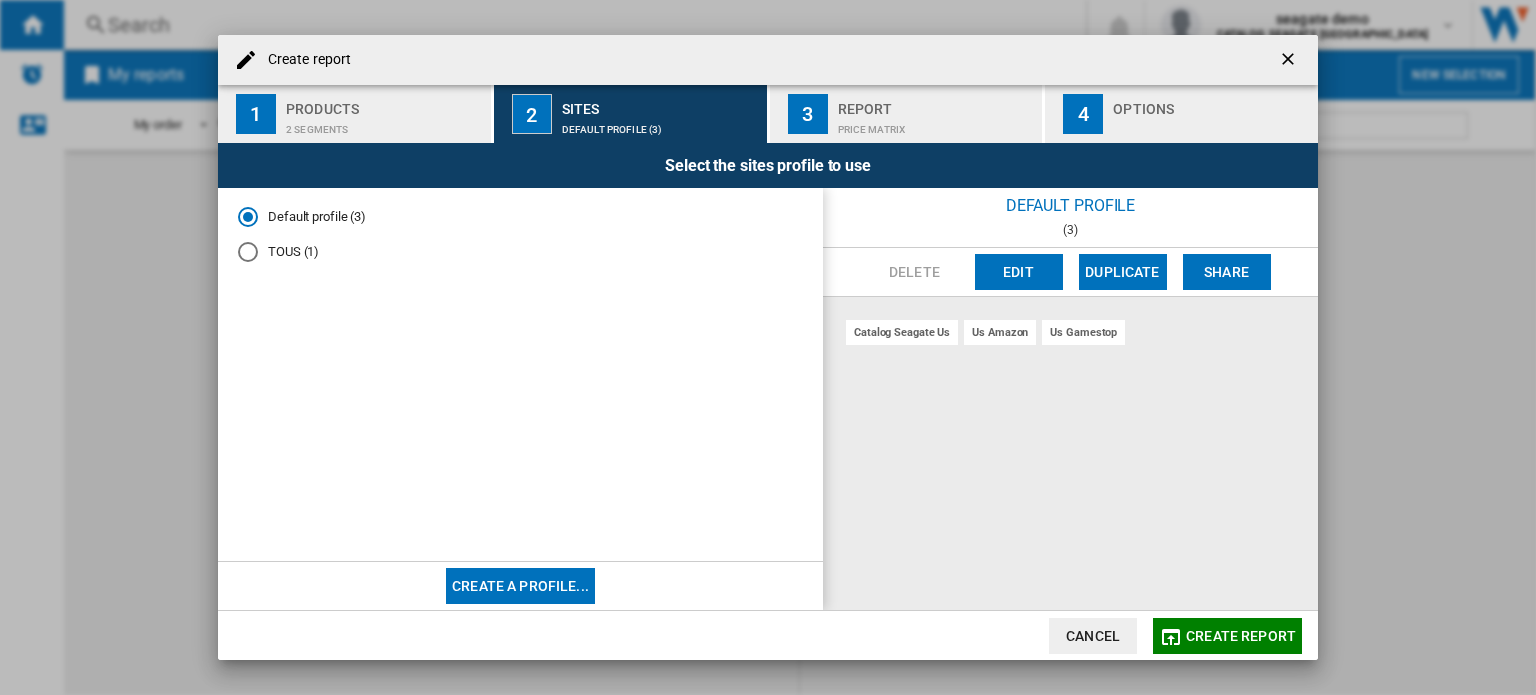 click on "Create report" 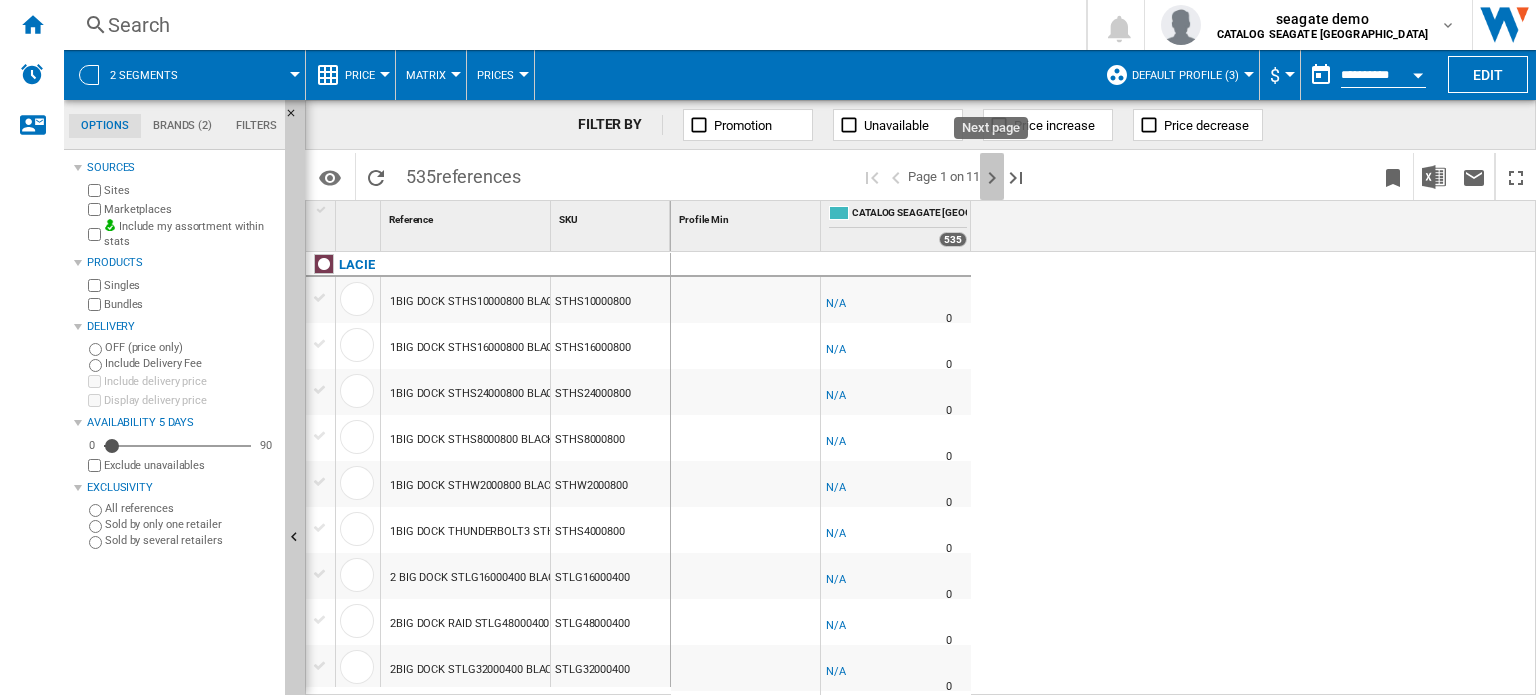 click at bounding box center [992, 178] 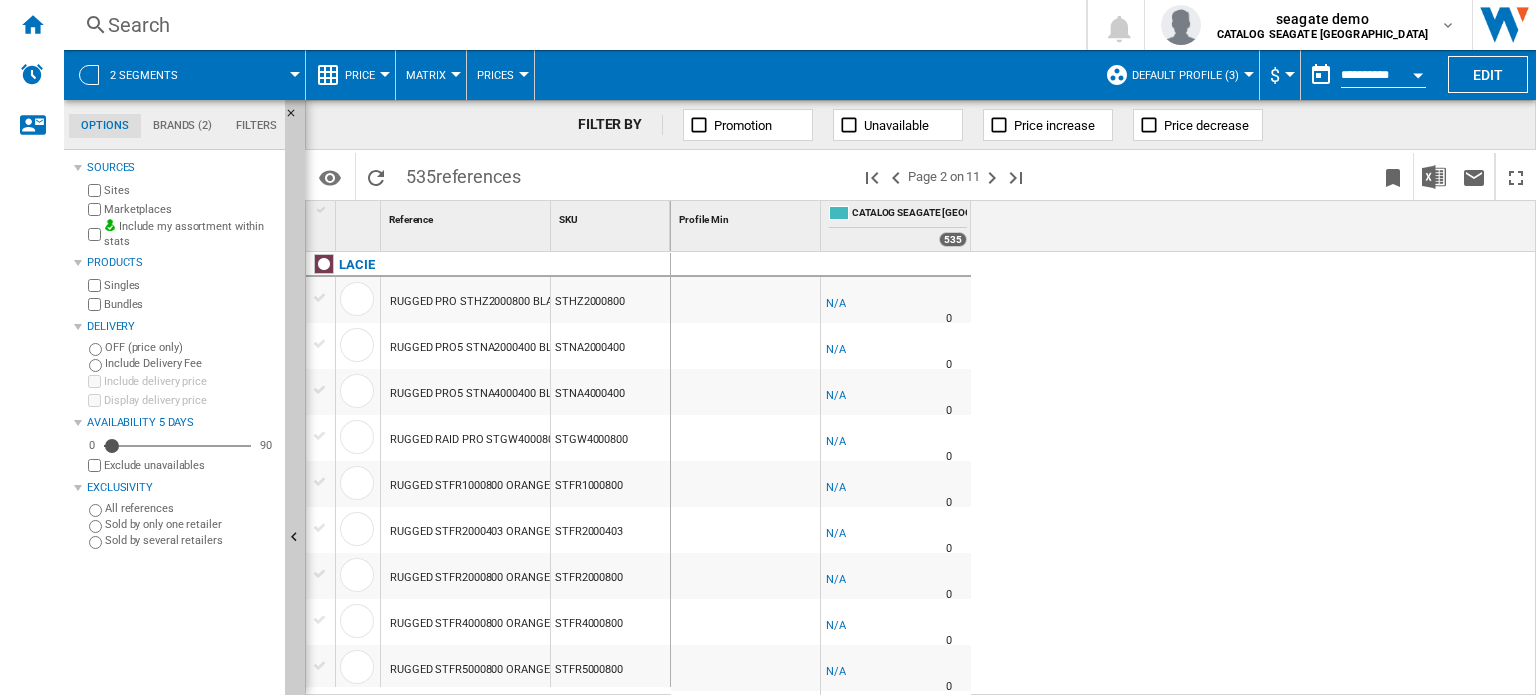 click on "Price" at bounding box center [365, 75] 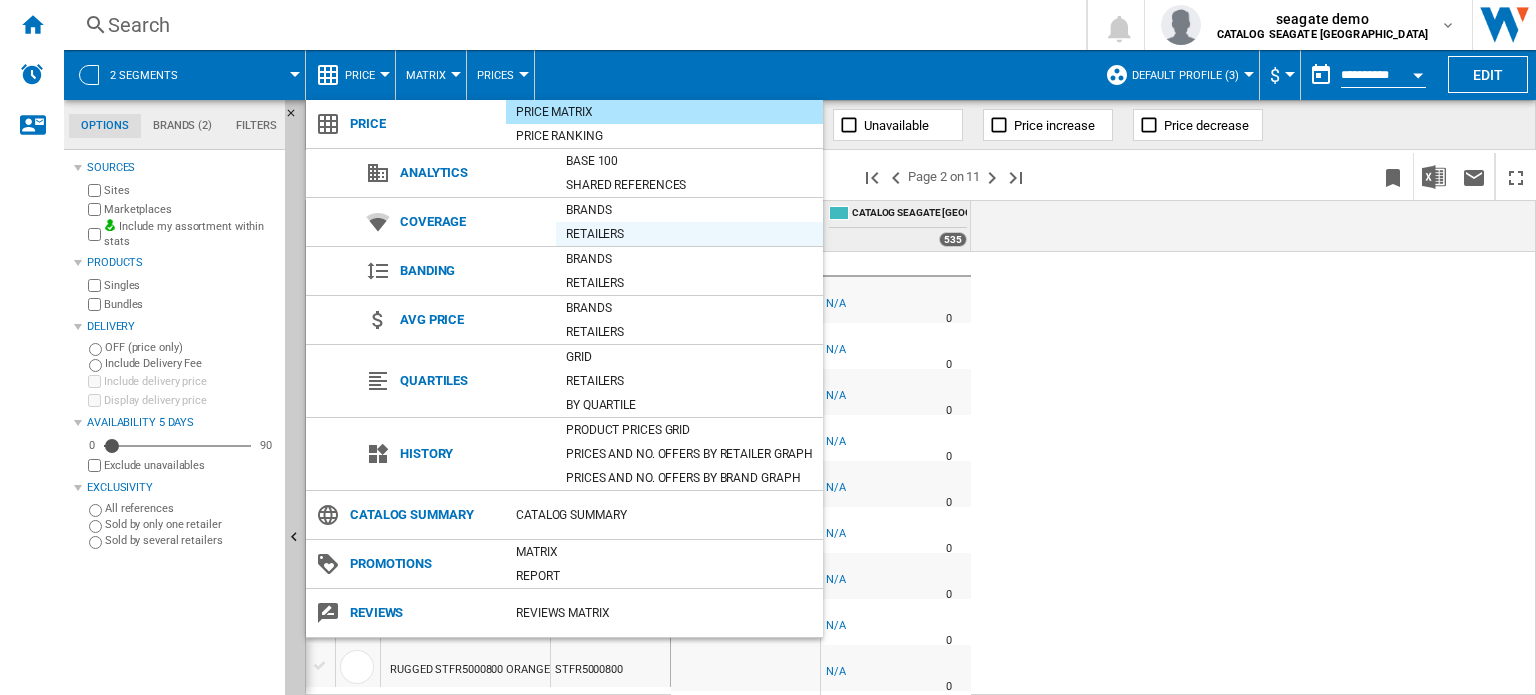 click on "Retailers" at bounding box center [689, 234] 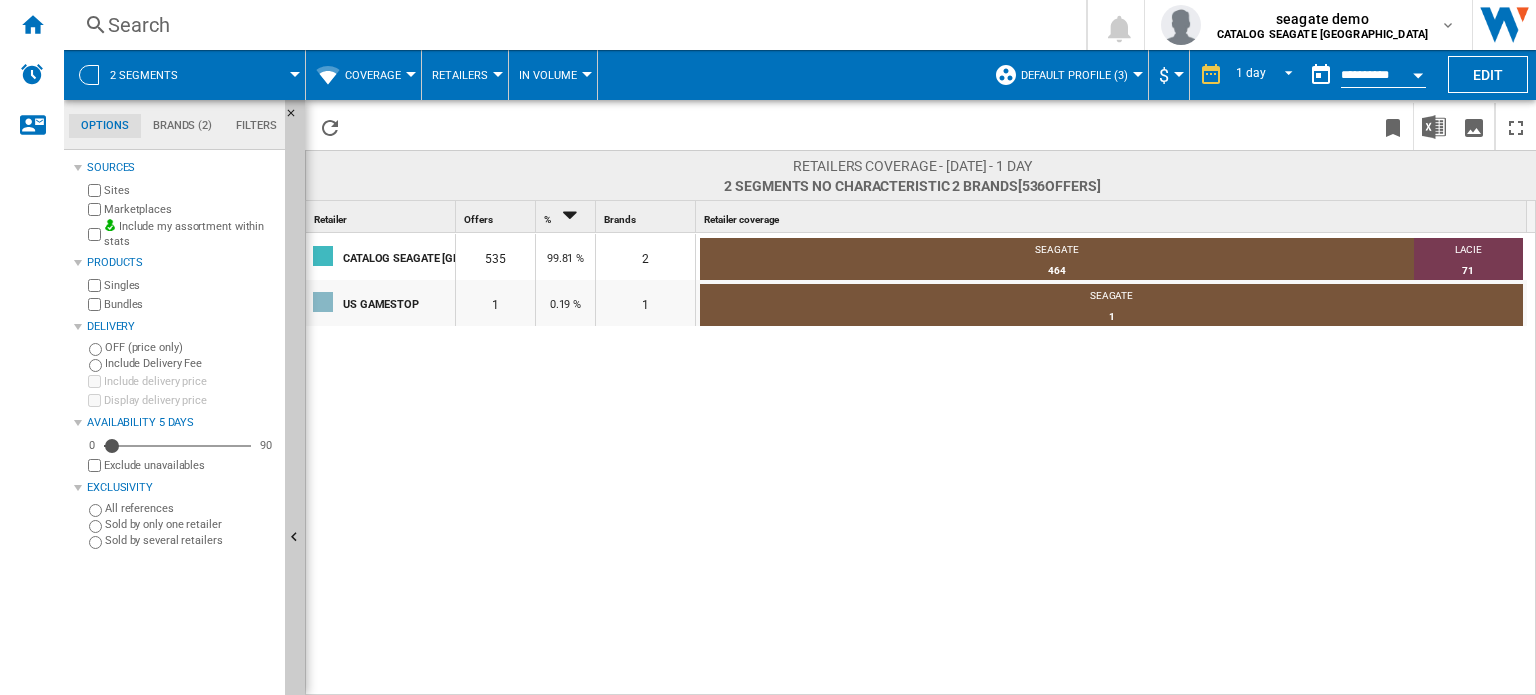drag, startPoint x: 451, startPoint y: 219, endPoint x: 532, endPoint y: 219, distance: 81 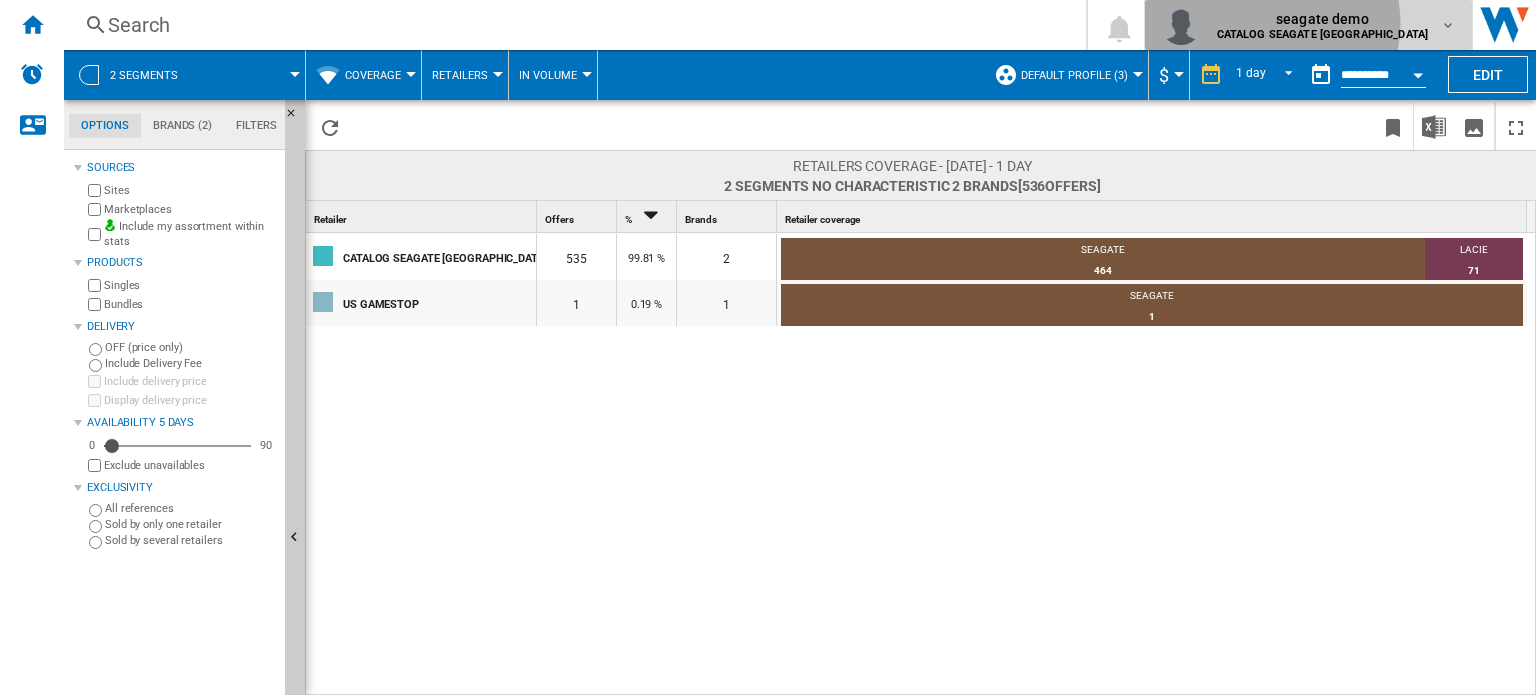 click on "seagate
demo" at bounding box center (1323, 19) 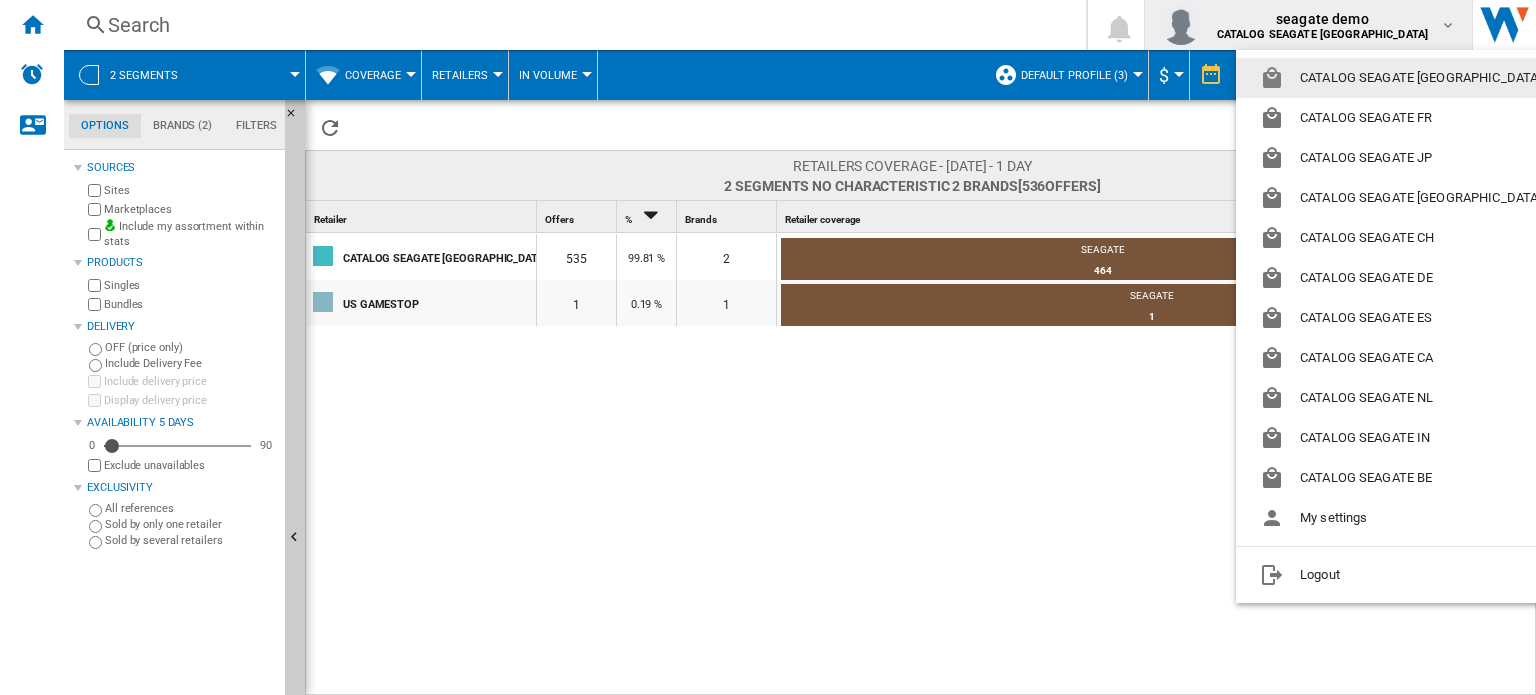 click at bounding box center [768, 347] 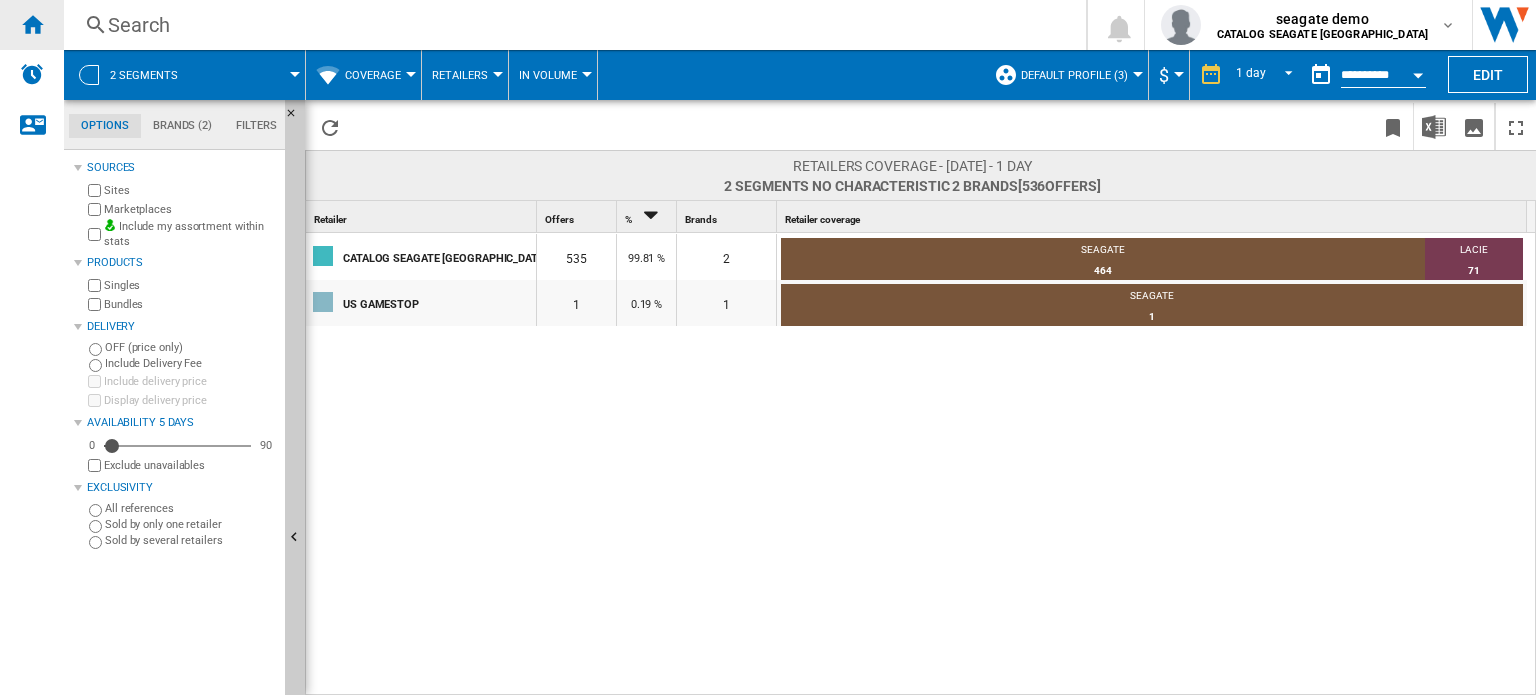 click at bounding box center [32, 24] 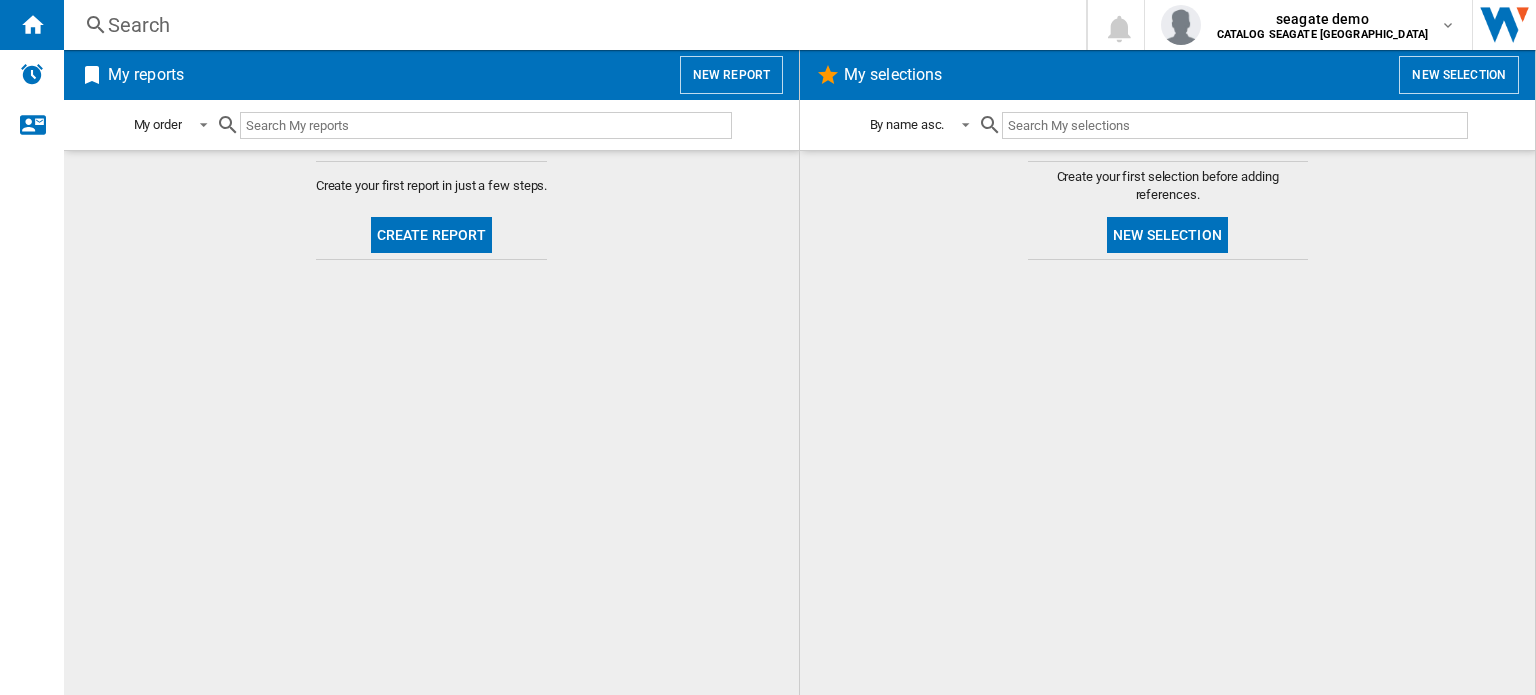 click on "New report" at bounding box center (731, 75) 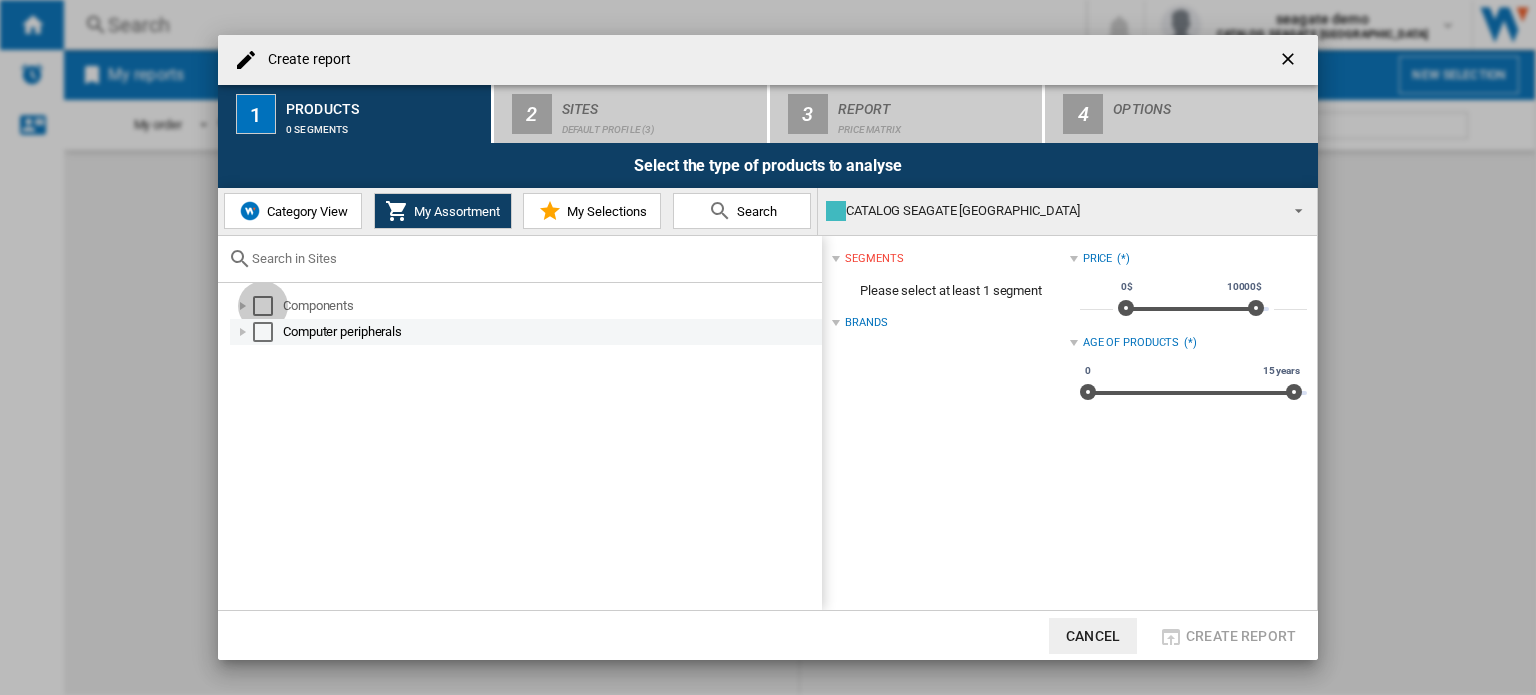 drag, startPoint x: 263, startPoint y: 303, endPoint x: 256, endPoint y: 327, distance: 25 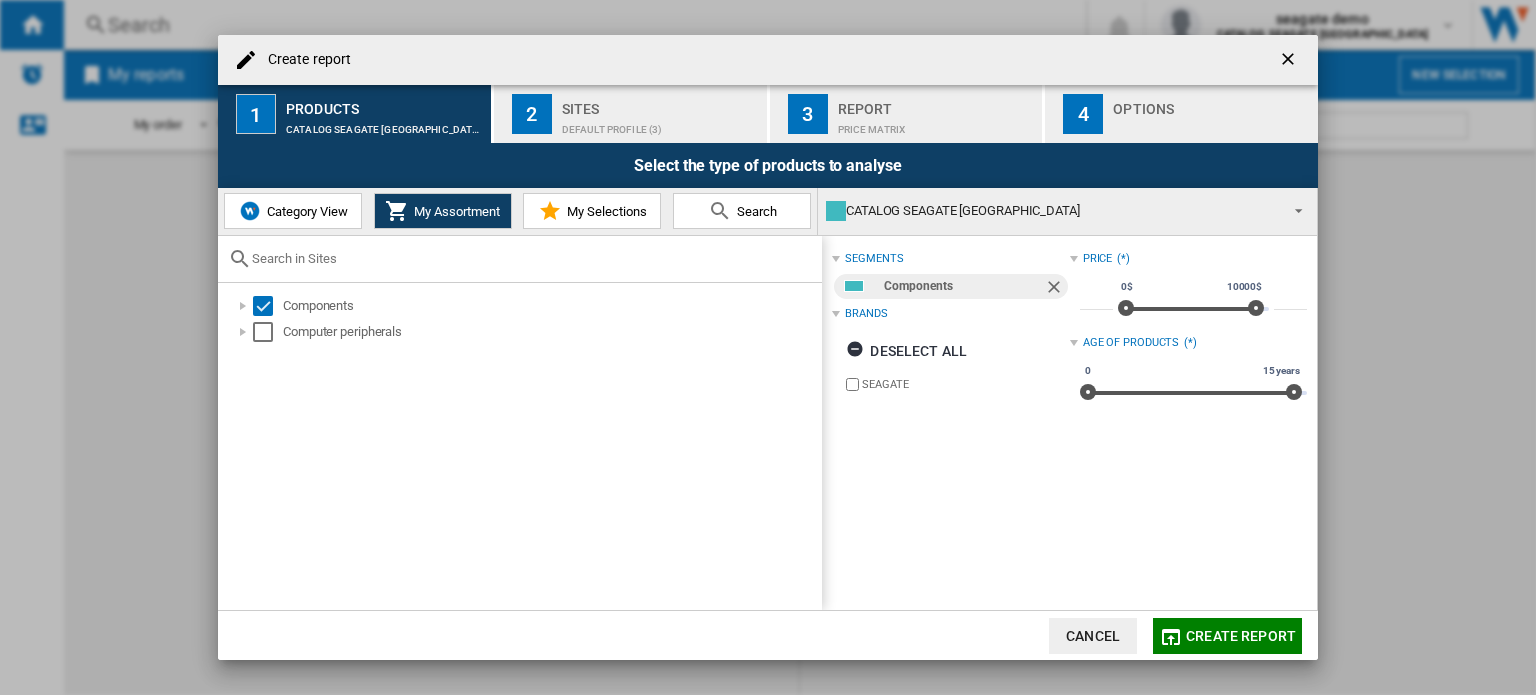 drag, startPoint x: 256, startPoint y: 328, endPoint x: 329, endPoint y: 367, distance: 82.764725 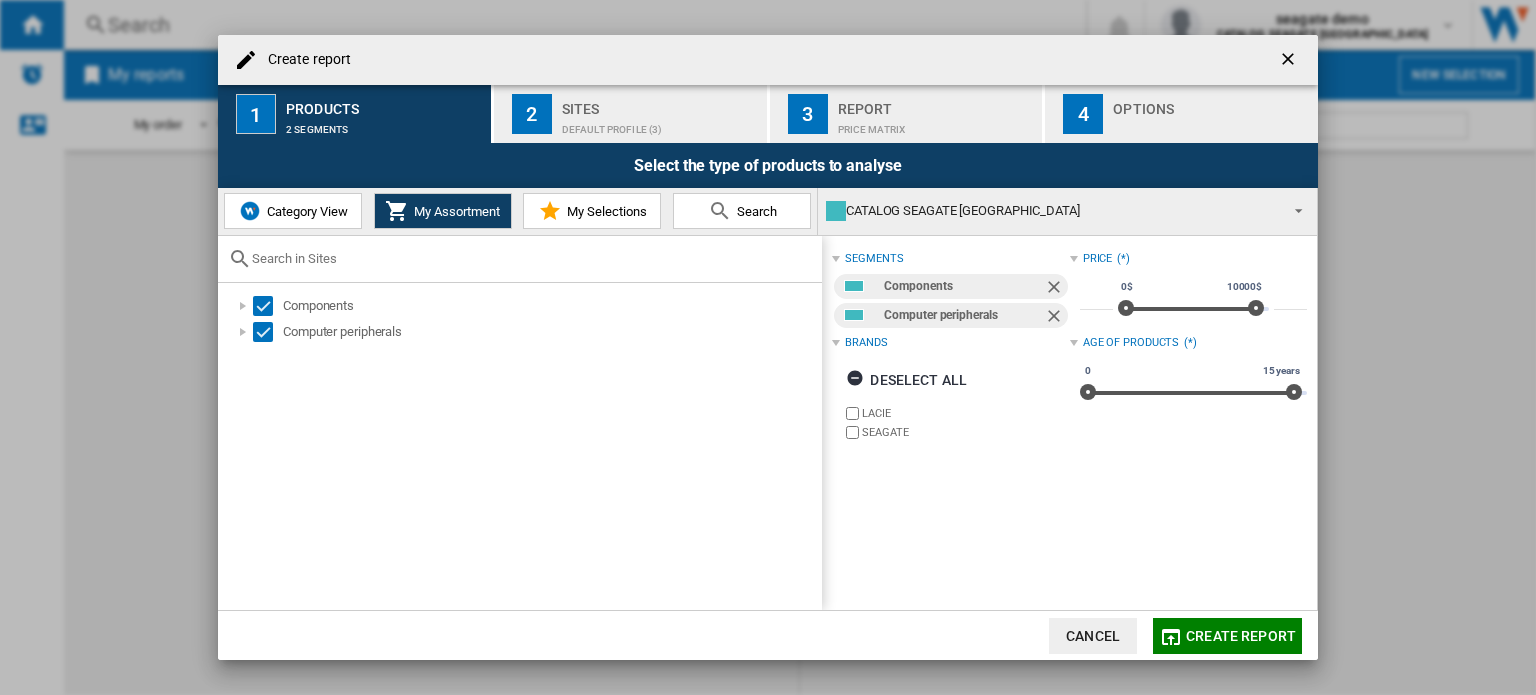 click on "Create report" 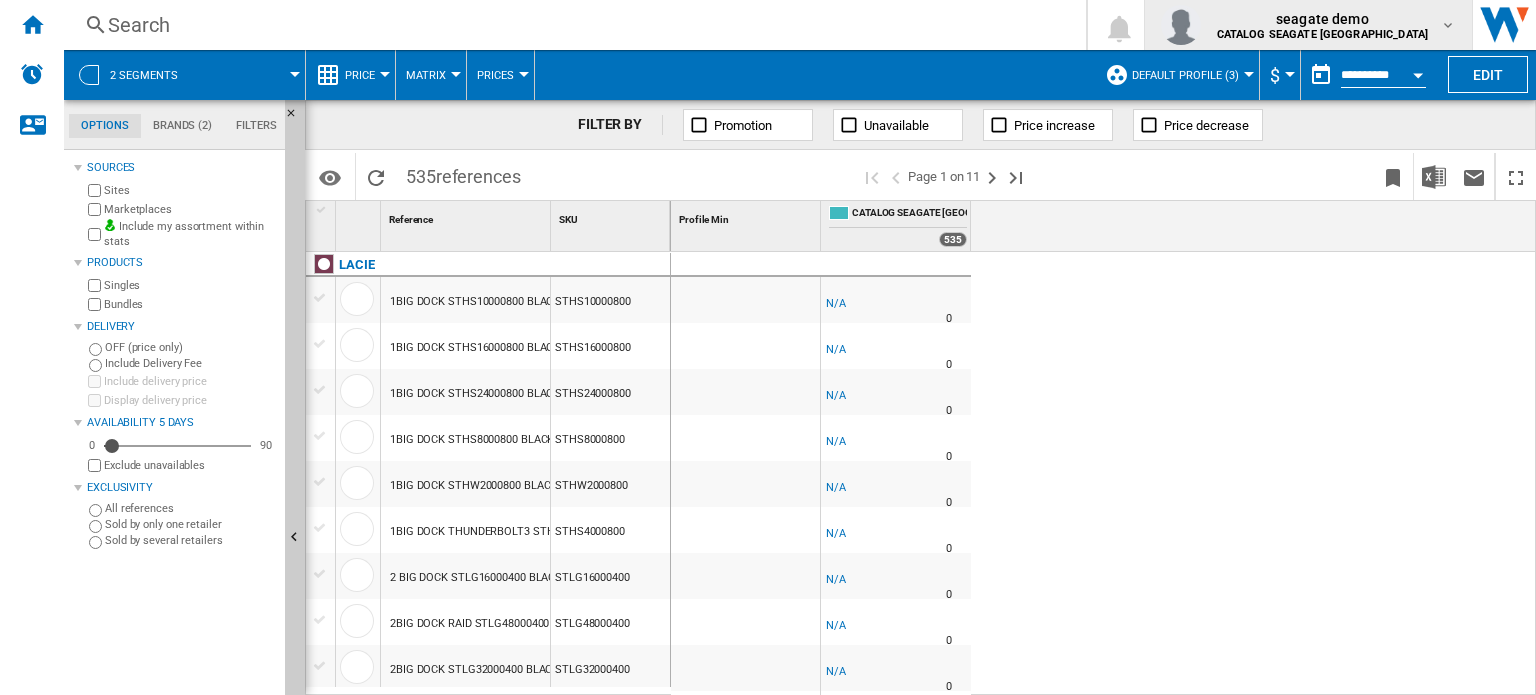 click on "seagate
demo
CATALOG SEAGATE US" at bounding box center (1325, 25) 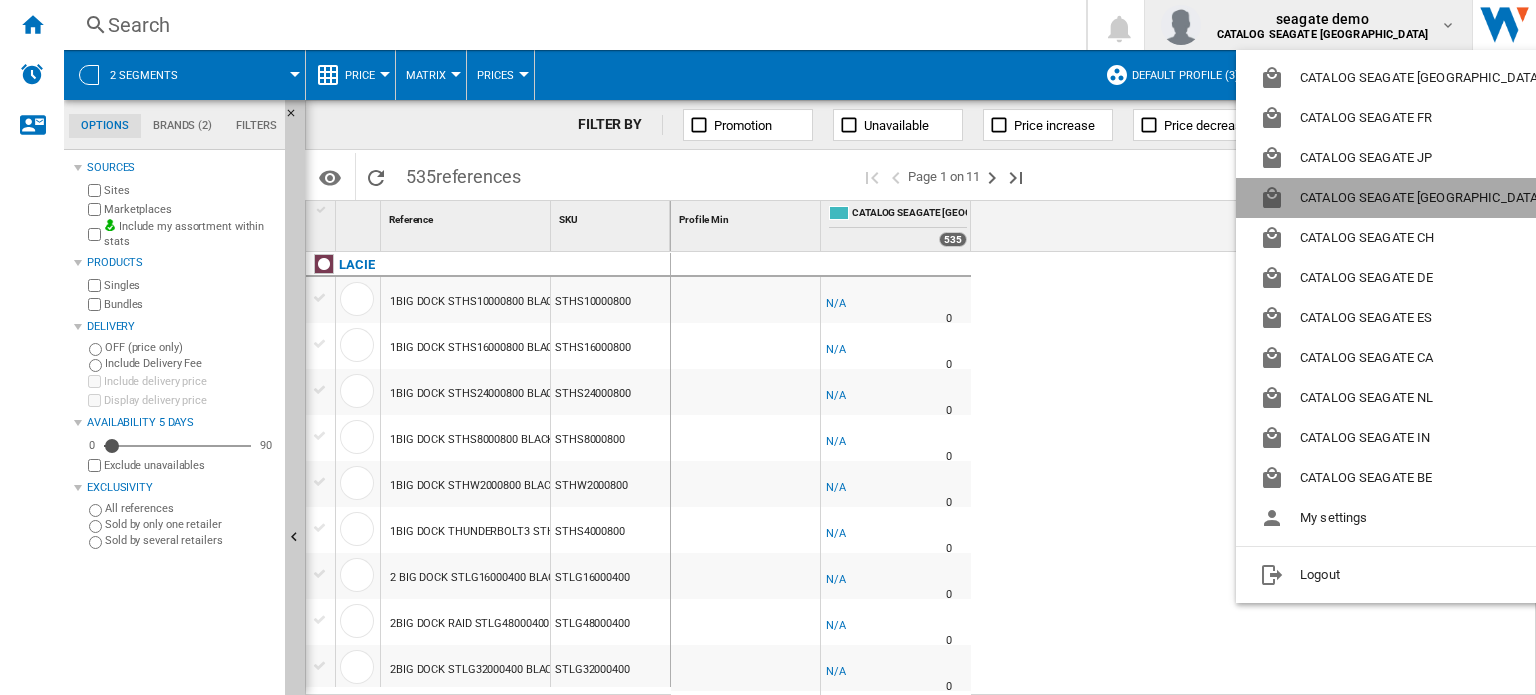 click on "CATALOG SEAGATE [GEOGRAPHIC_DATA]" at bounding box center (1404, 198) 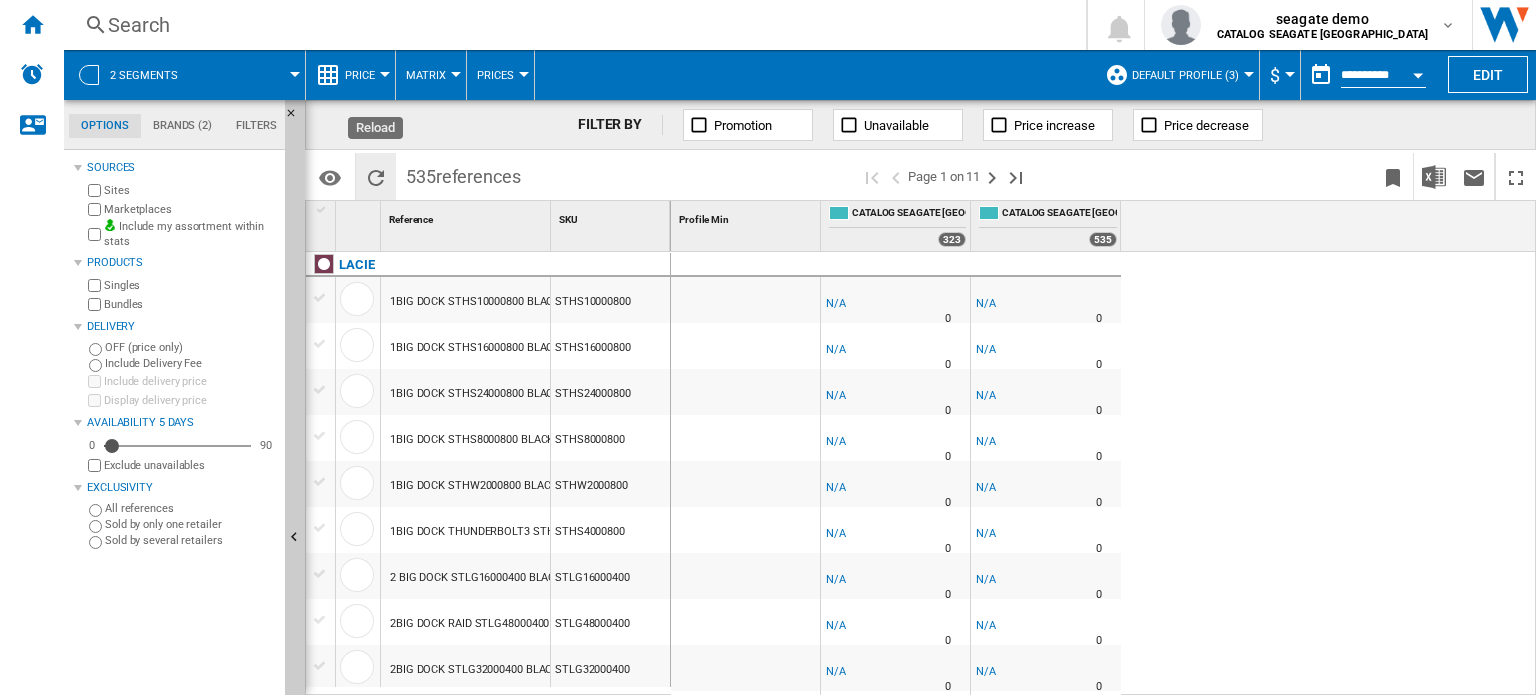 click at bounding box center [376, 178] 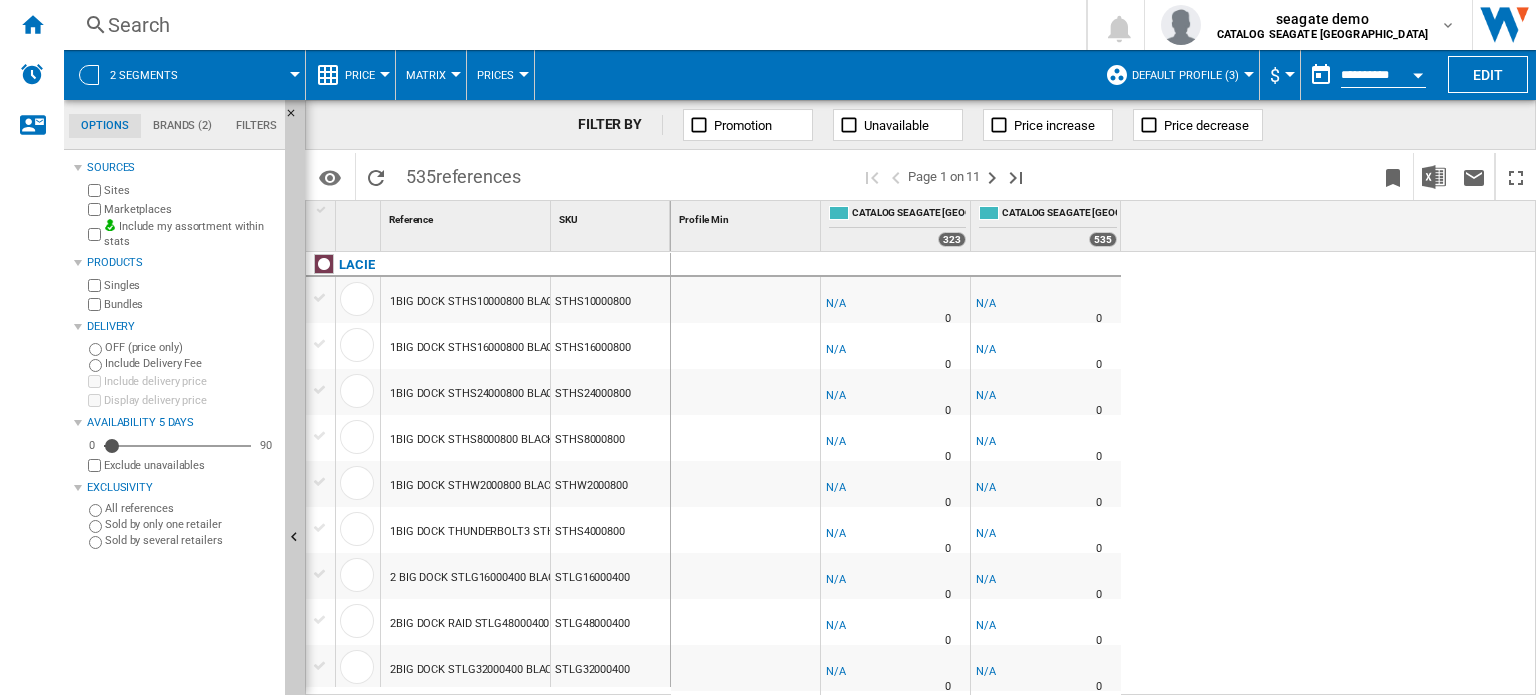 click at bounding box center [250, 75] 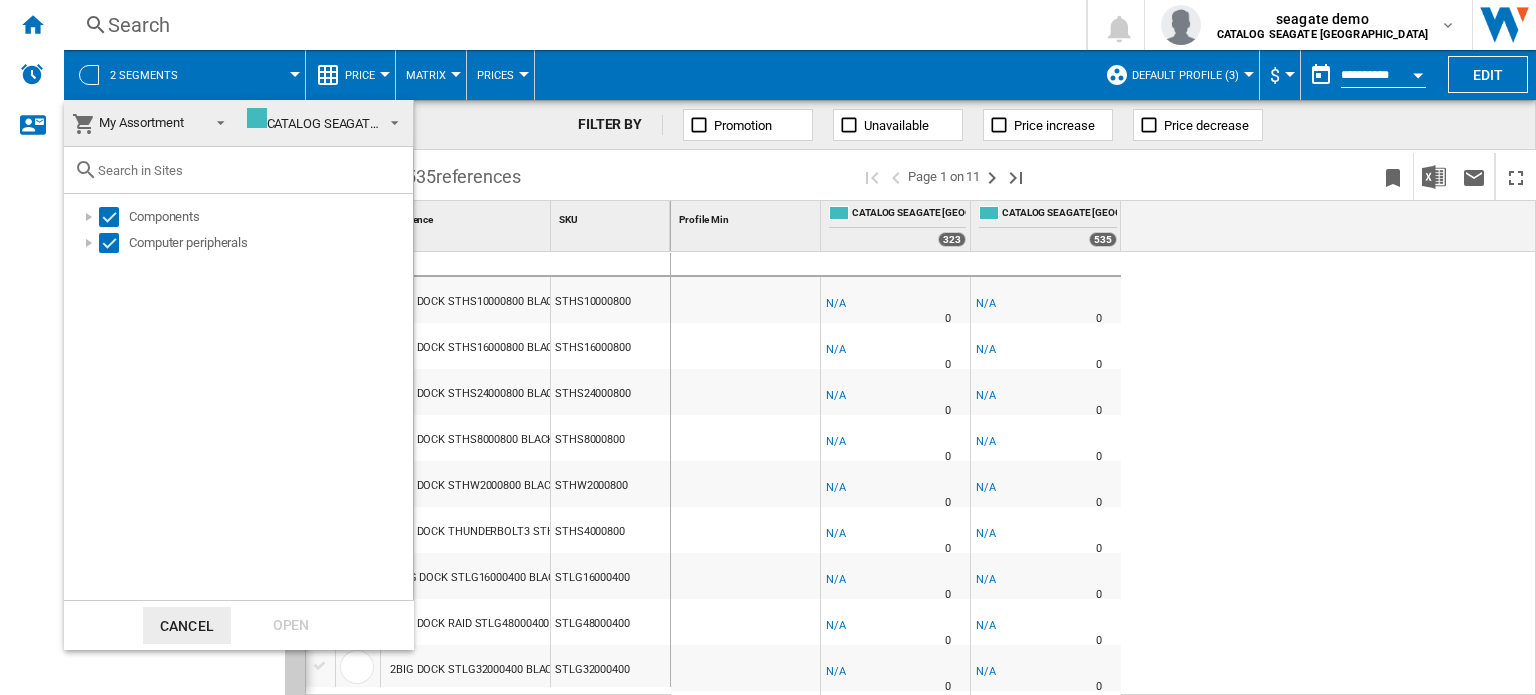 click on "CATALOG SEAGATE [GEOGRAPHIC_DATA]" at bounding box center (374, 123) 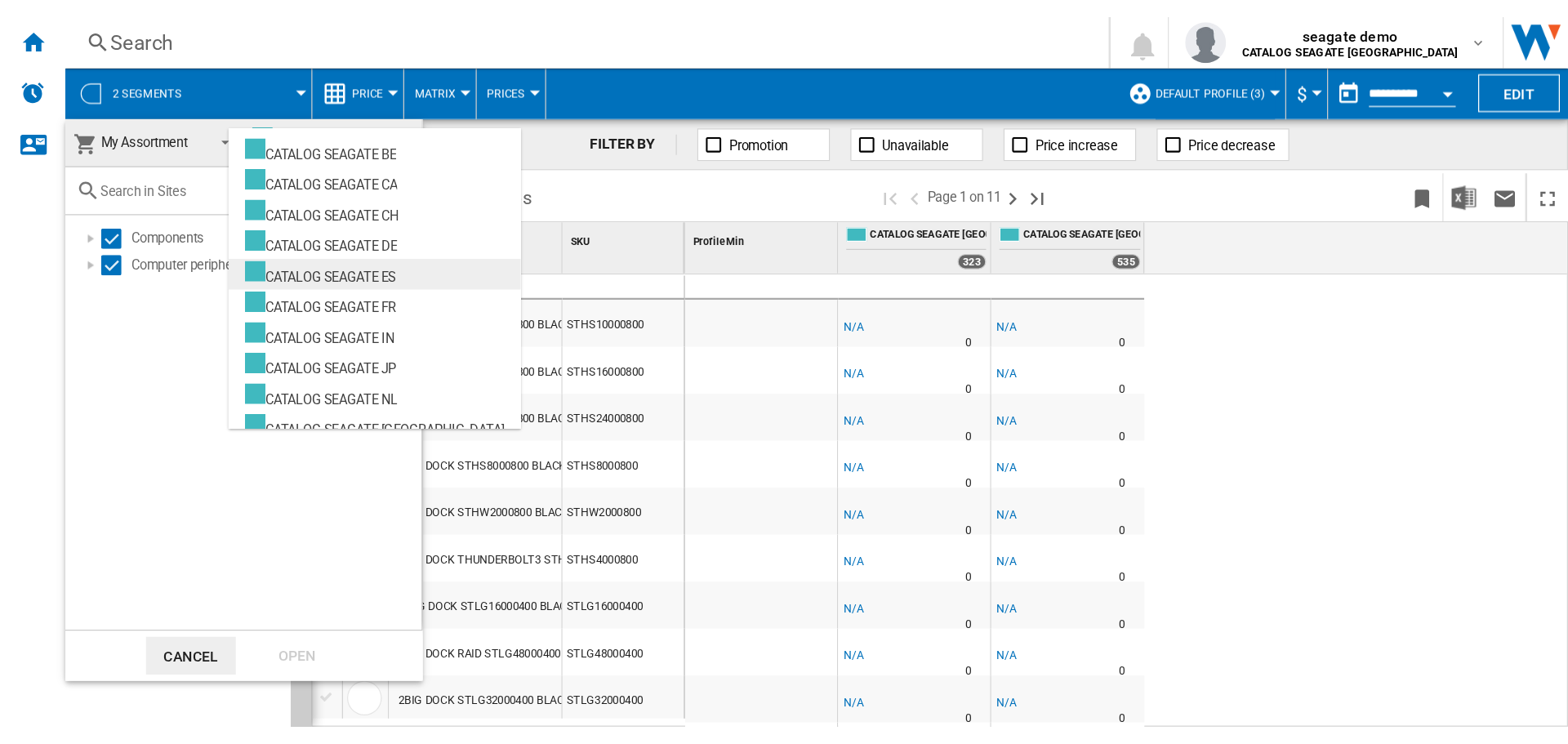 scroll, scrollTop: 163, scrollLeft: 0, axis: vertical 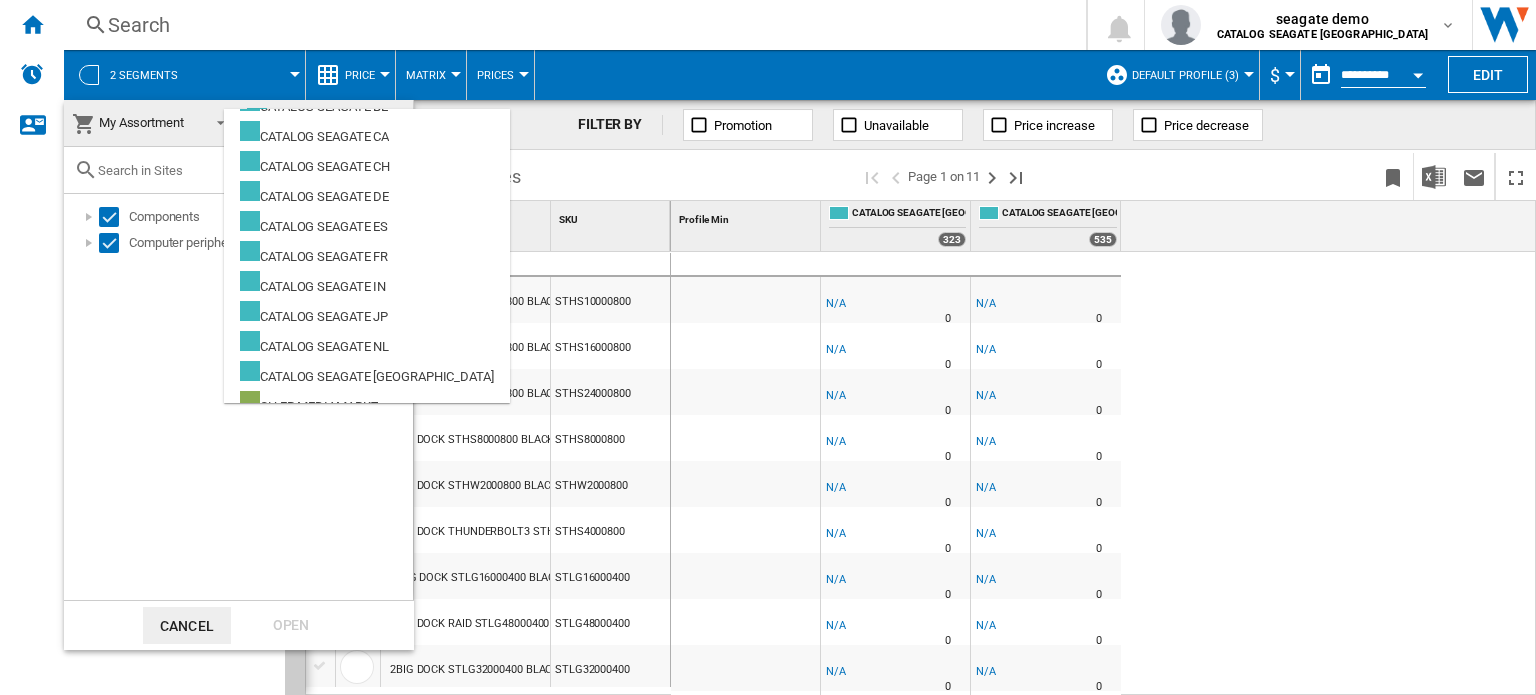 click at bounding box center (768, 347) 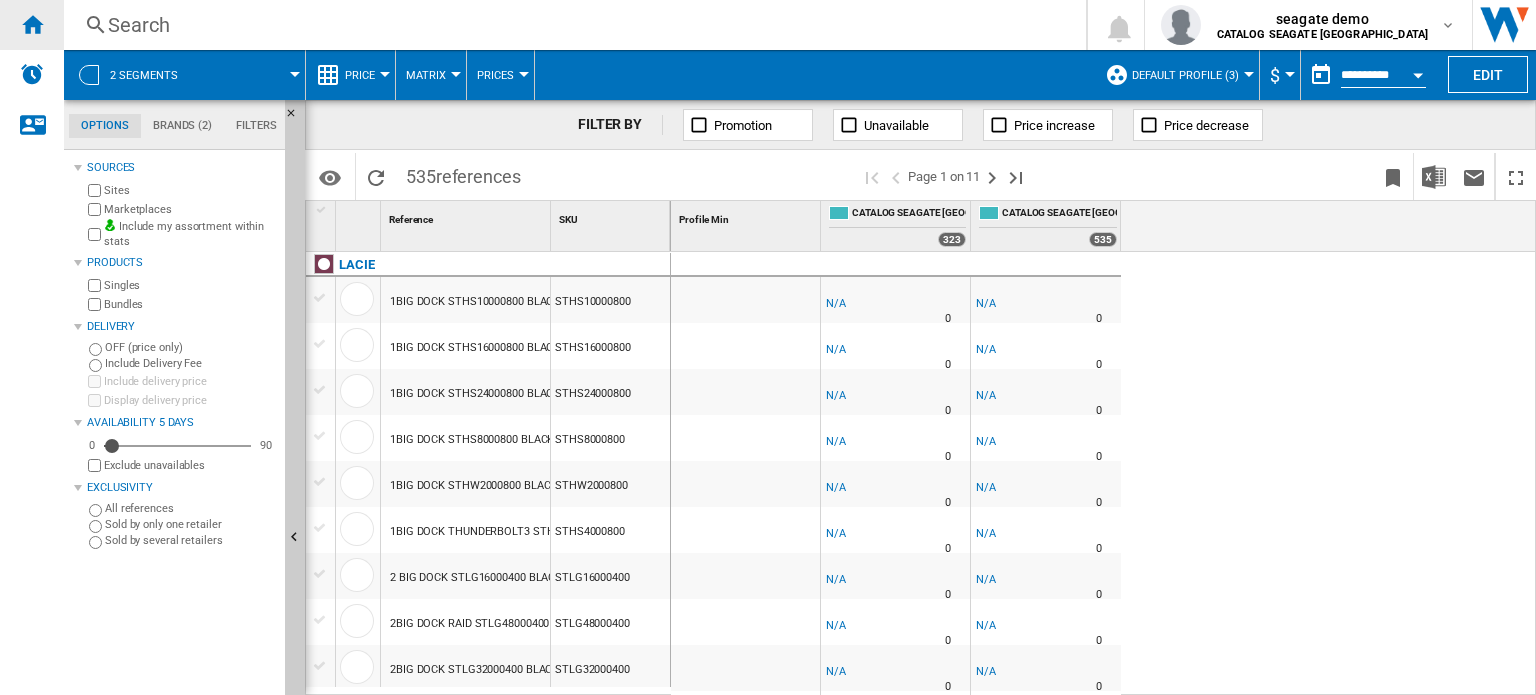 click at bounding box center [32, 24] 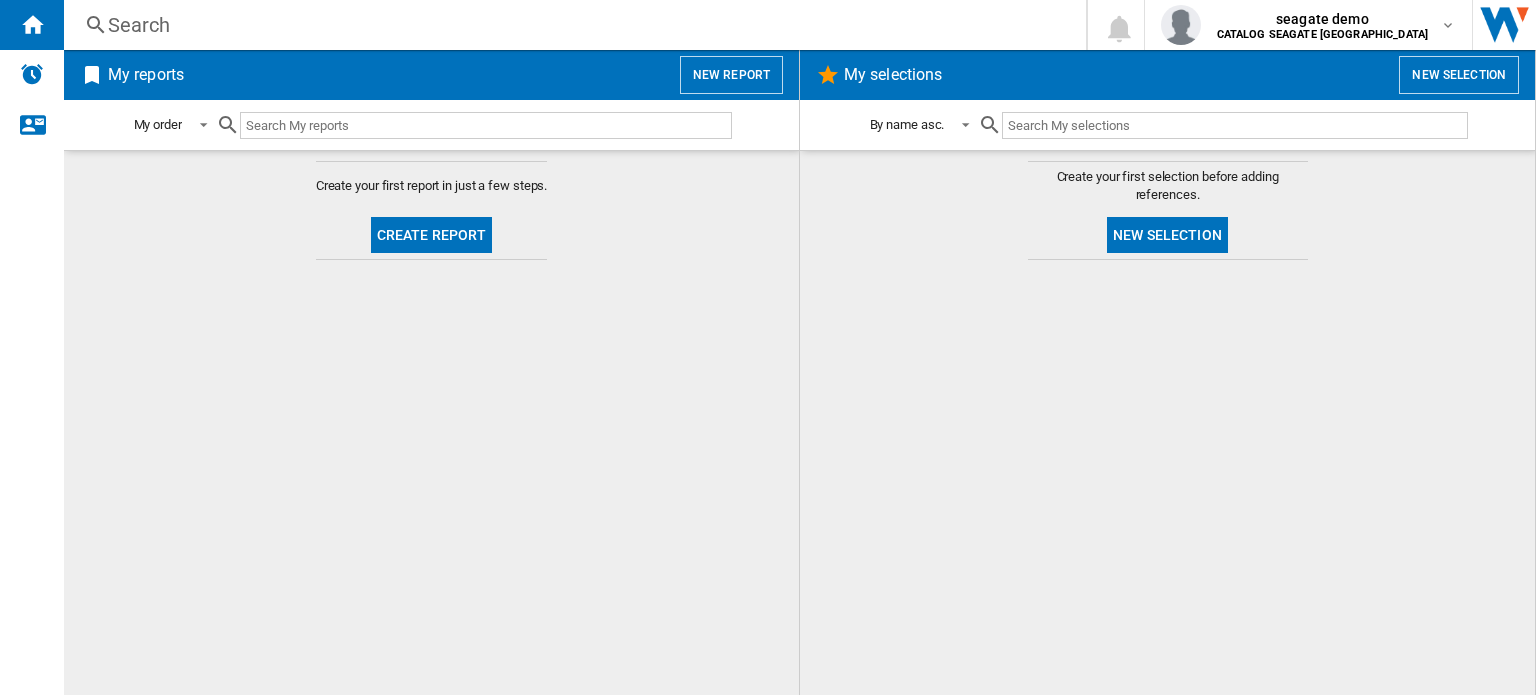 click on "New report" at bounding box center [731, 75] 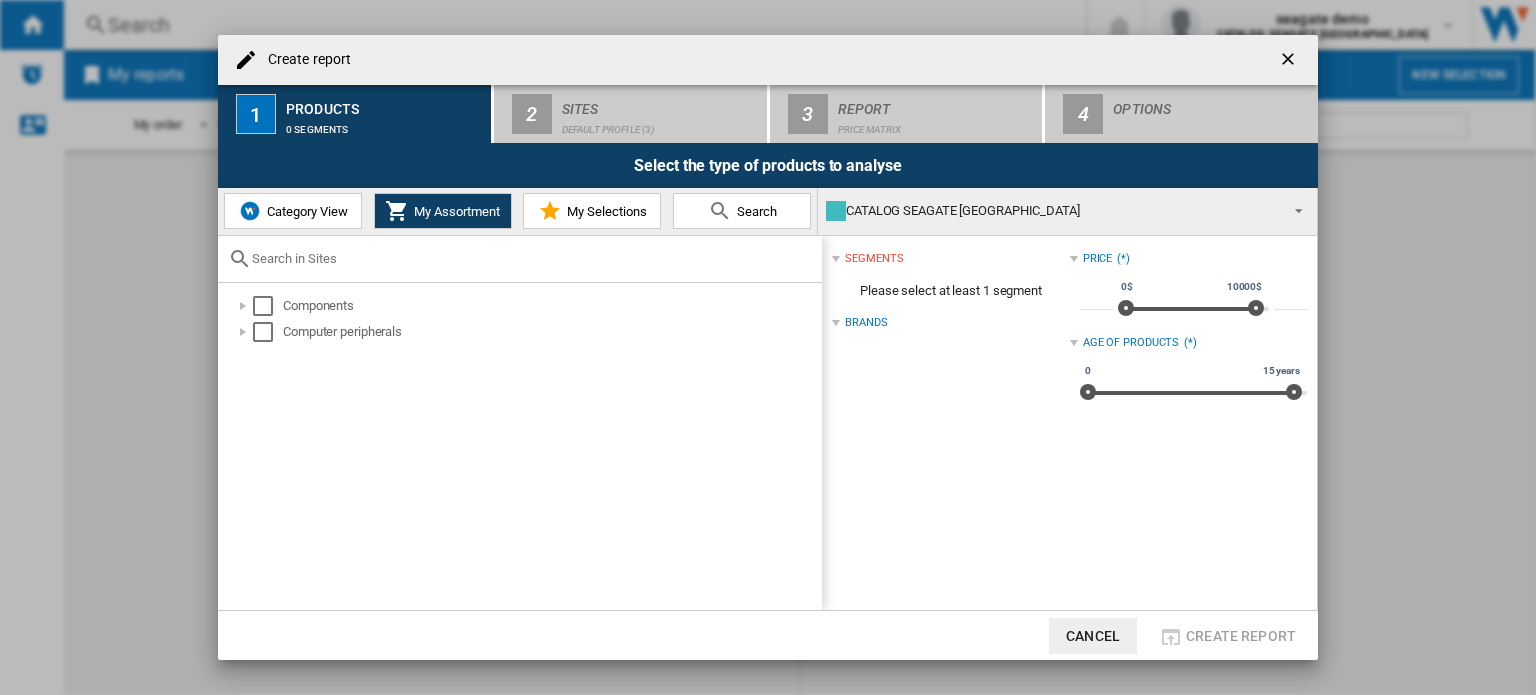 click at bounding box center [1290, 61] 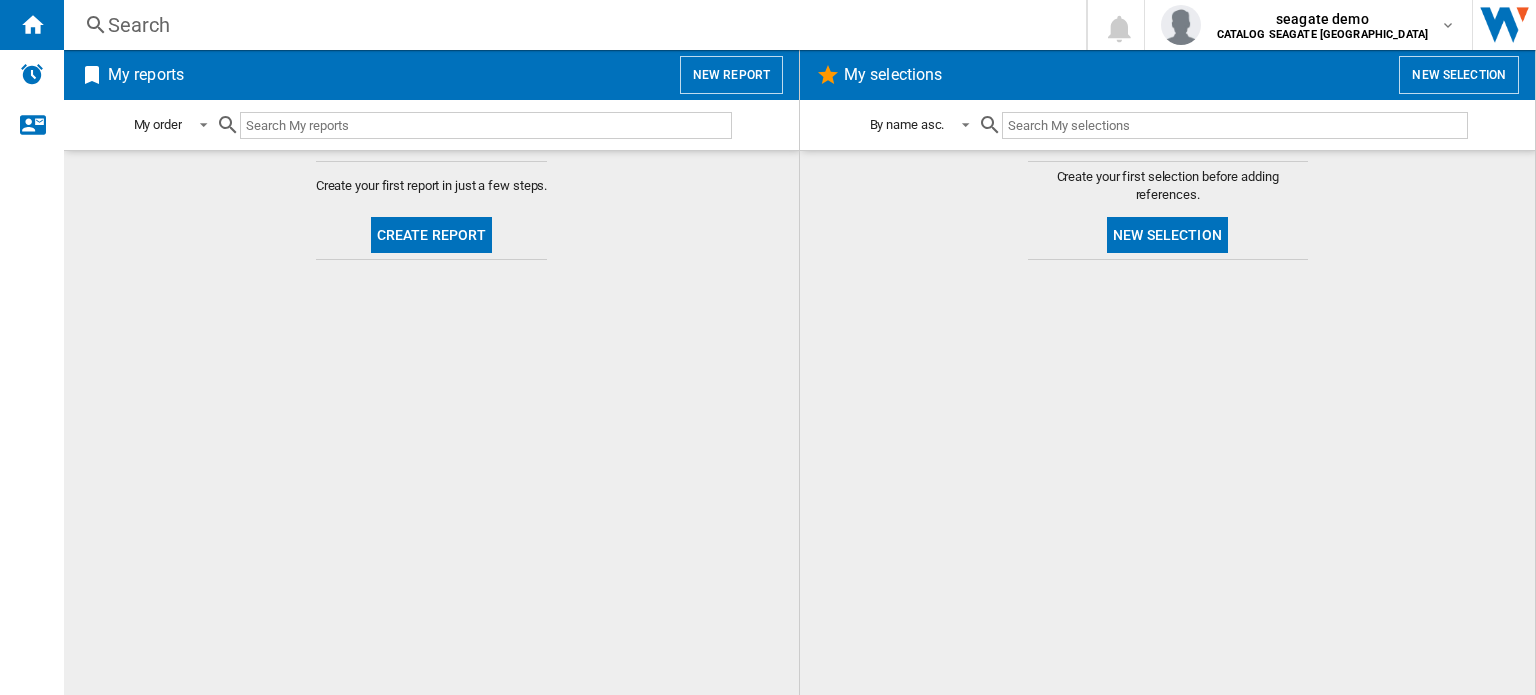 click on "New report" at bounding box center [731, 75] 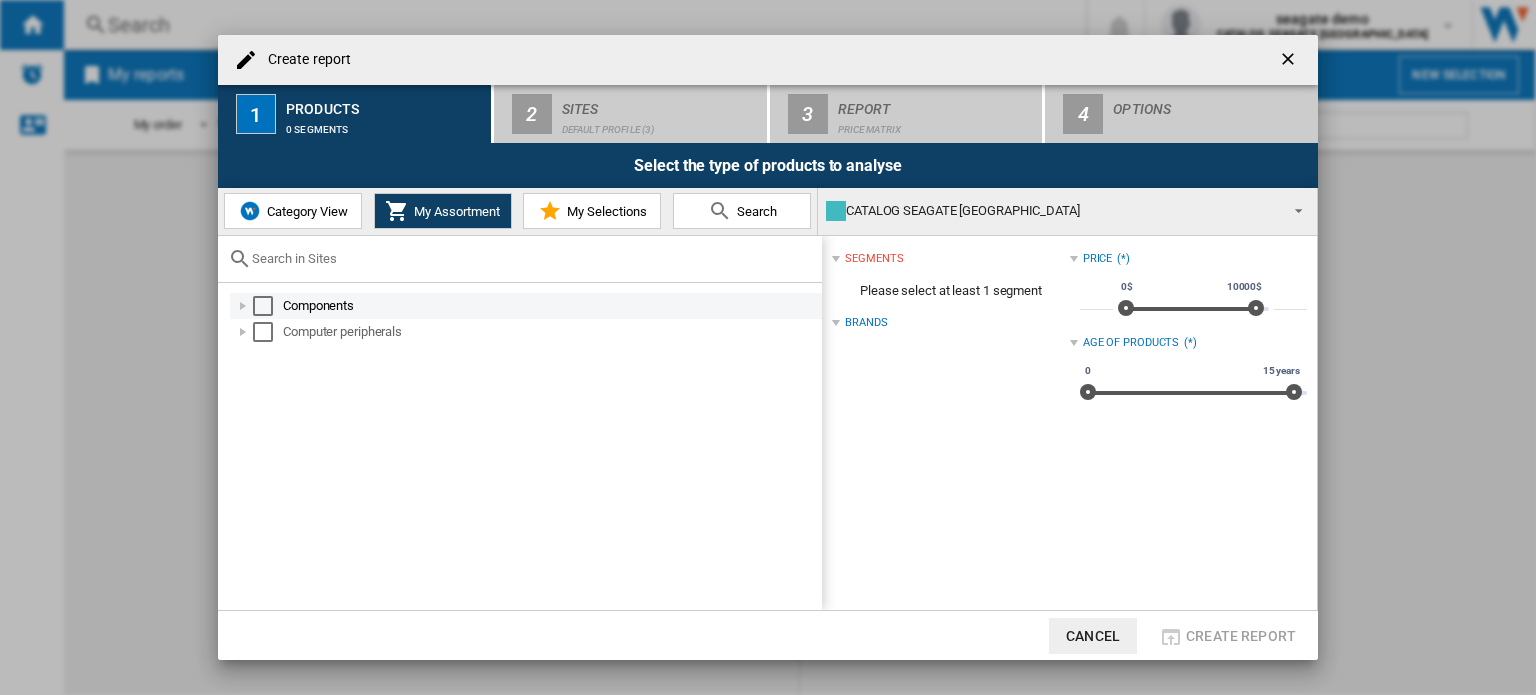 click at bounding box center (263, 306) 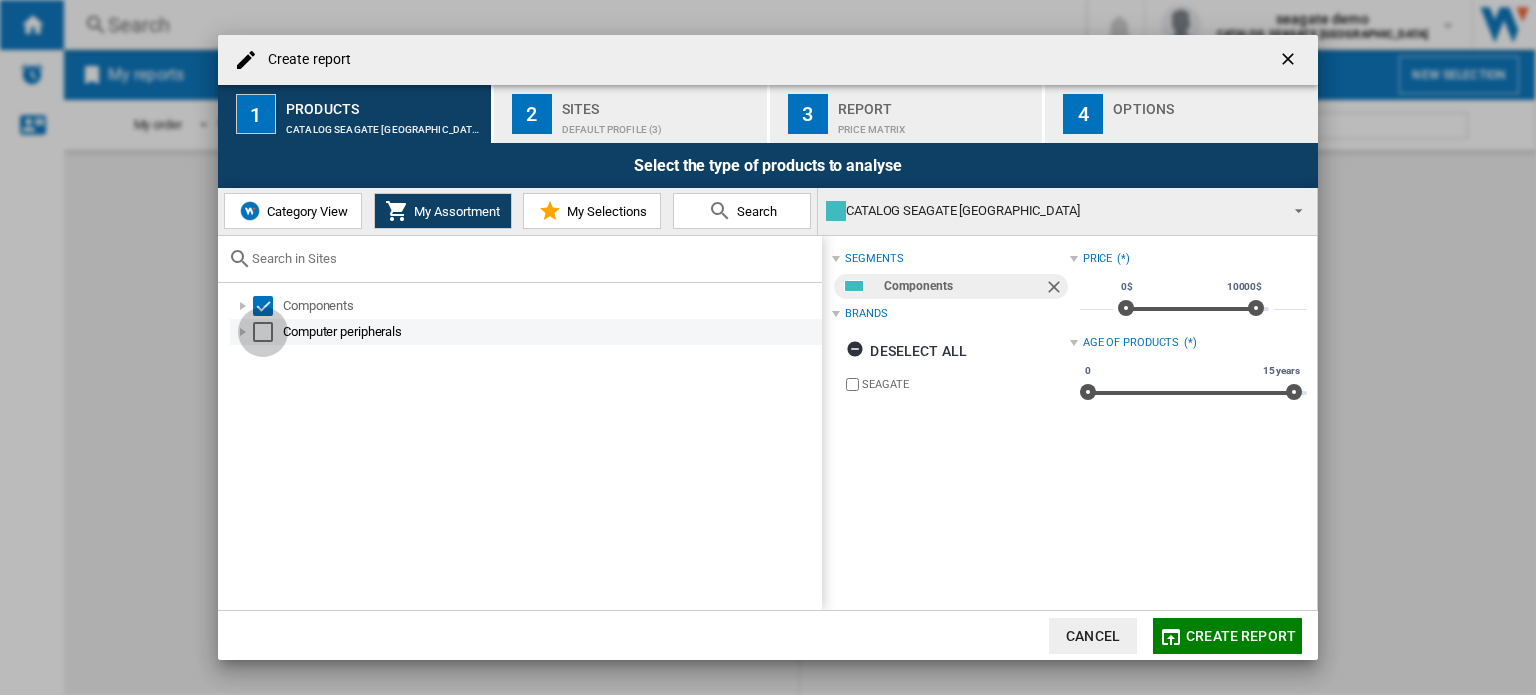 click at bounding box center (263, 332) 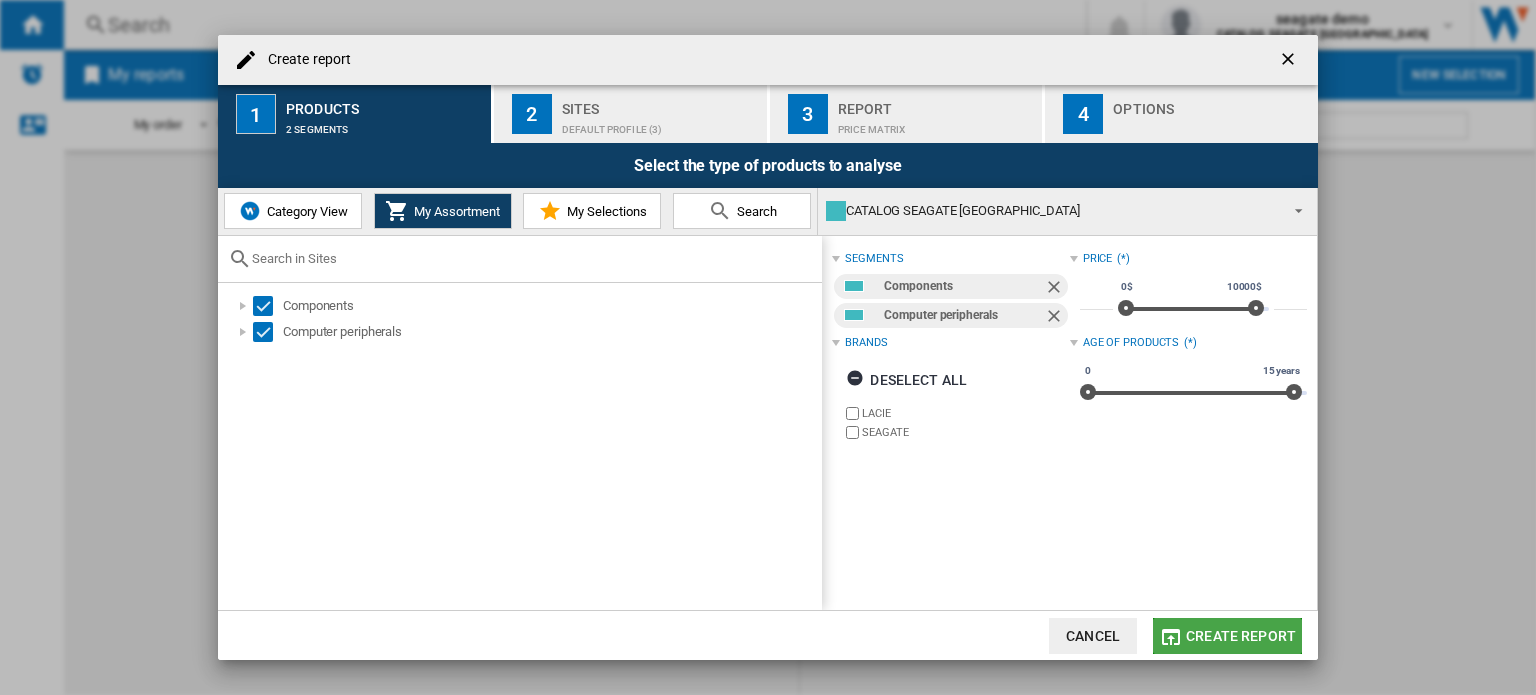 click on "Create report" 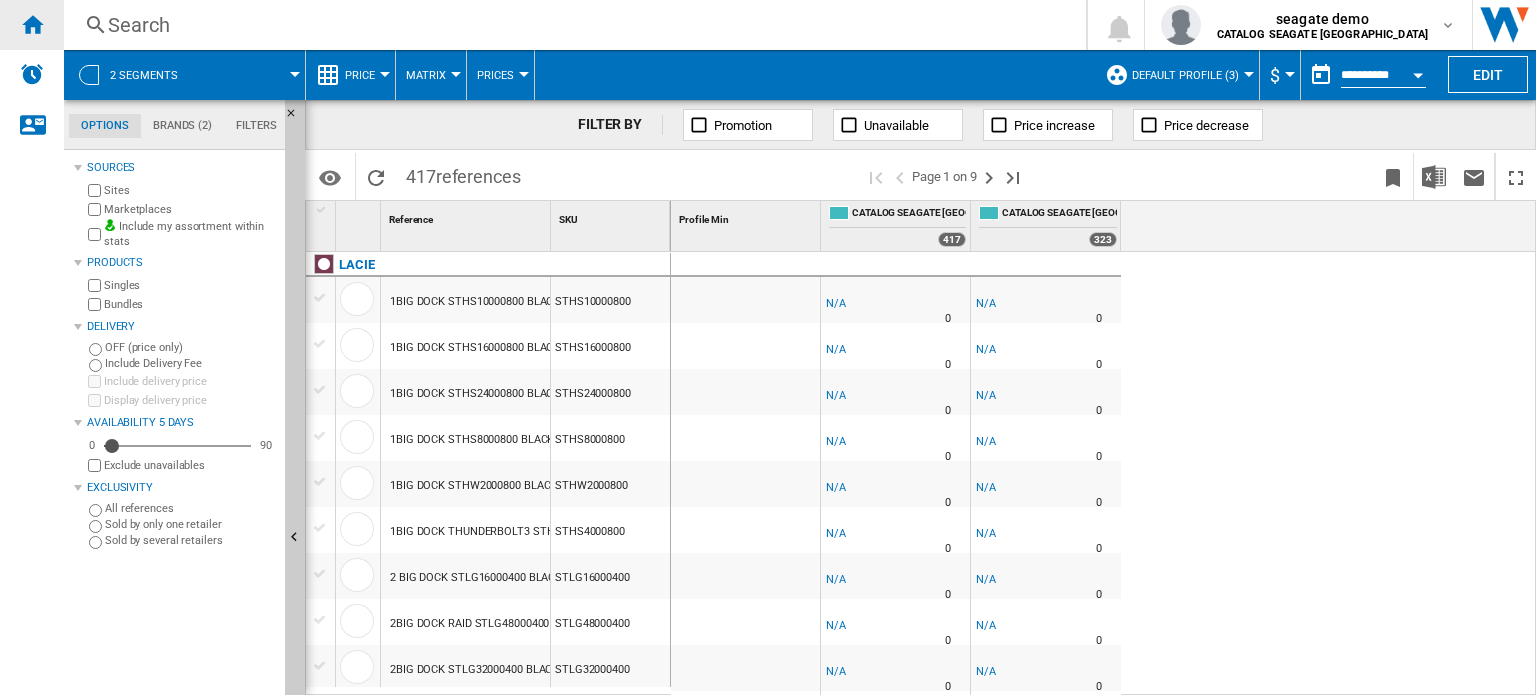 click at bounding box center (32, 24) 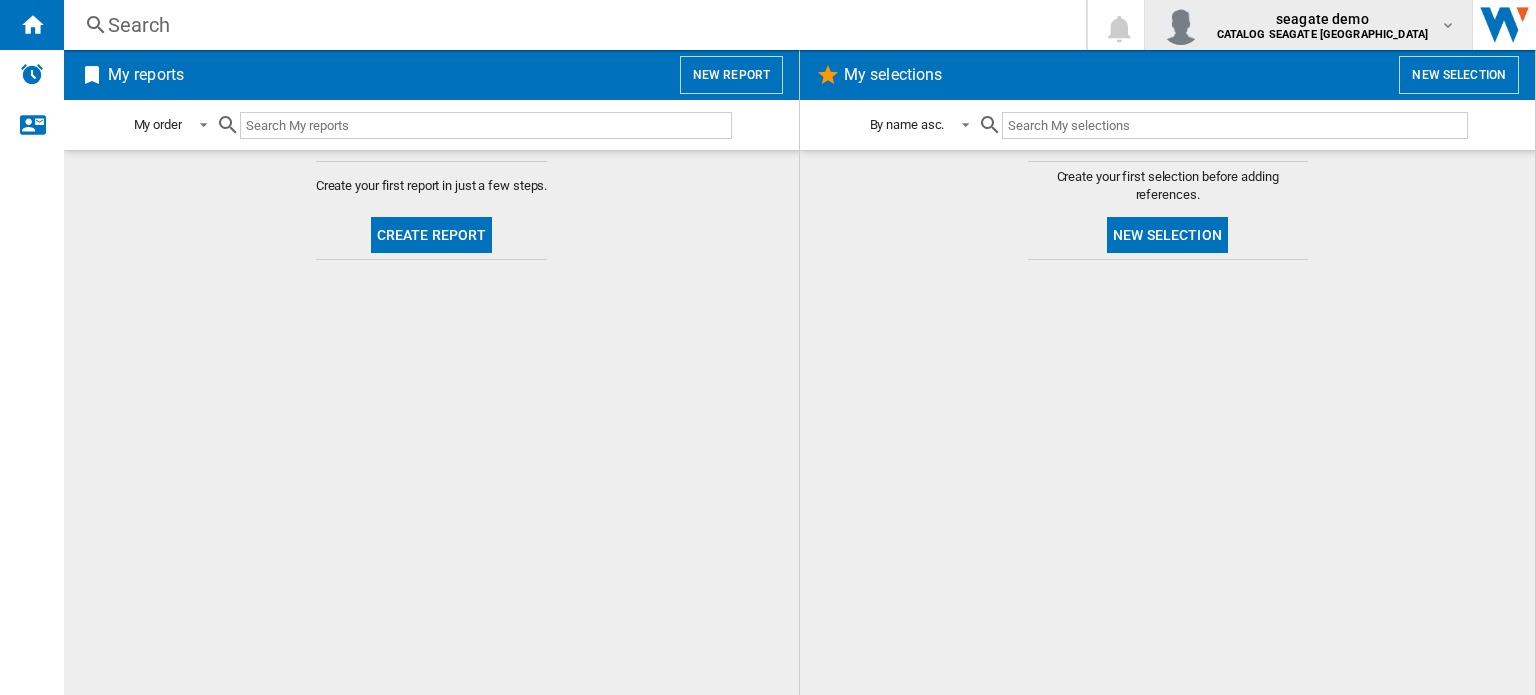 click on "CATALOG SEAGATE [GEOGRAPHIC_DATA]" at bounding box center (1323, 34) 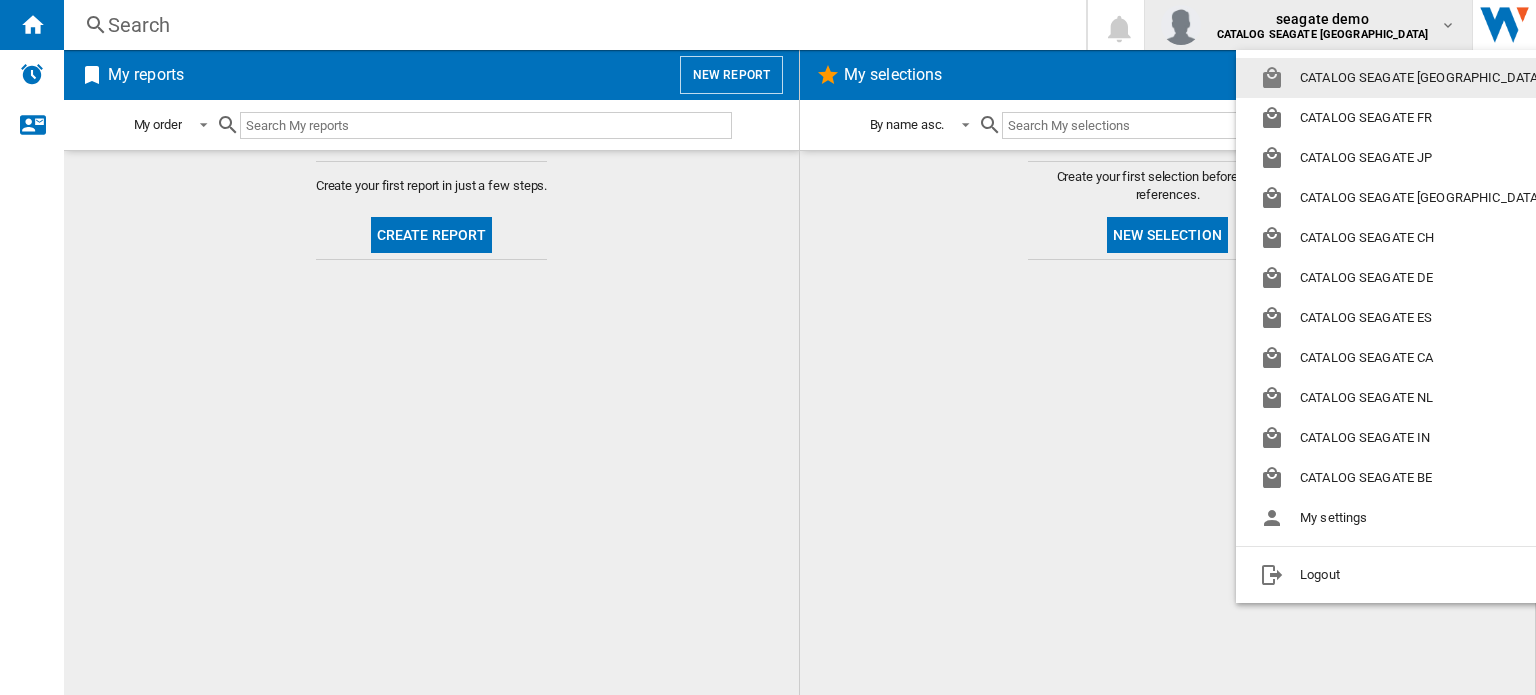 type 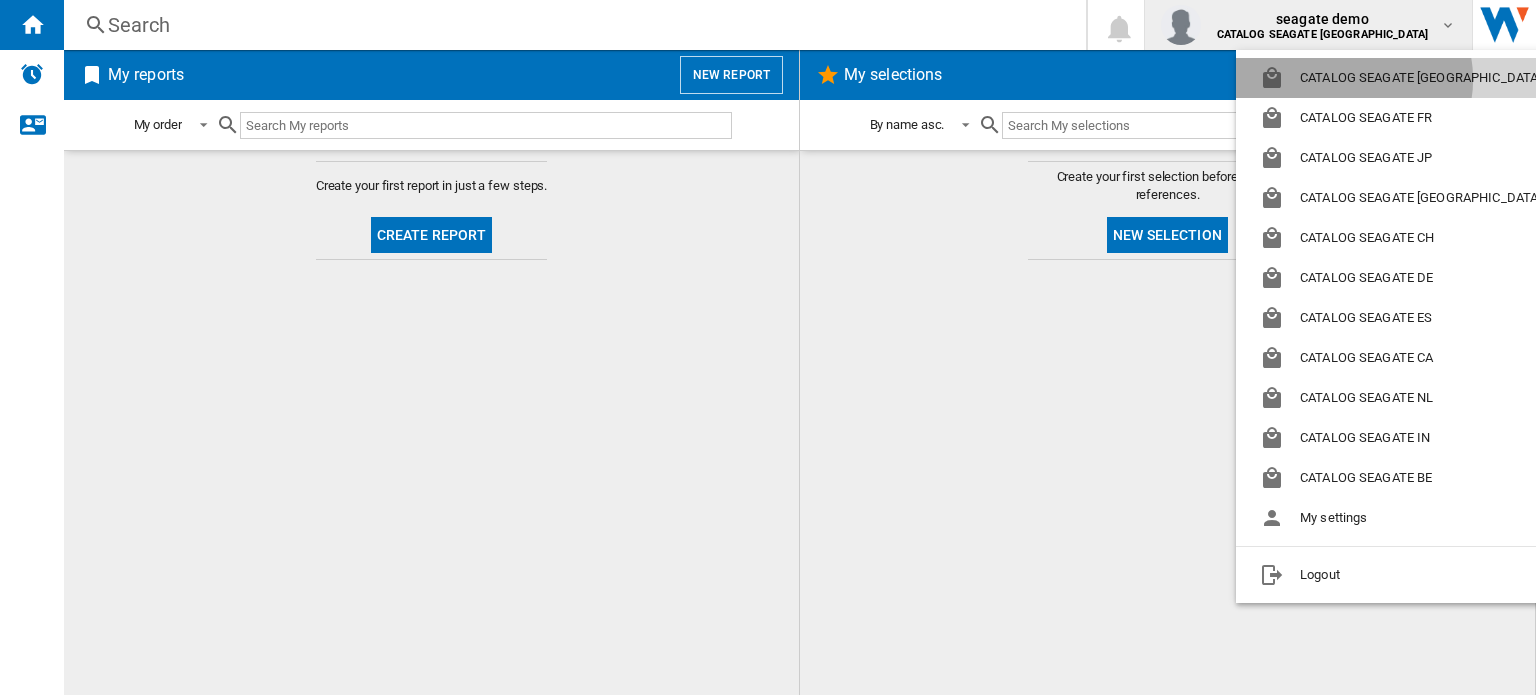 click on "CATALOG SEAGATE [GEOGRAPHIC_DATA]" at bounding box center [1404, 78] 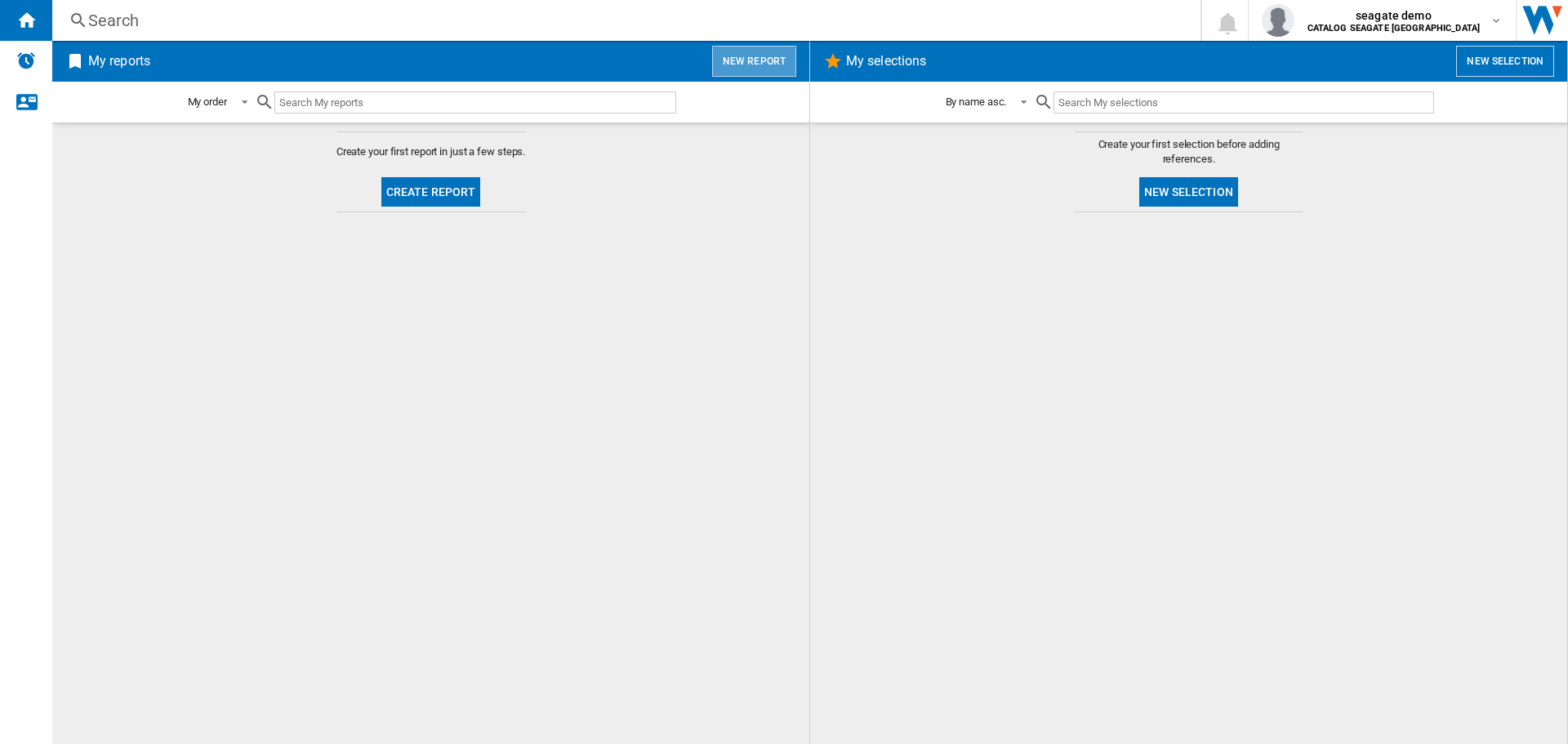 click on "New report" at bounding box center [754, 61] 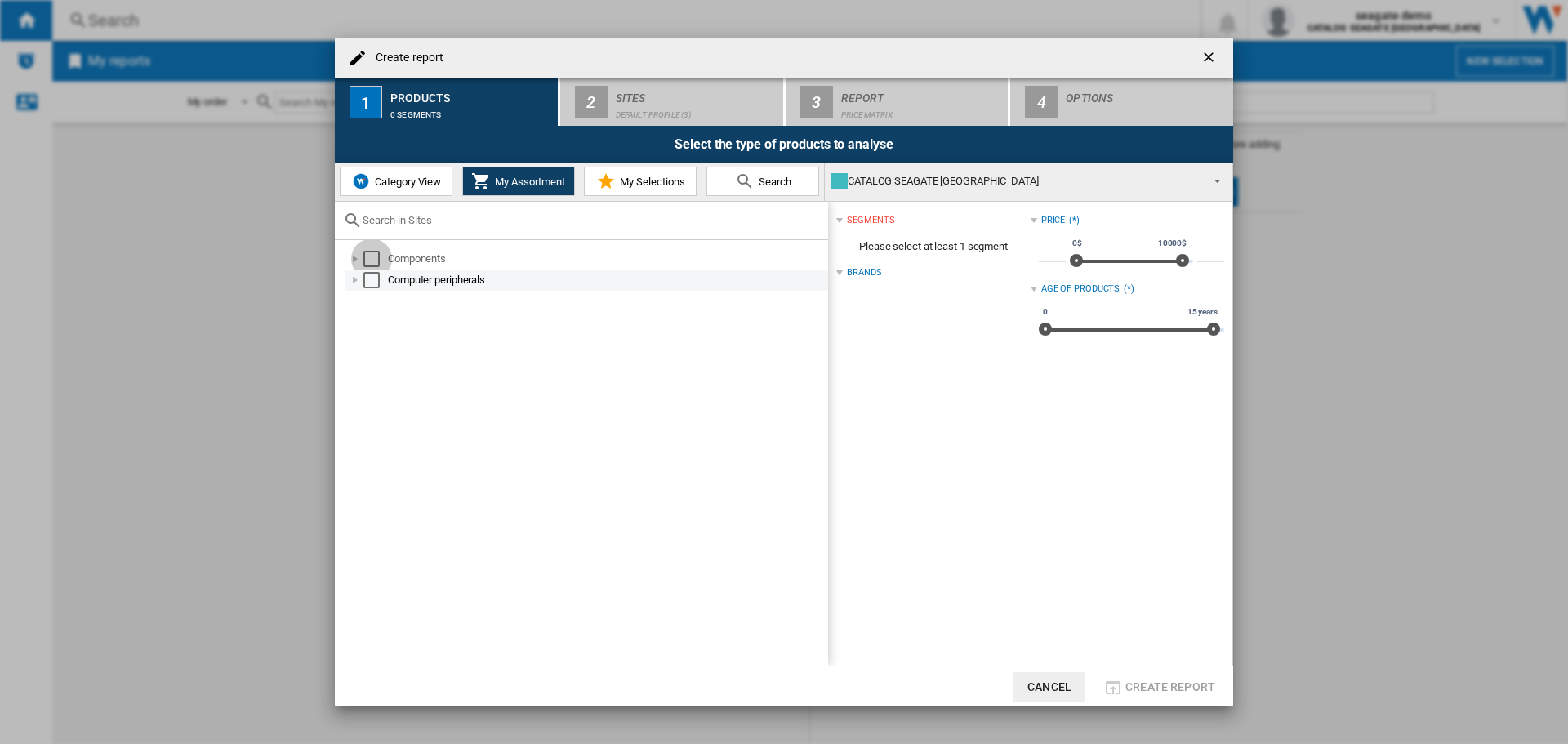 drag, startPoint x: 372, startPoint y: 260, endPoint x: 367, endPoint y: 282, distance: 22.56103 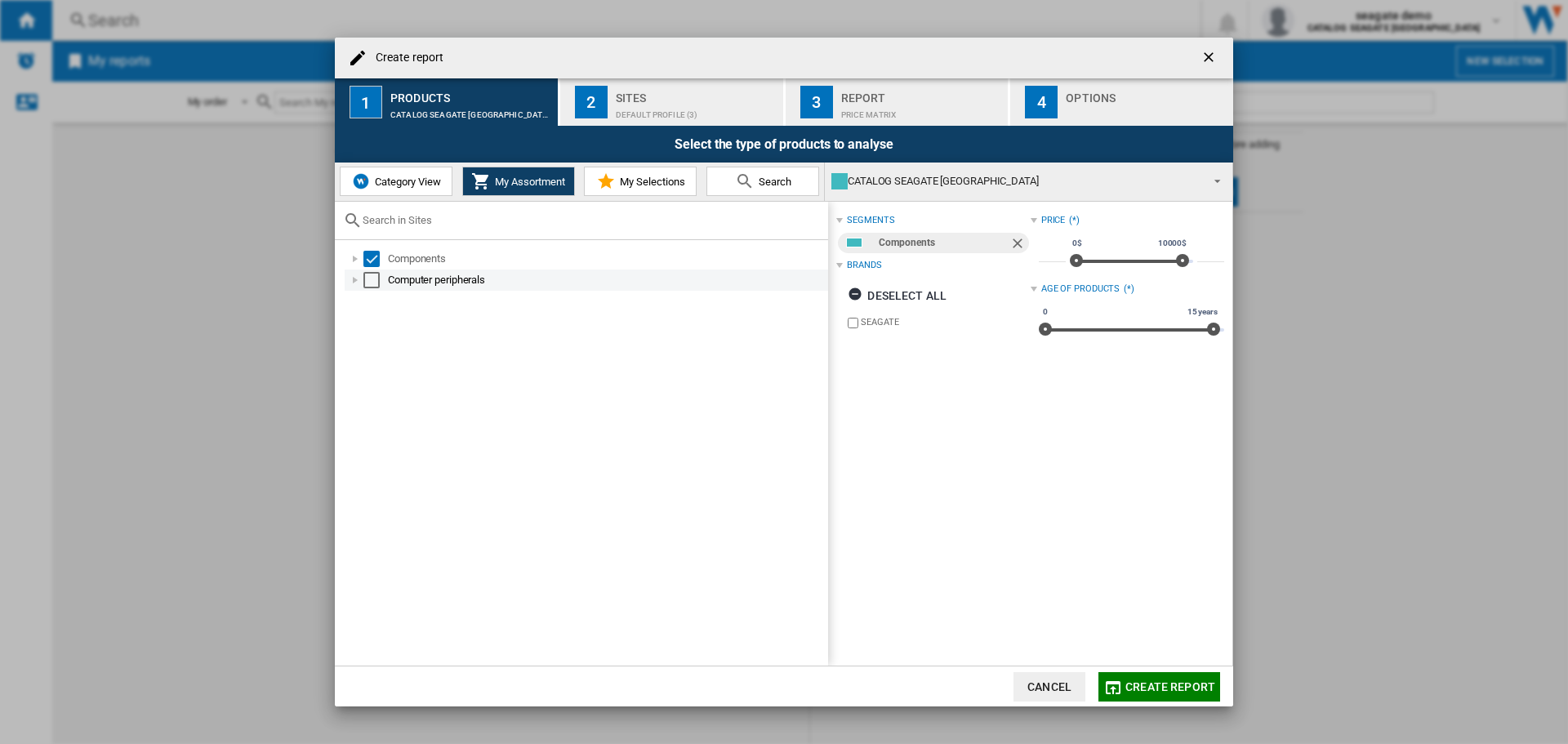 click at bounding box center (372, 280) 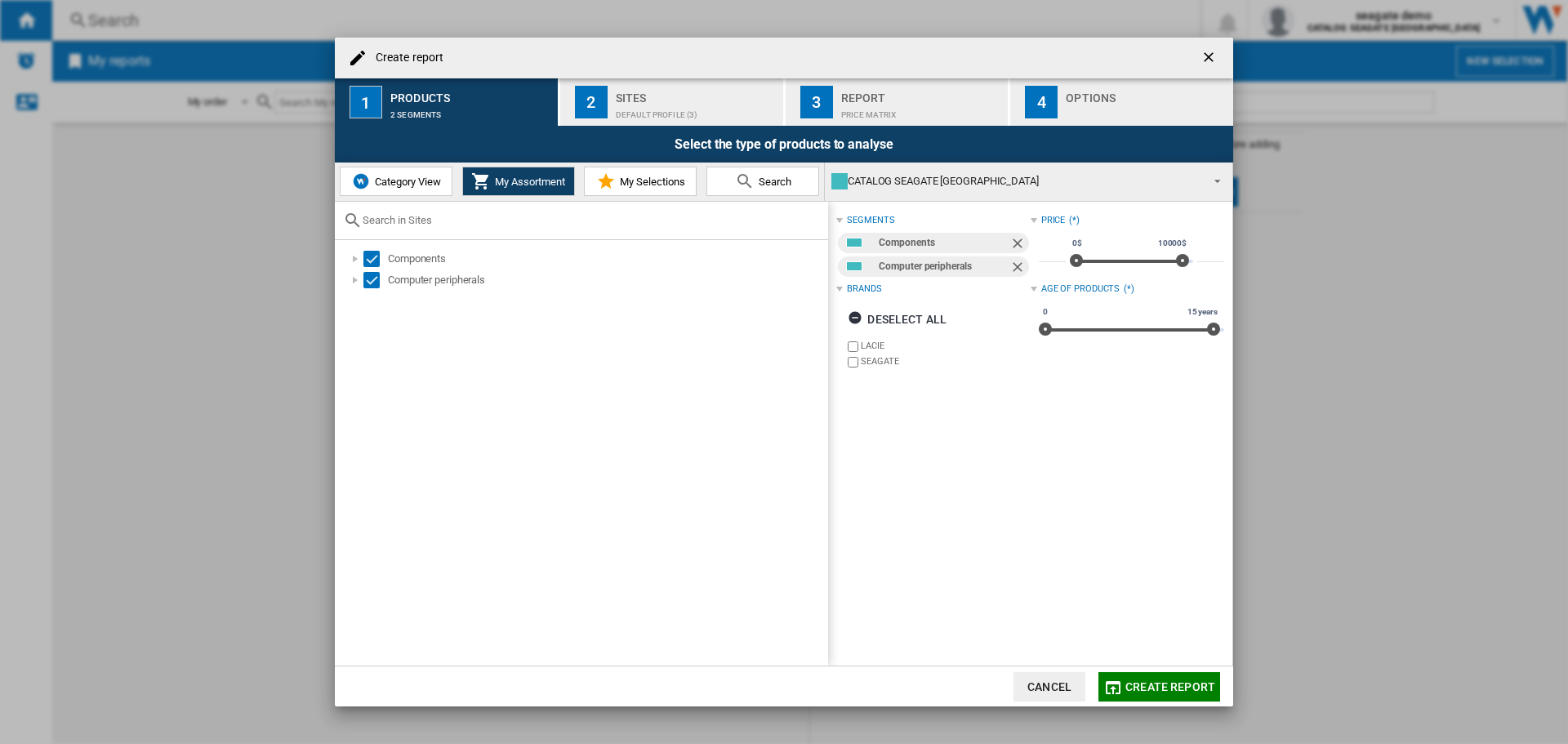 click on "Create report" 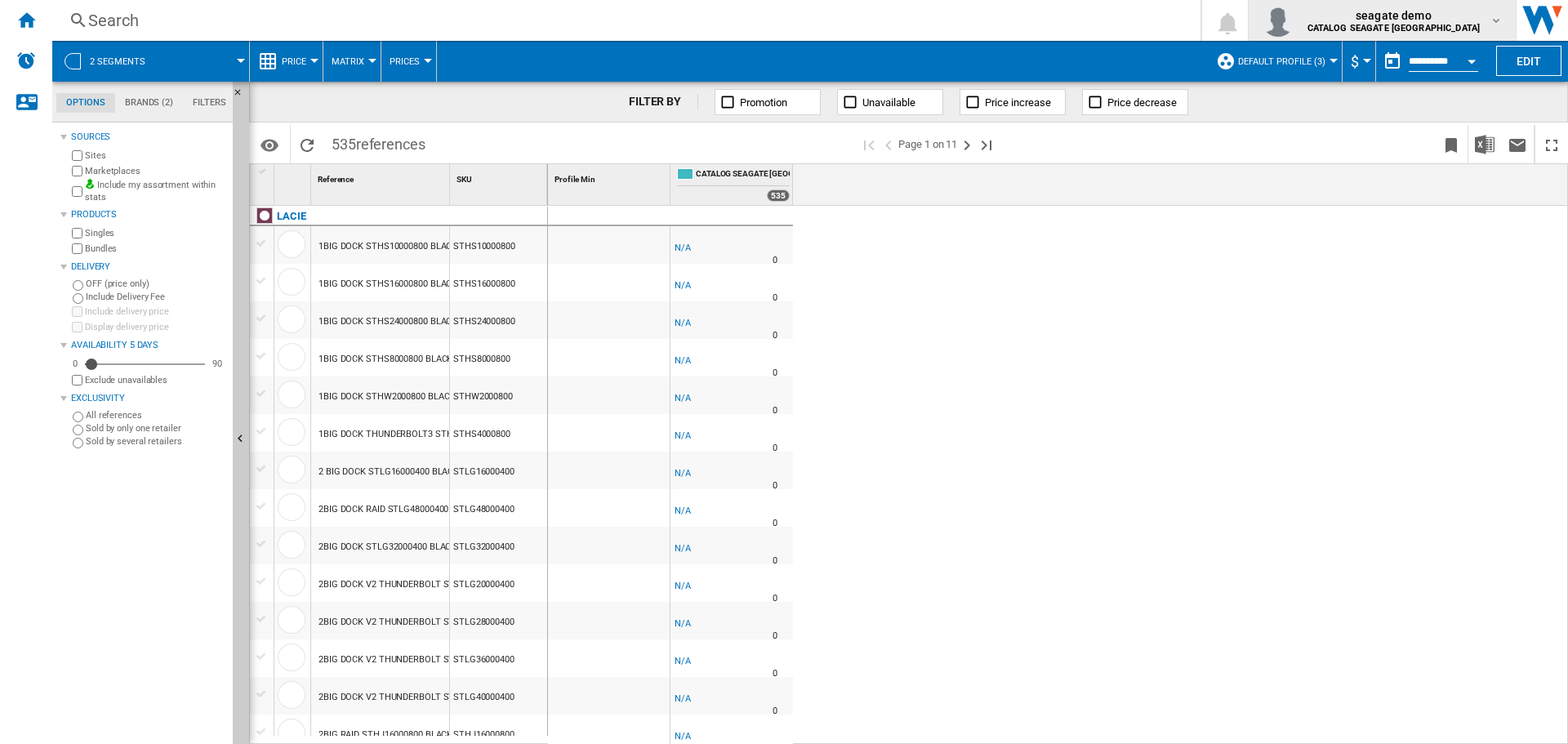 click on "seagate
demo" at bounding box center (1394, 16) 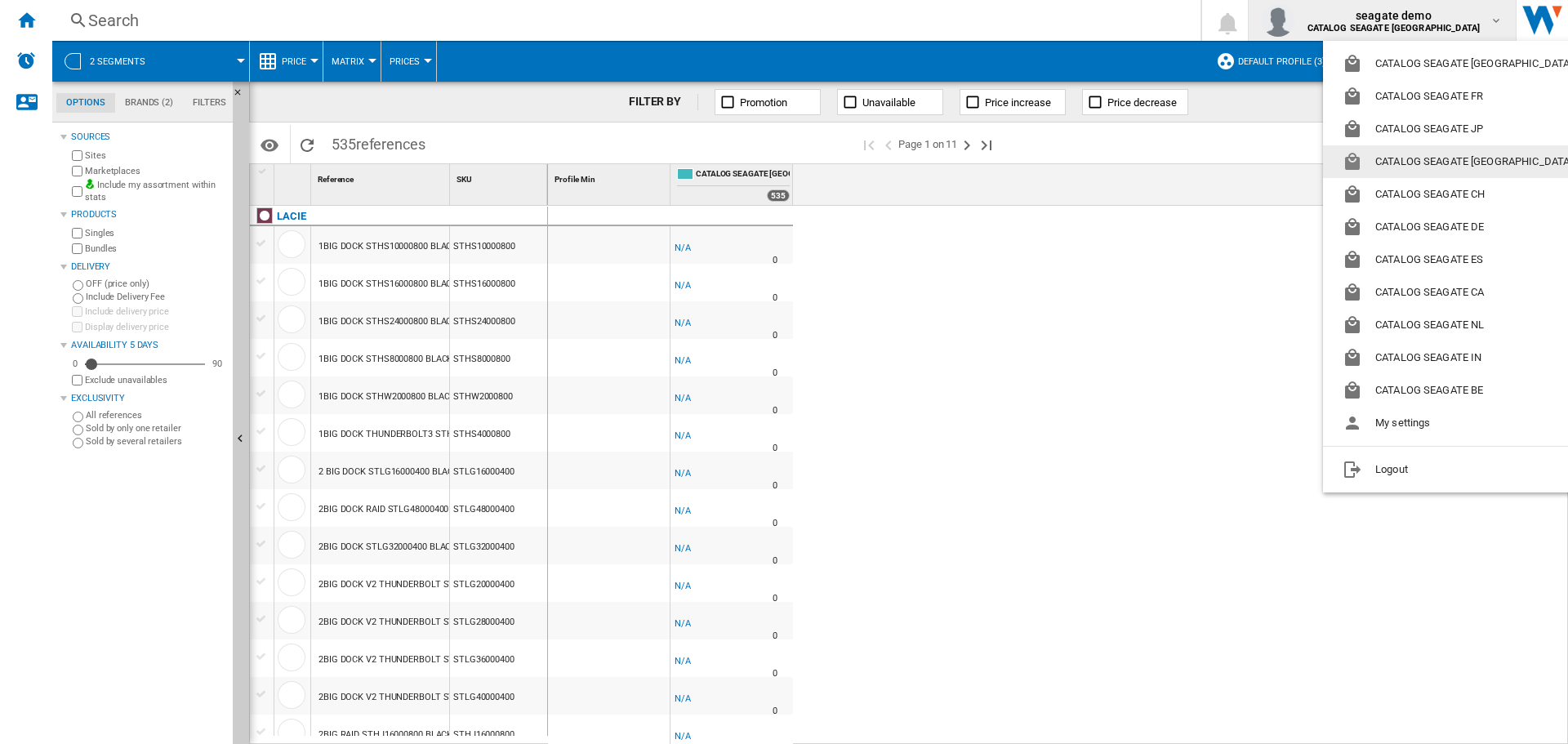 click on "CATALOG SEAGATE [GEOGRAPHIC_DATA]" at bounding box center (1460, 162) 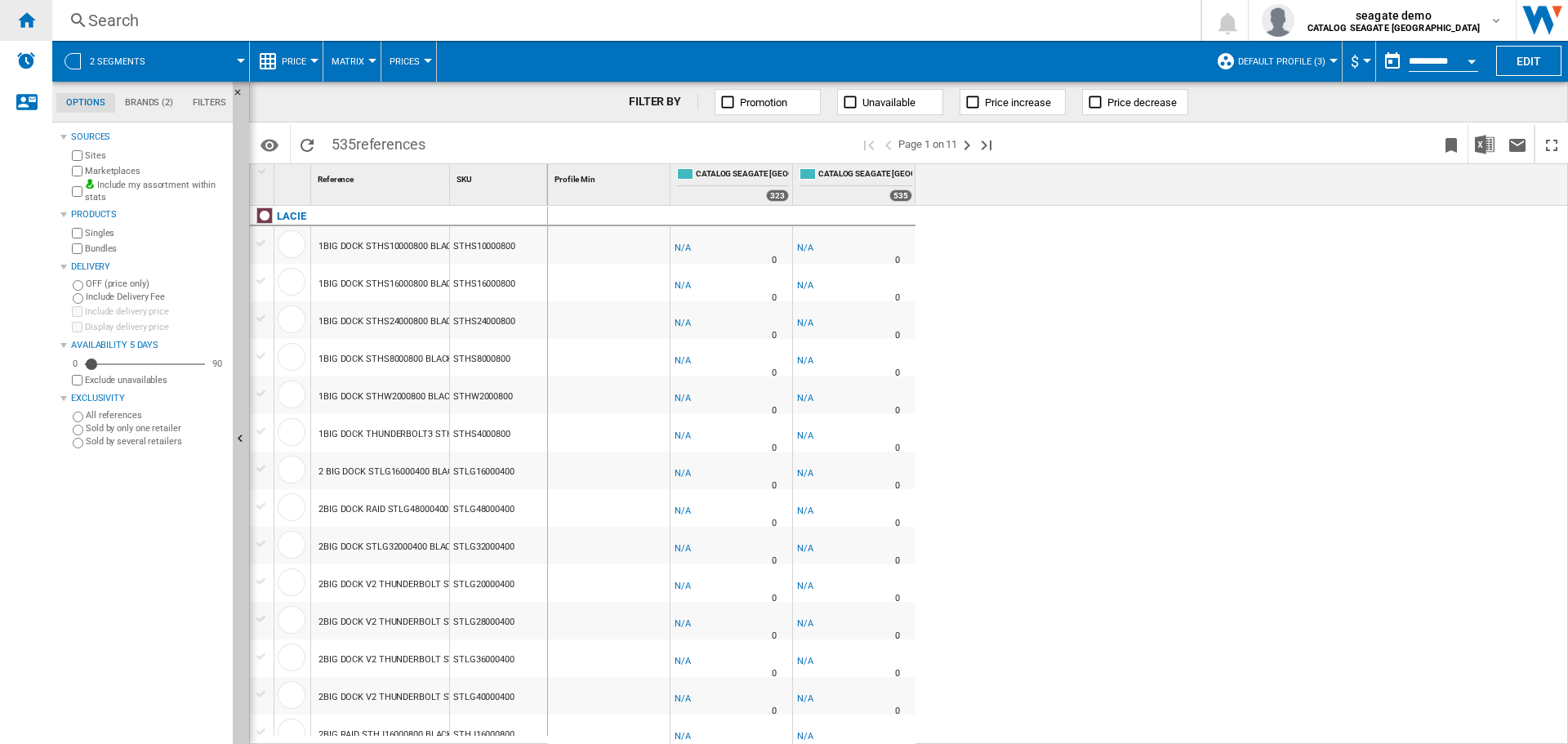click at bounding box center (26, 20) 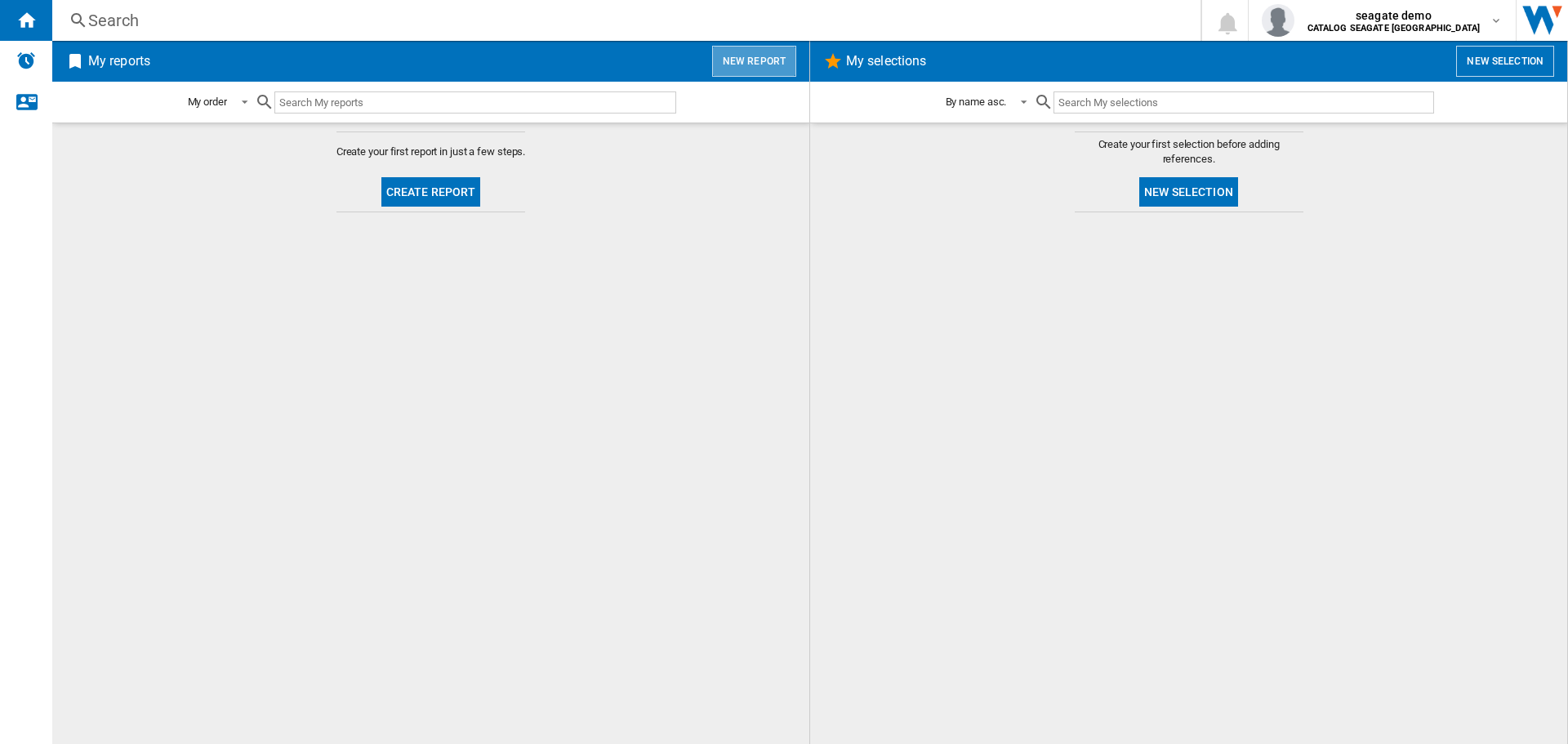 click on "New report" at bounding box center [754, 61] 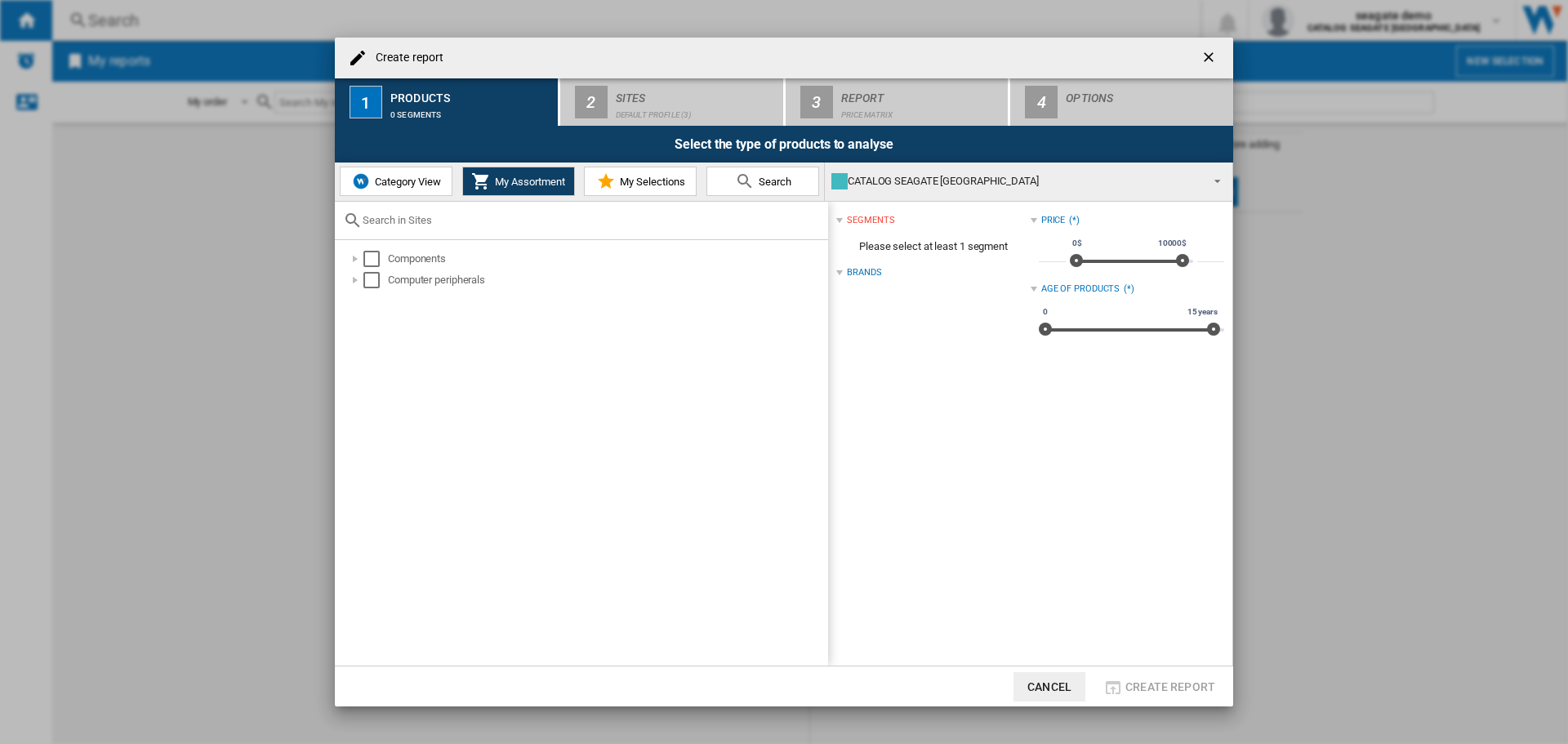 type 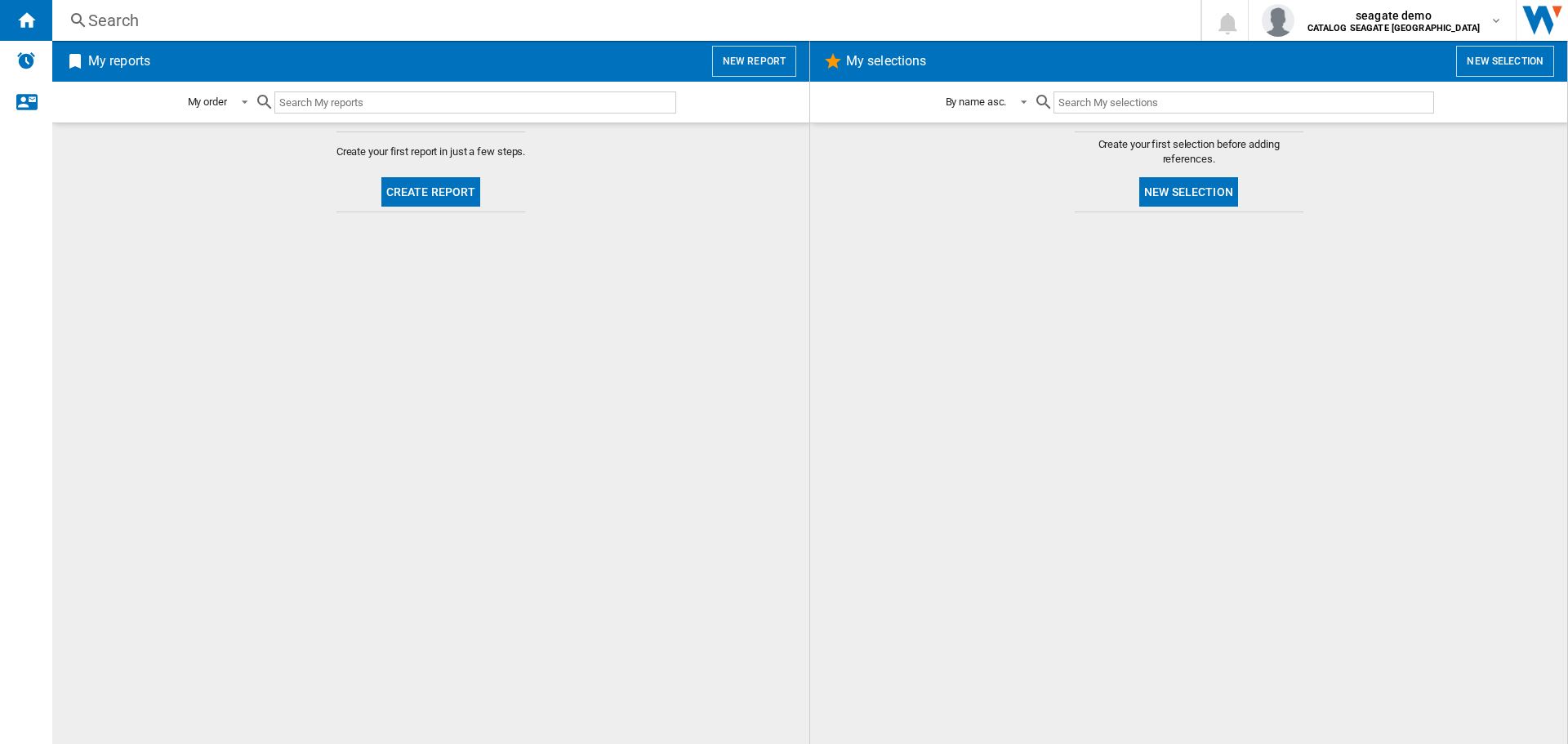 click on "My reports
New report" at bounding box center [430, 61] 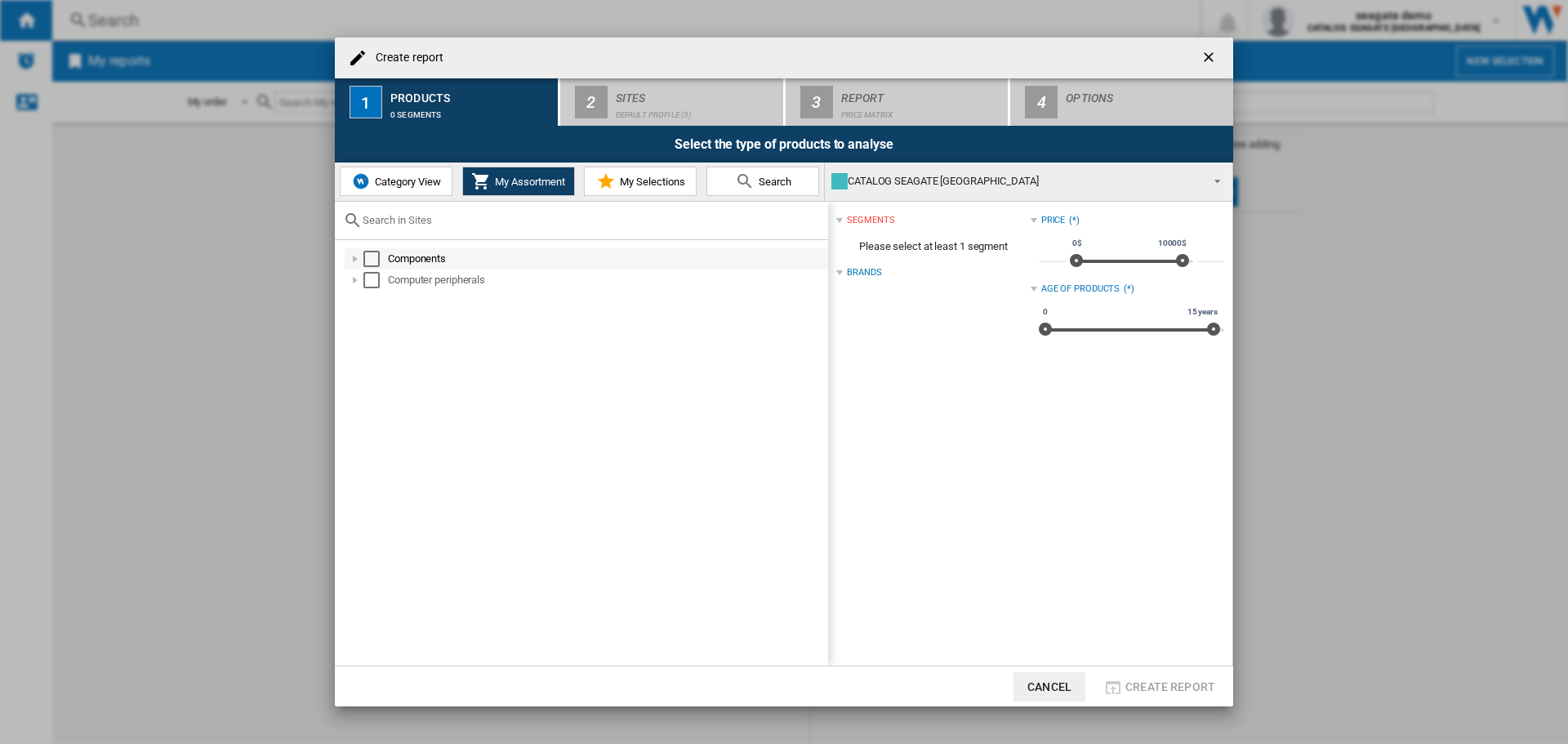click at bounding box center (355, 259) 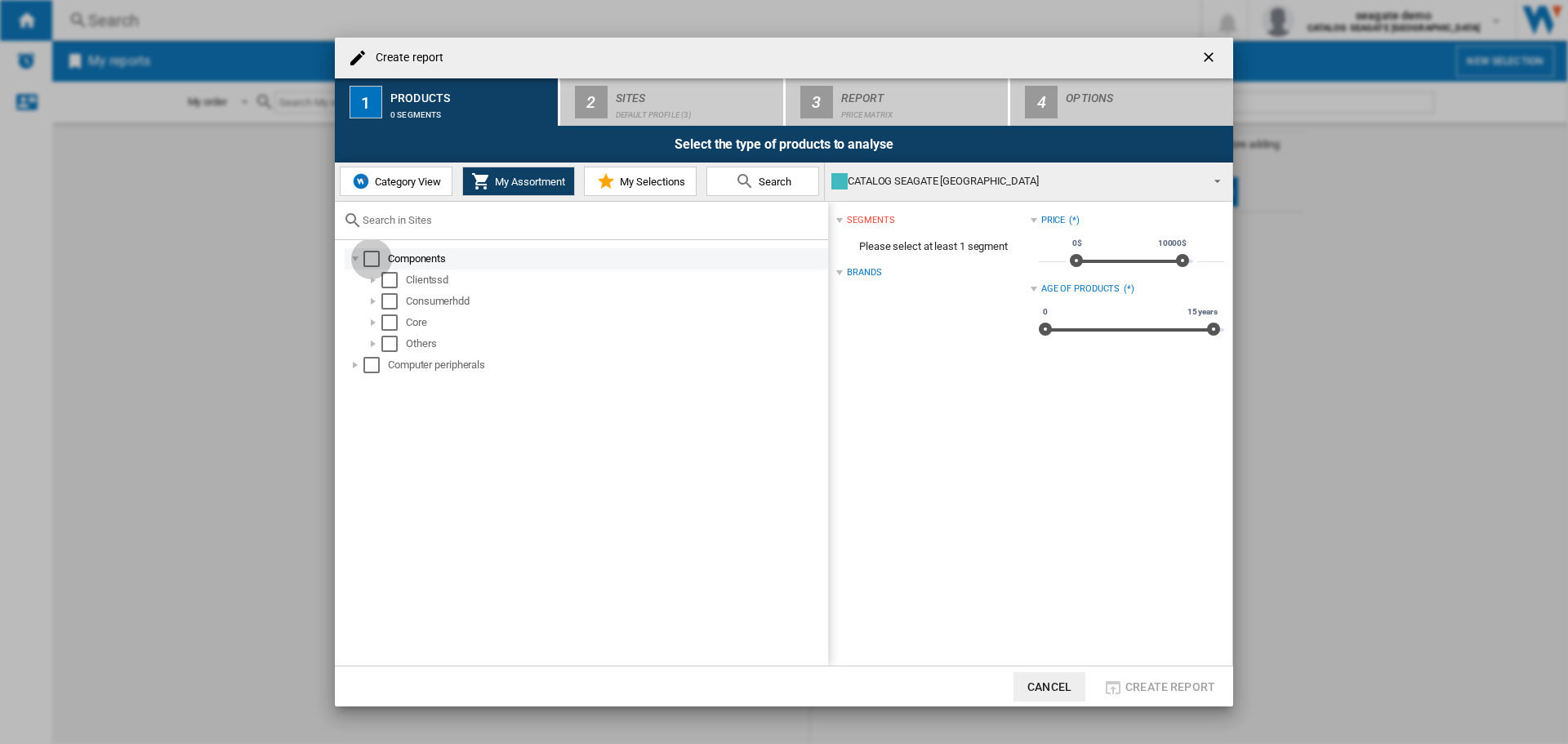 drag, startPoint x: 372, startPoint y: 259, endPoint x: 376, endPoint y: 275, distance: 16.492423 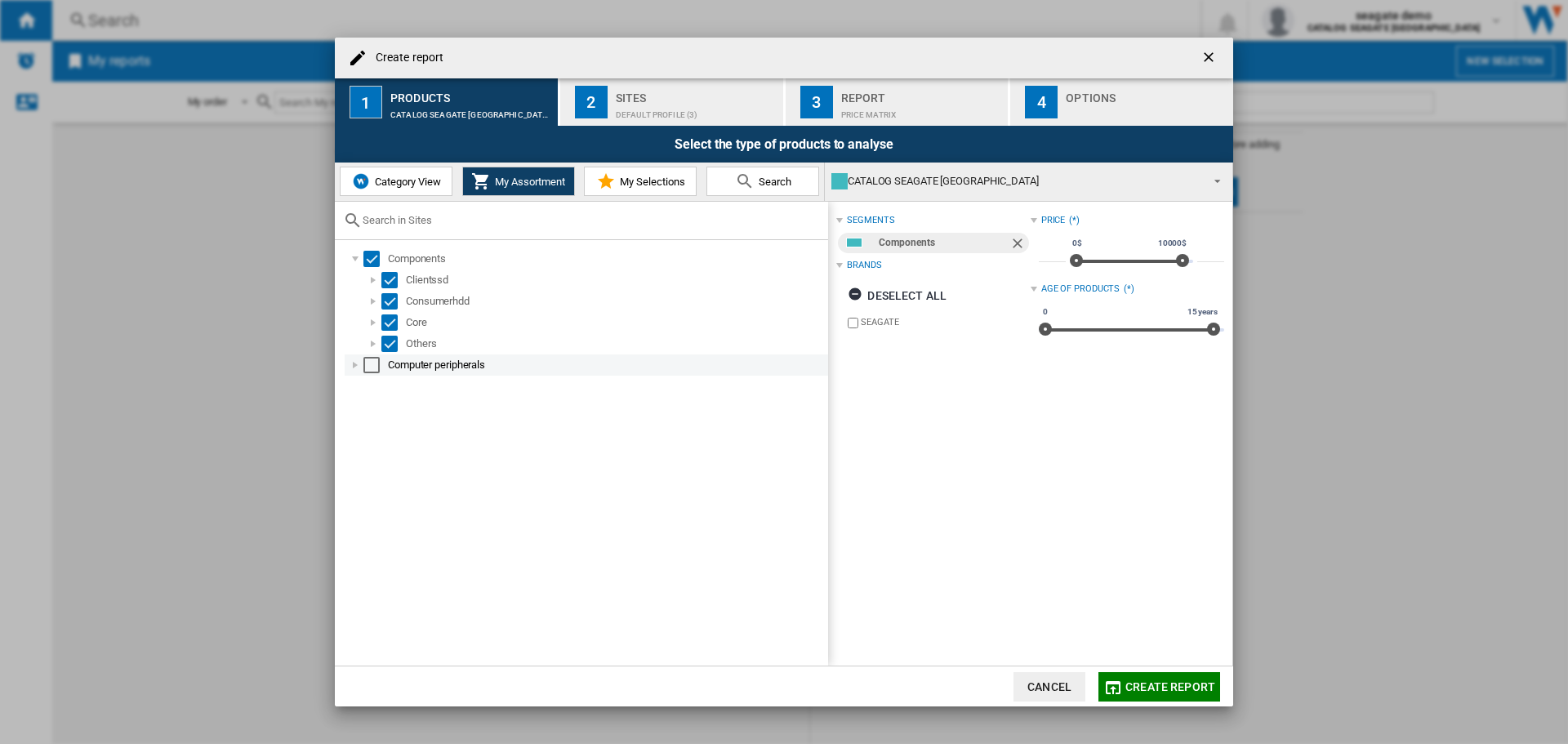 click at bounding box center (372, 365) 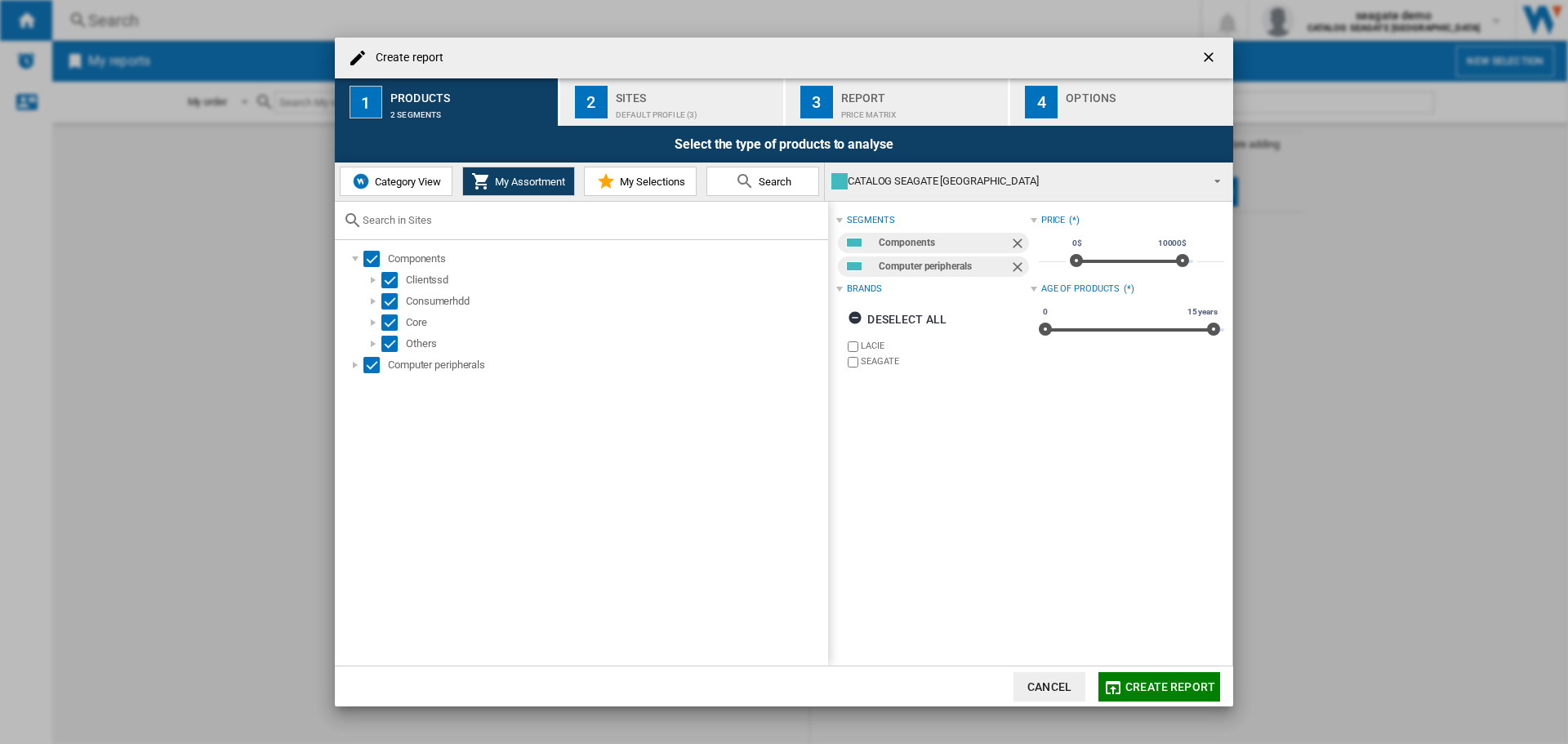 click on "Cancel
Create report" 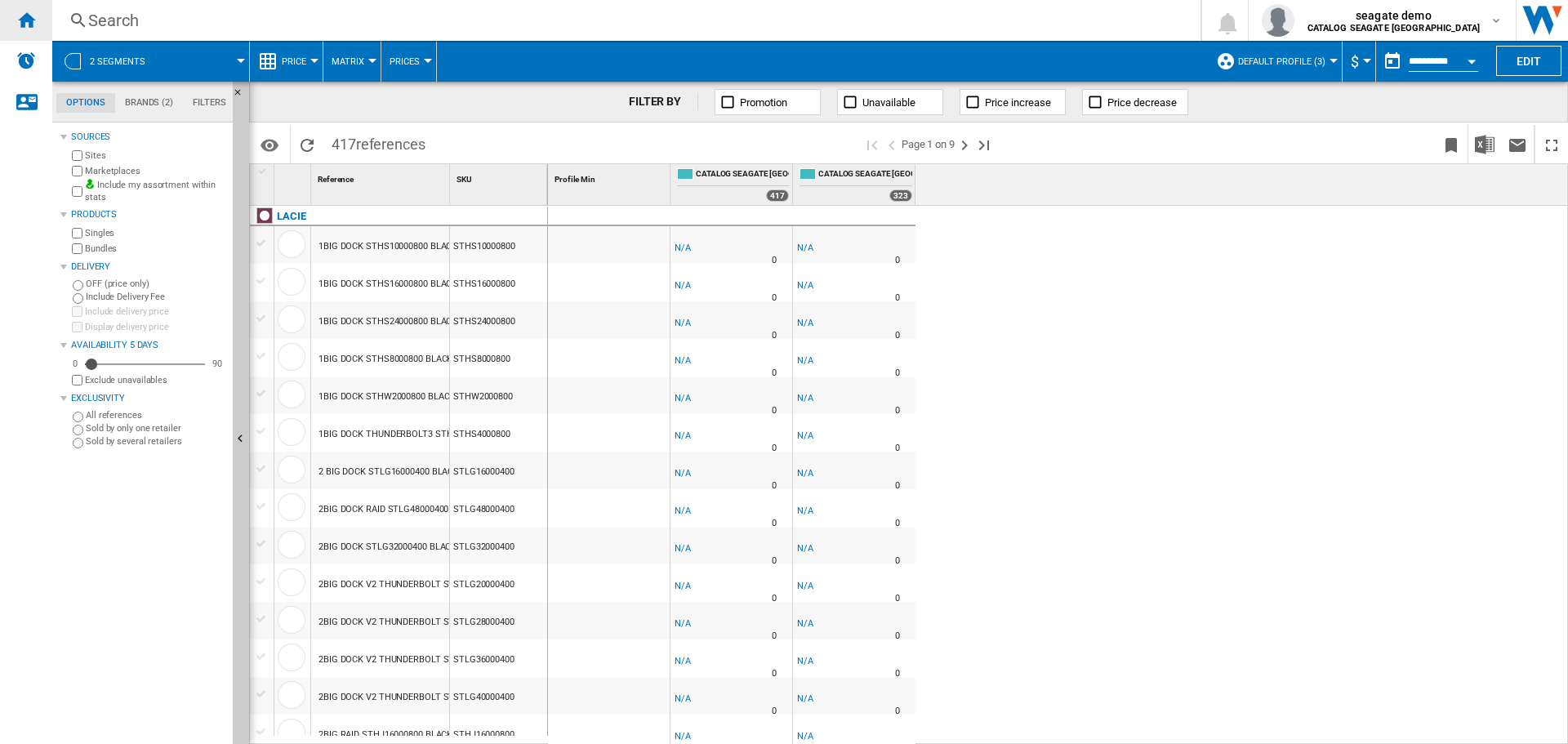 click at bounding box center [26, 20] 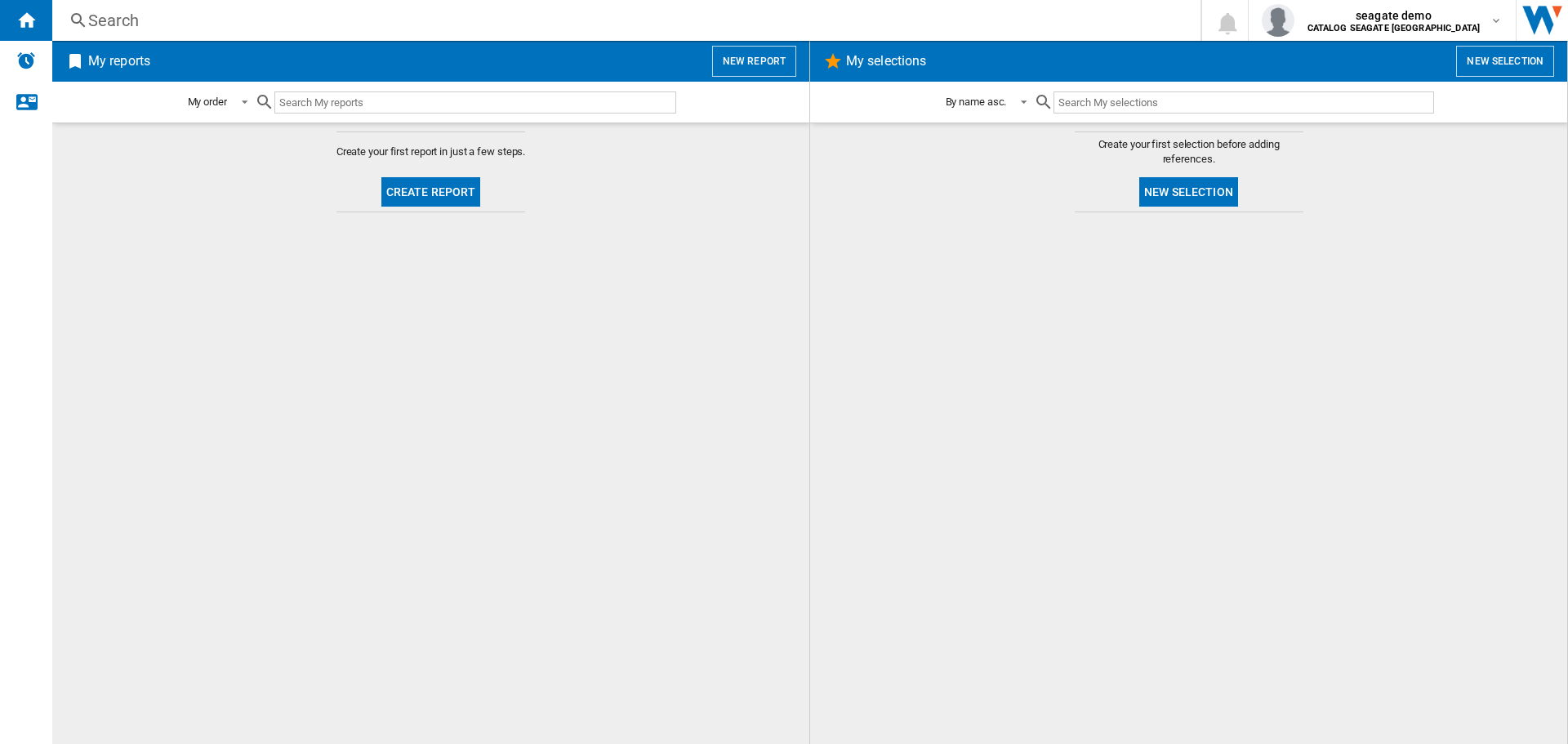 click on "New report" at bounding box center (754, 61) 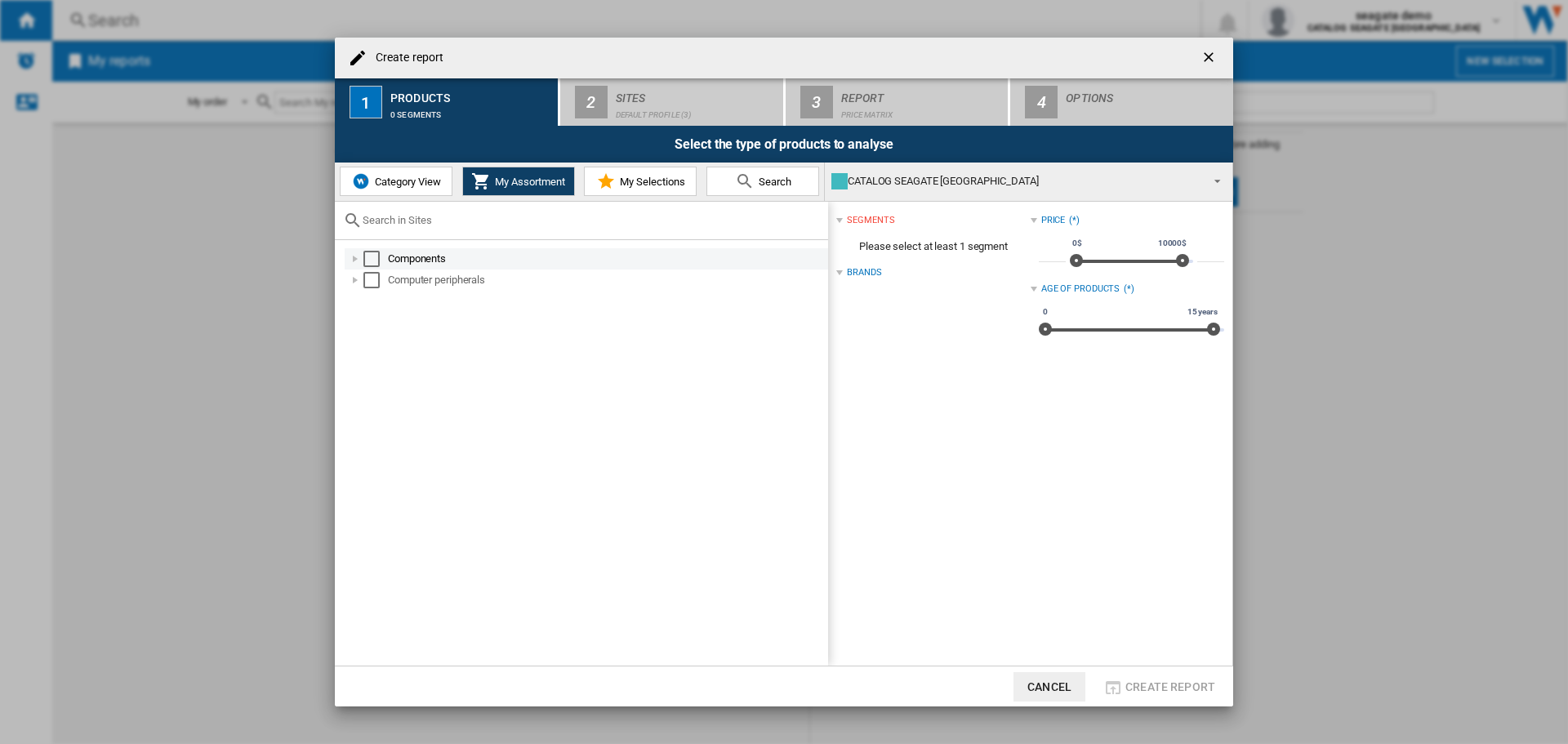 click at bounding box center (372, 259) 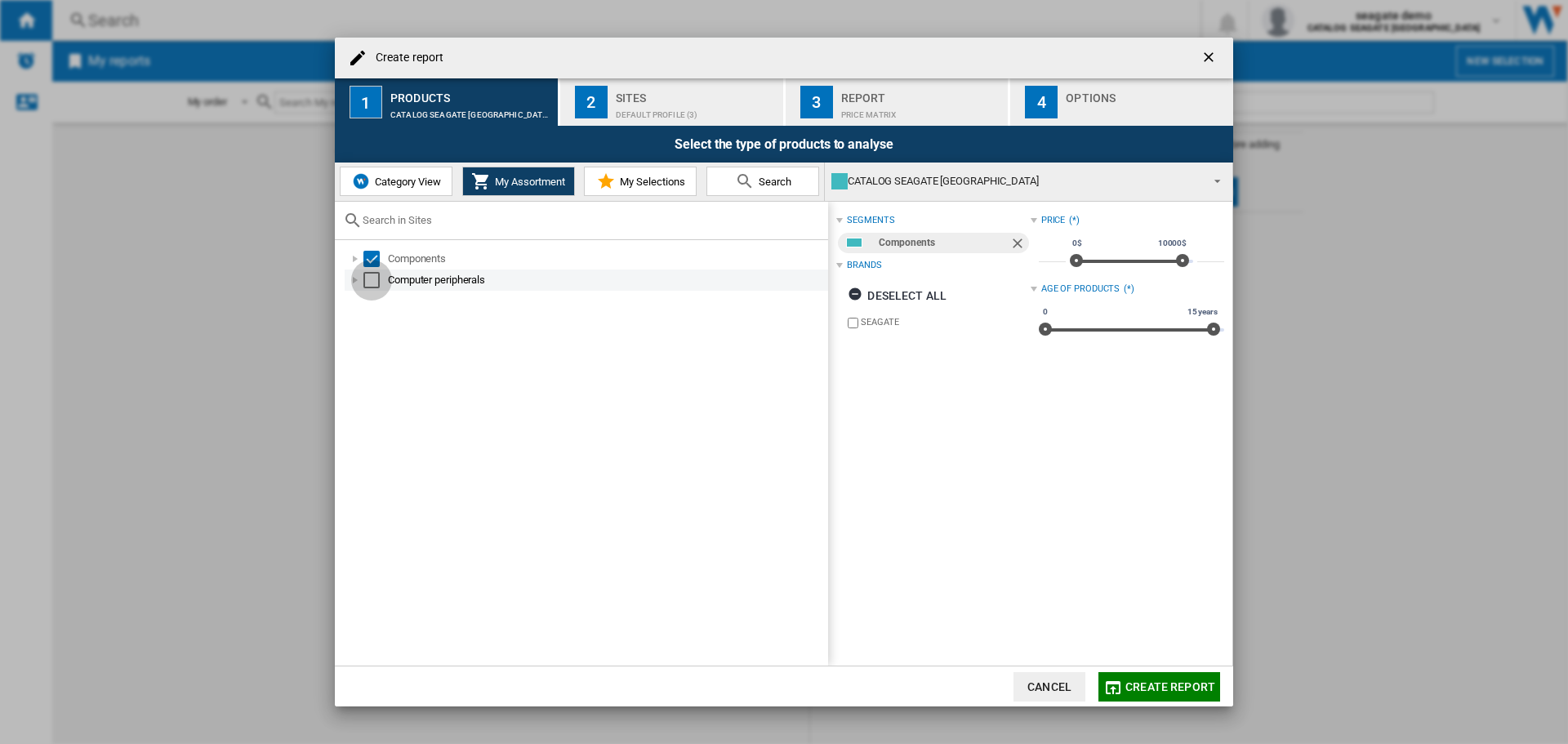 click at bounding box center (372, 280) 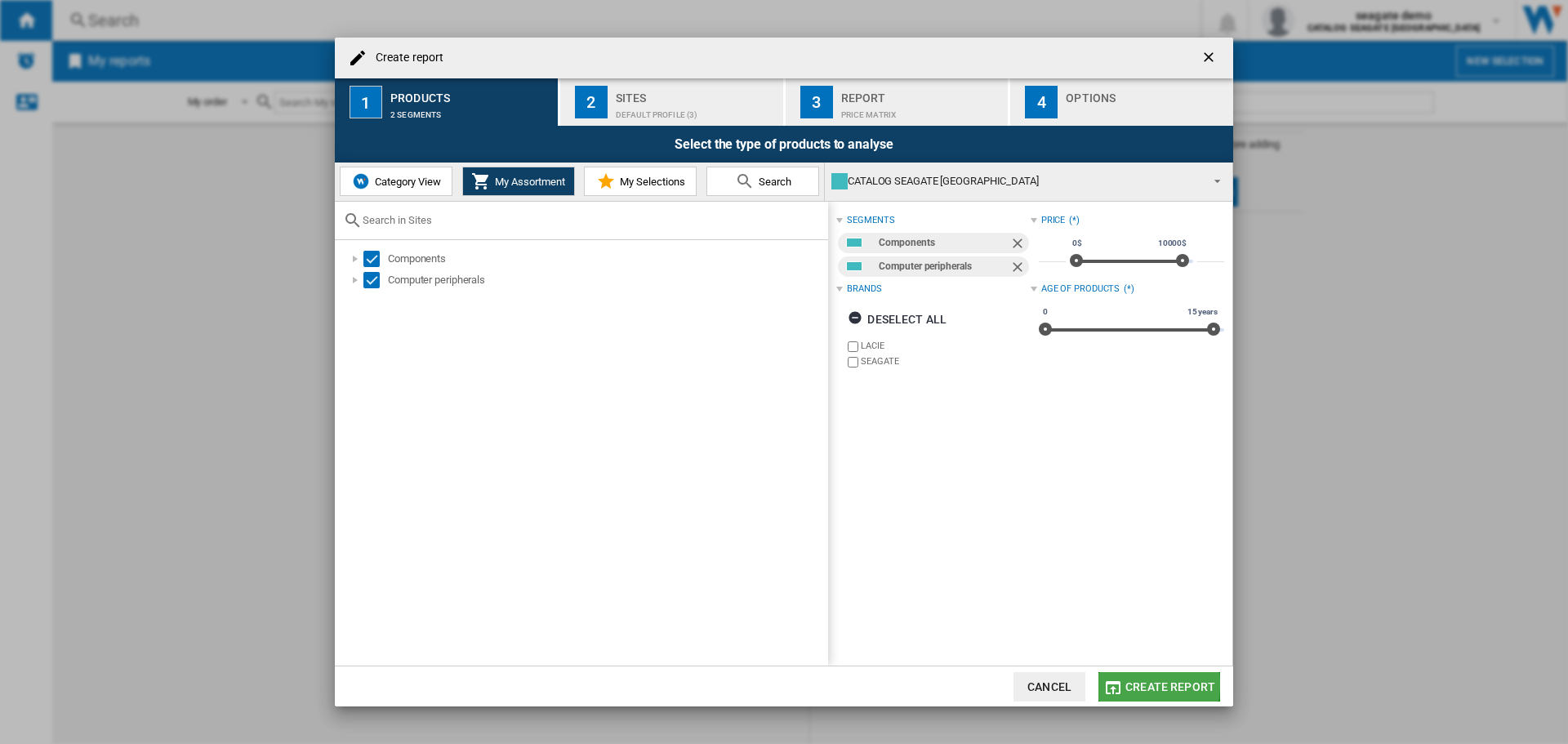 click on "Create report" 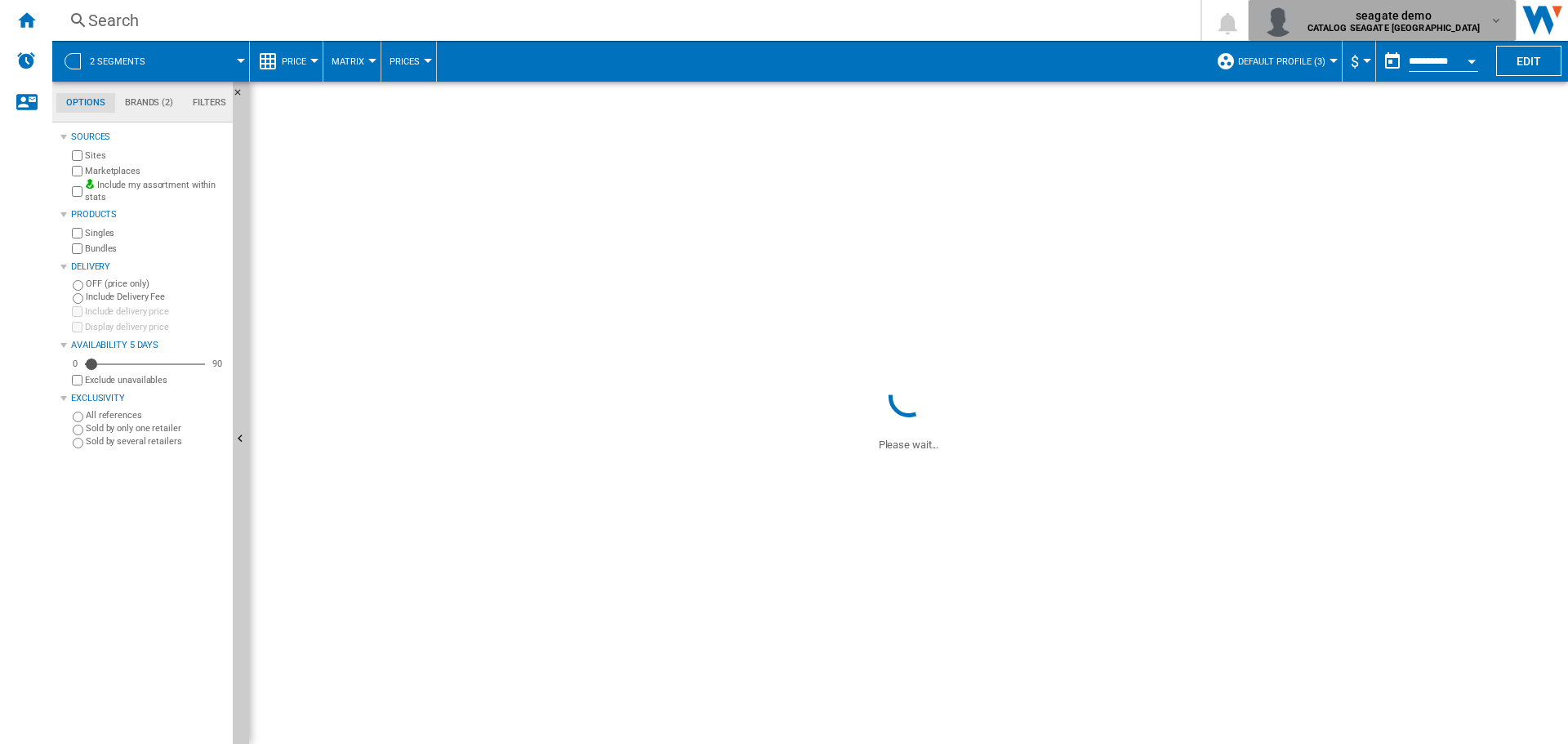 click on "CATALOG SEAGATE [GEOGRAPHIC_DATA]" at bounding box center [1394, 28] 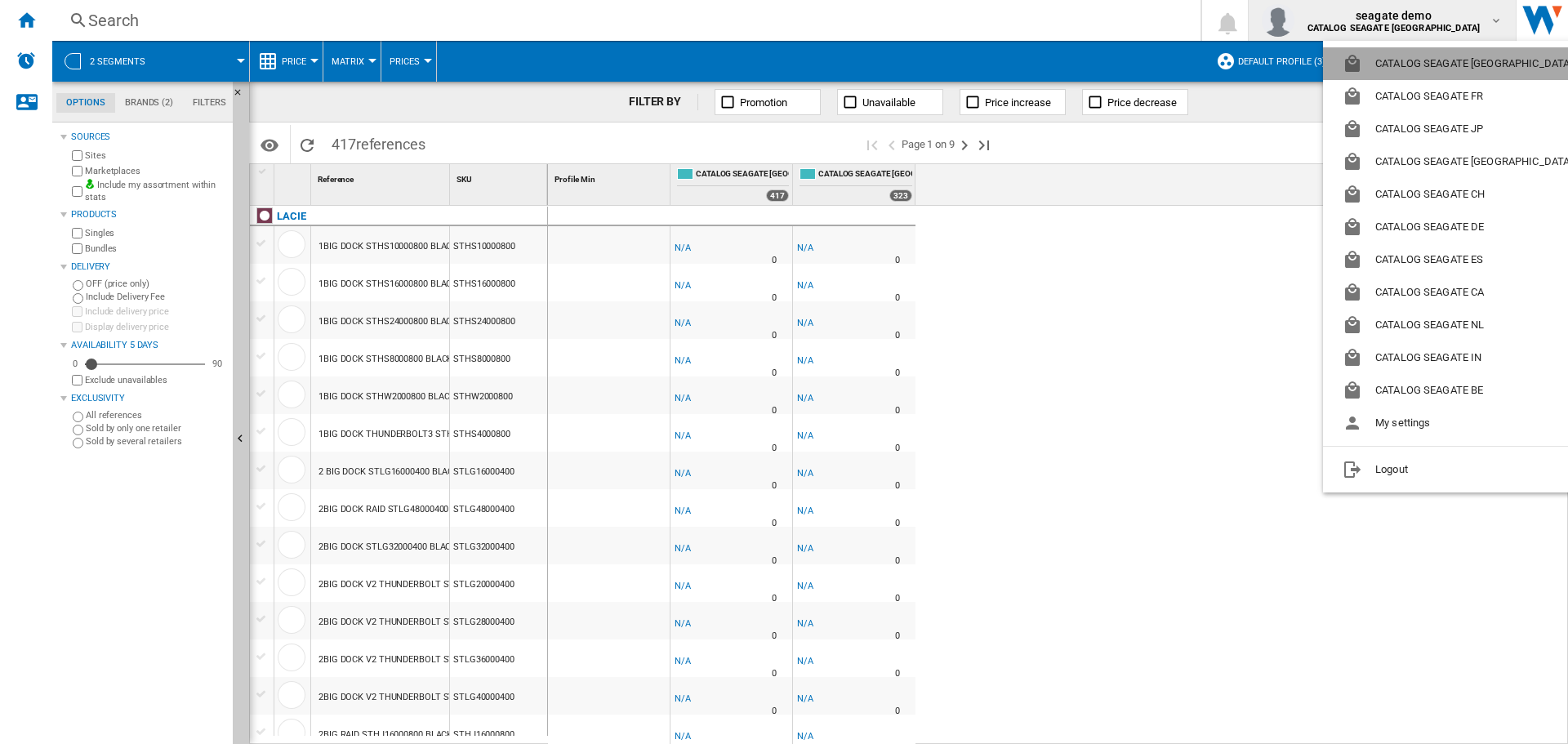 click on "CATALOG SEAGATE [GEOGRAPHIC_DATA]" at bounding box center (1460, 64) 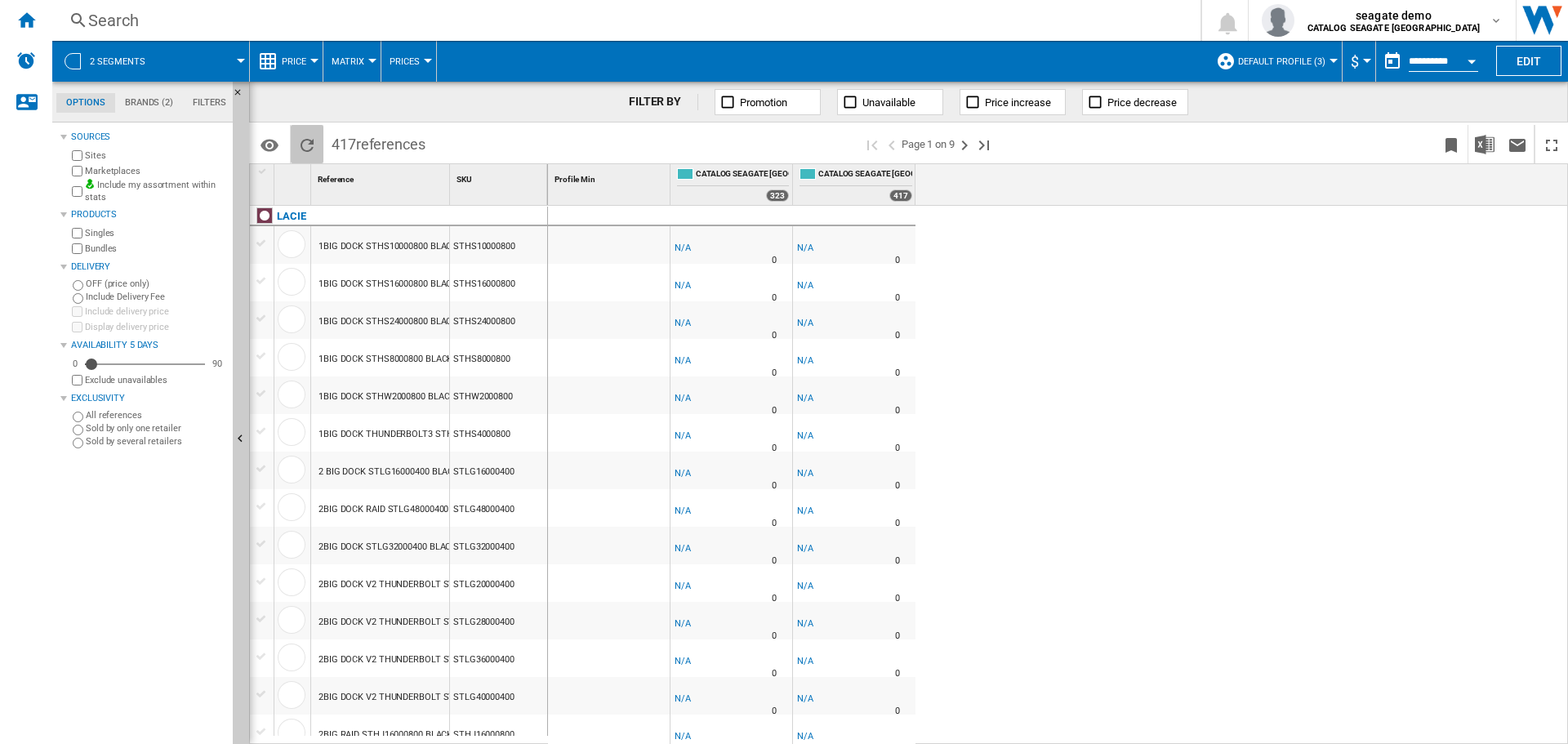 click at bounding box center [307, 145] 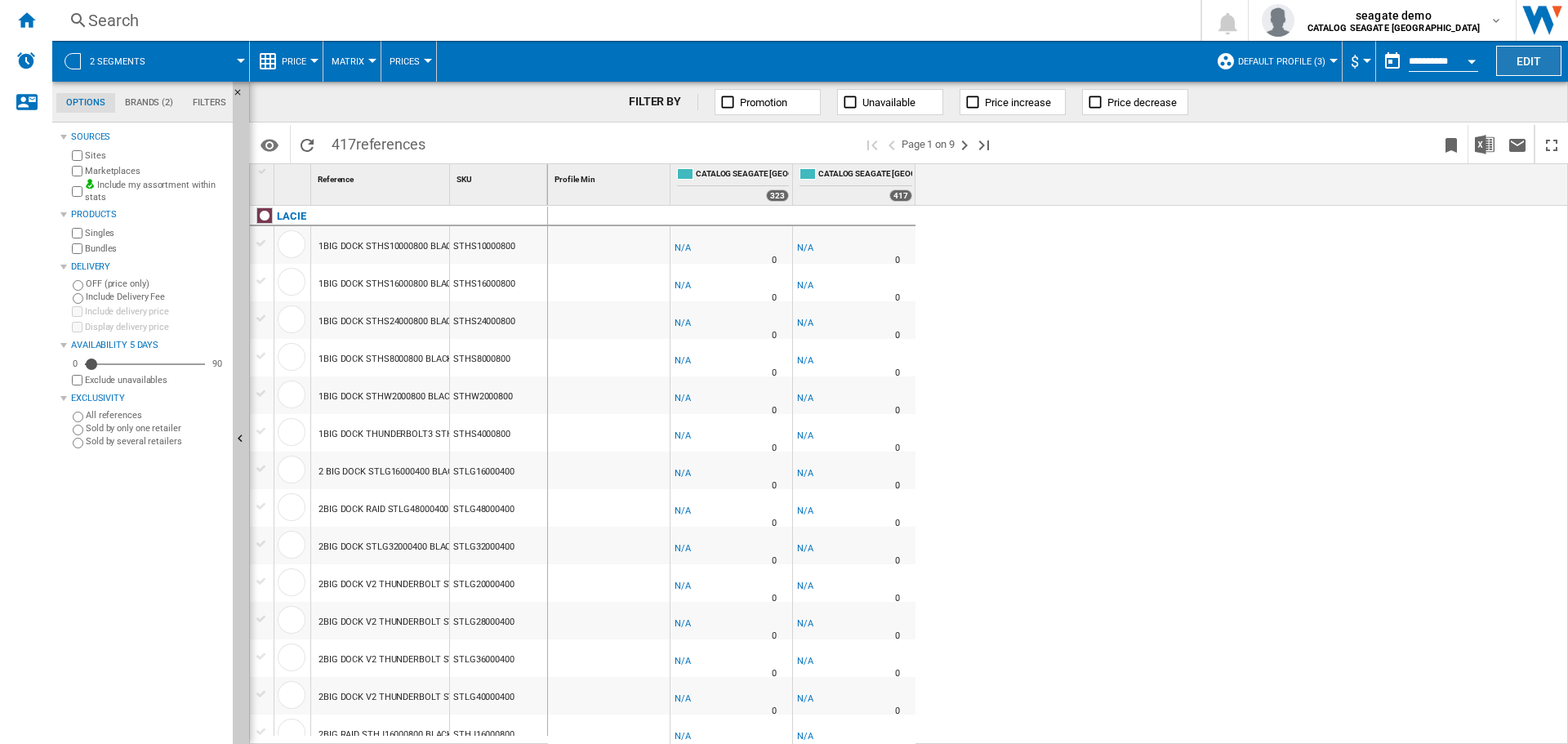 click on "Edit" at bounding box center [1529, 60] 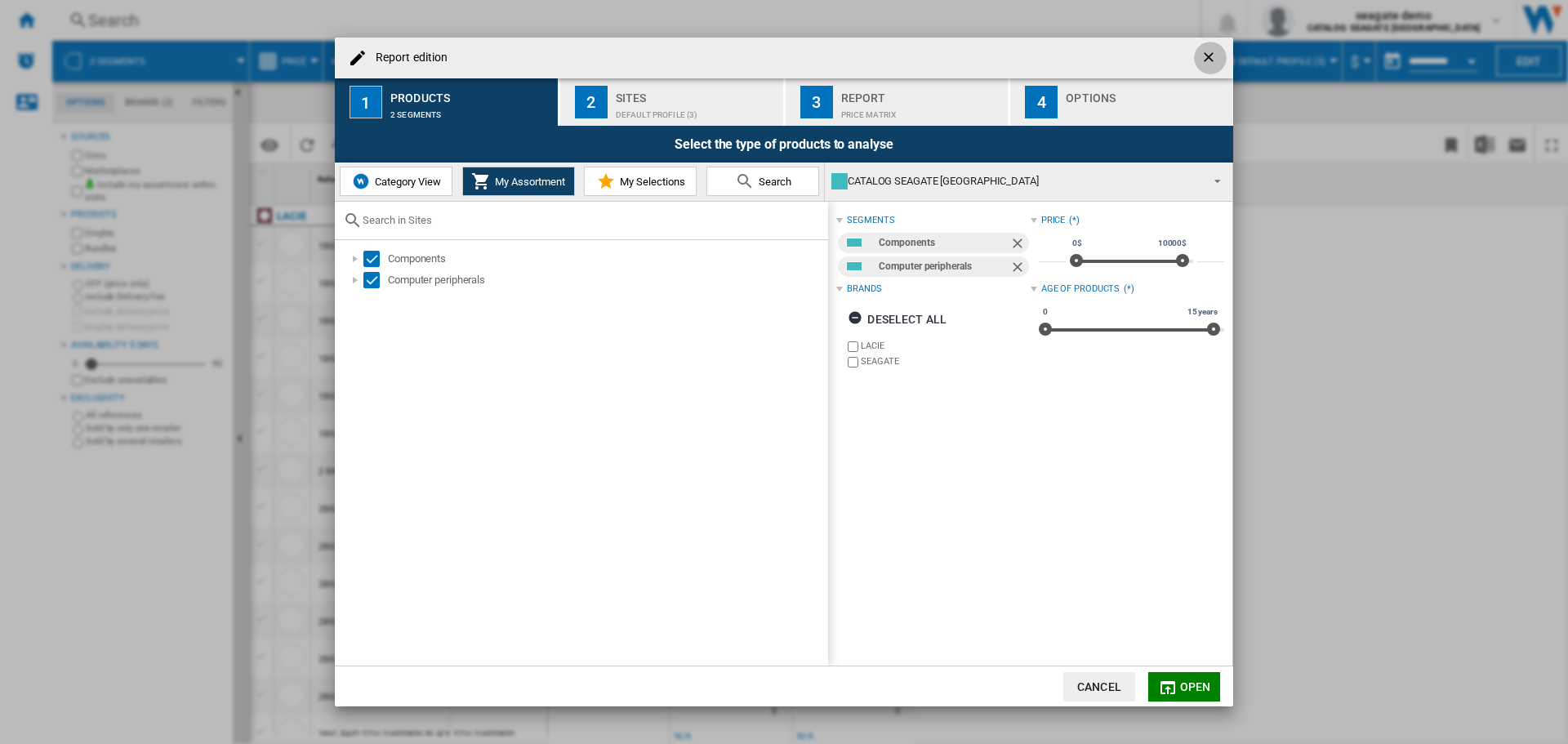 click at bounding box center (1210, 59) 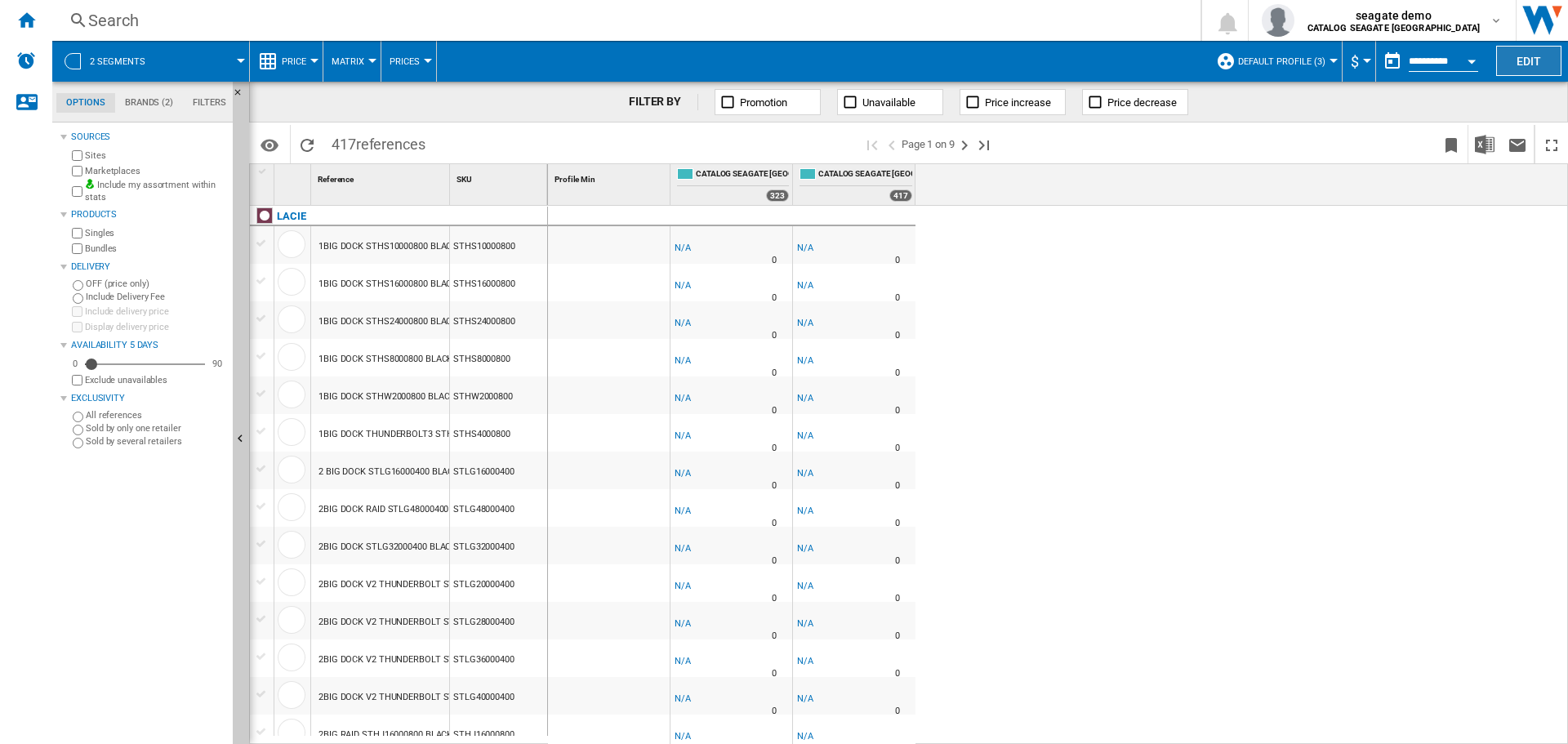 click on "Edit" at bounding box center [1529, 60] 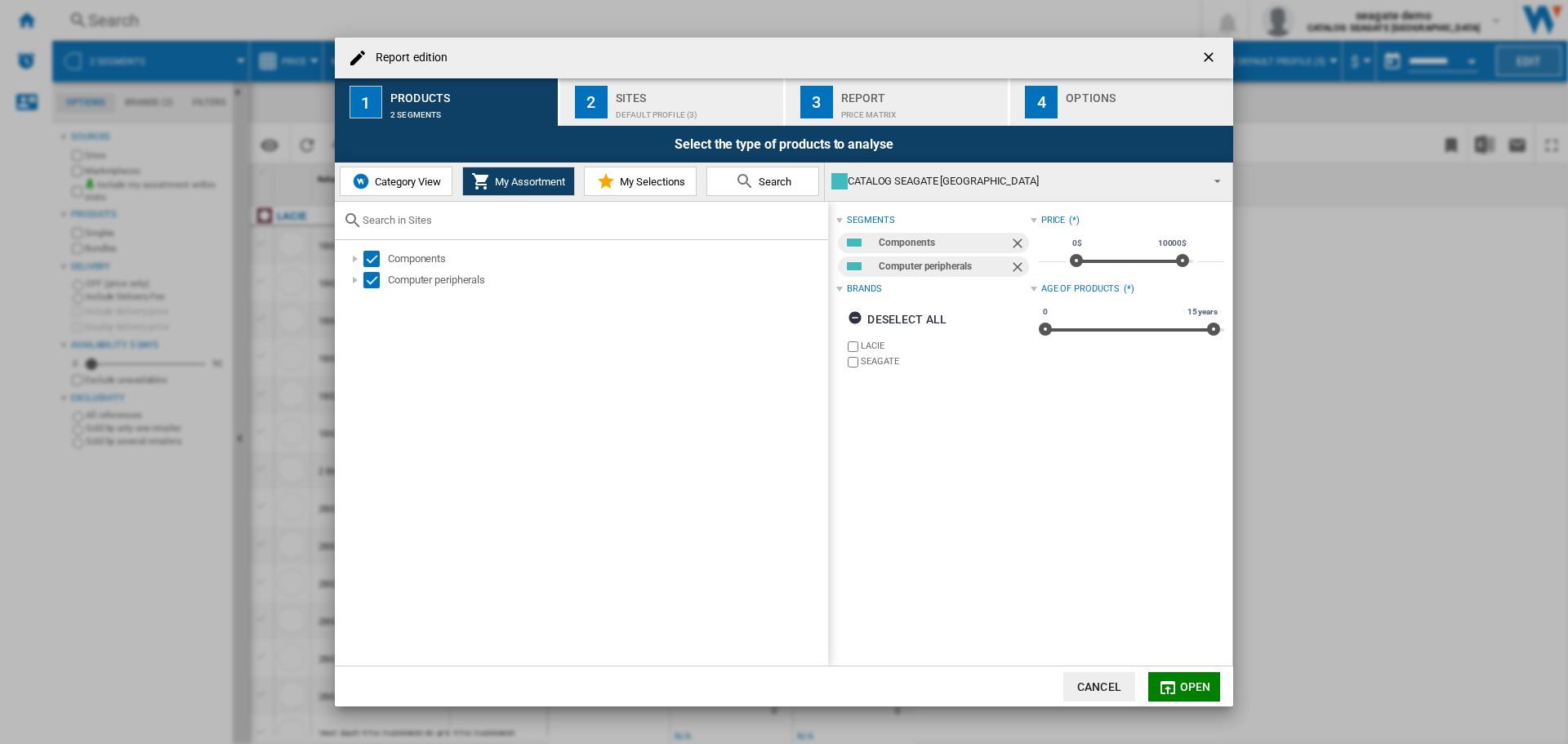 type 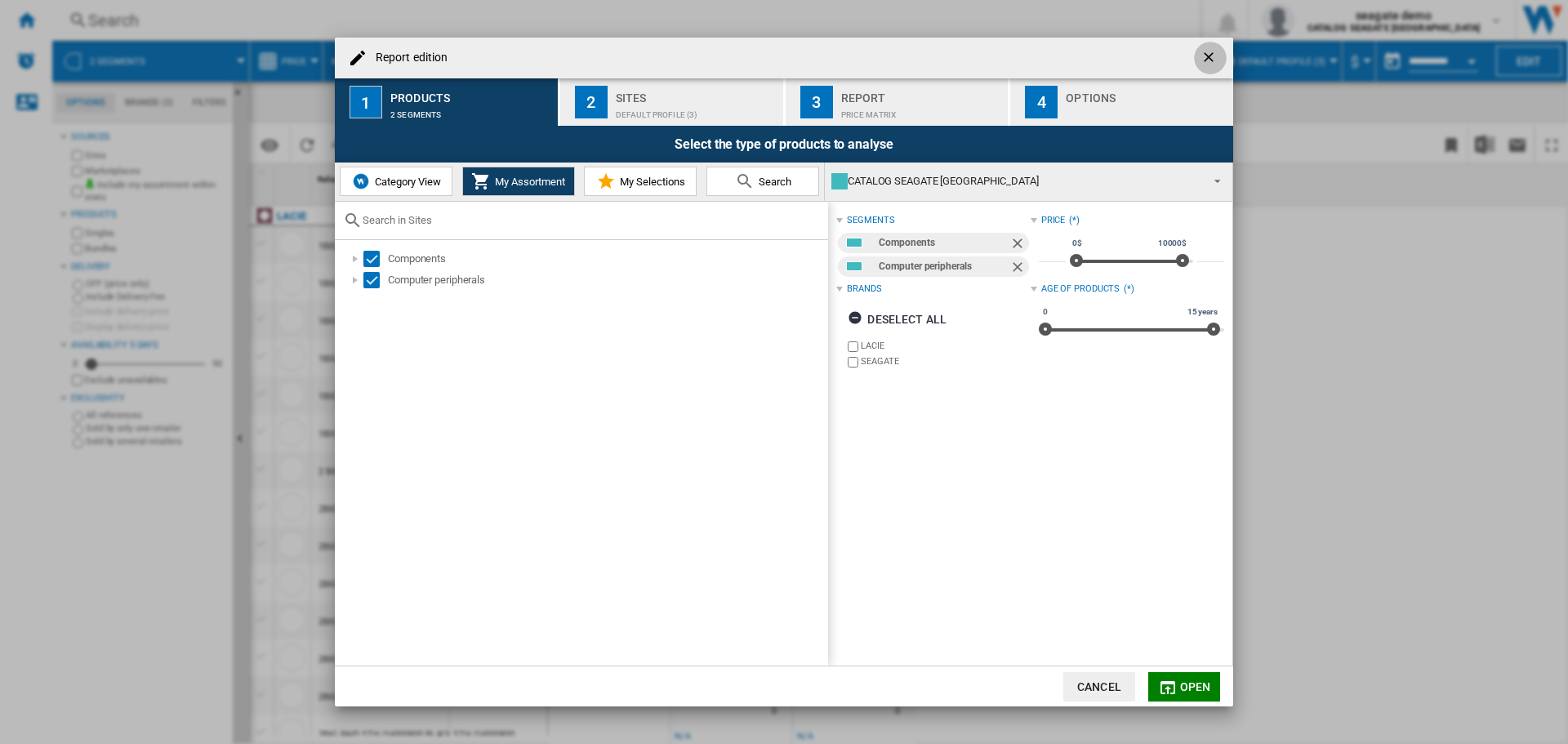 click at bounding box center [1210, 59] 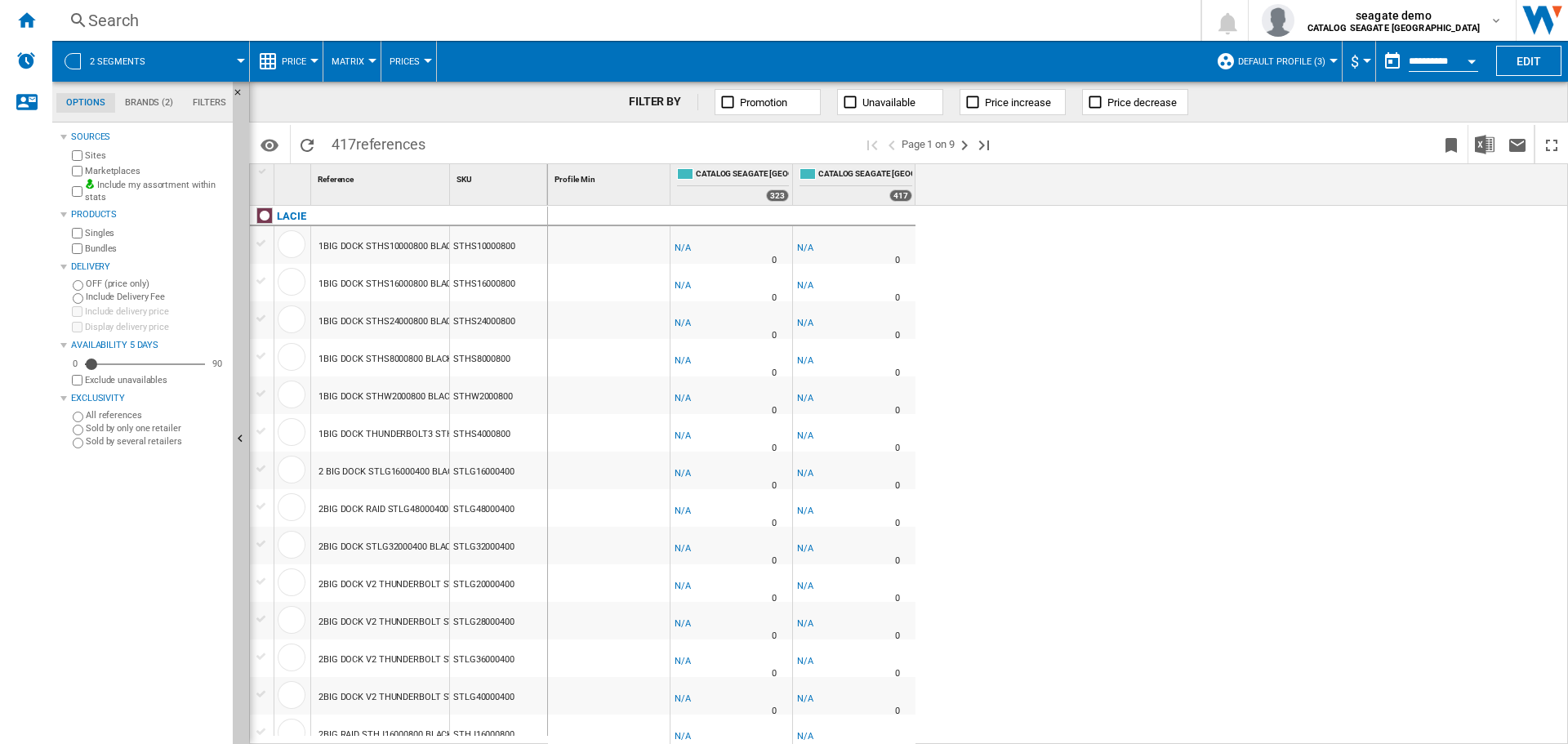 click on "Price" at bounding box center (298, 61) 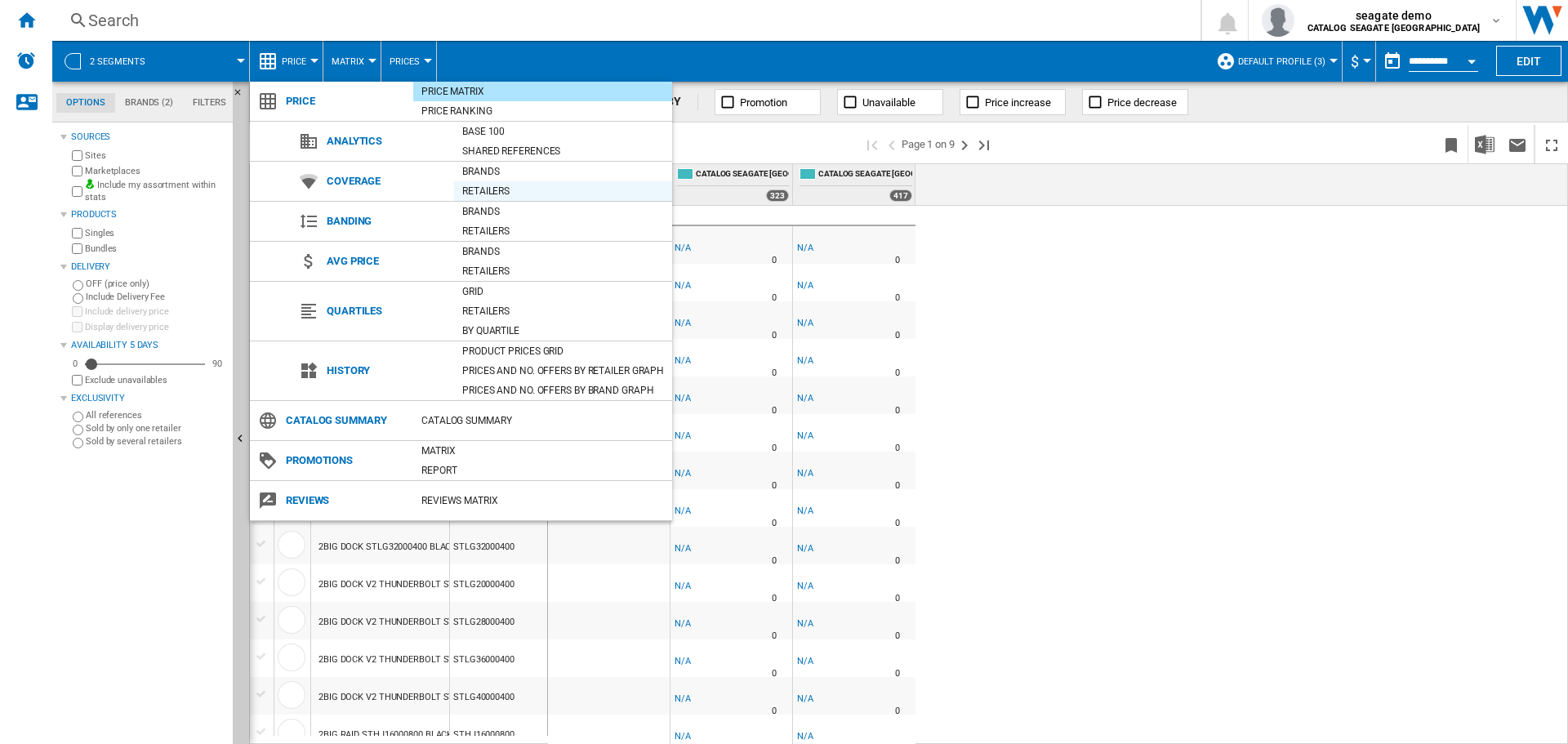 click on "Retailers" at bounding box center [563, 191] 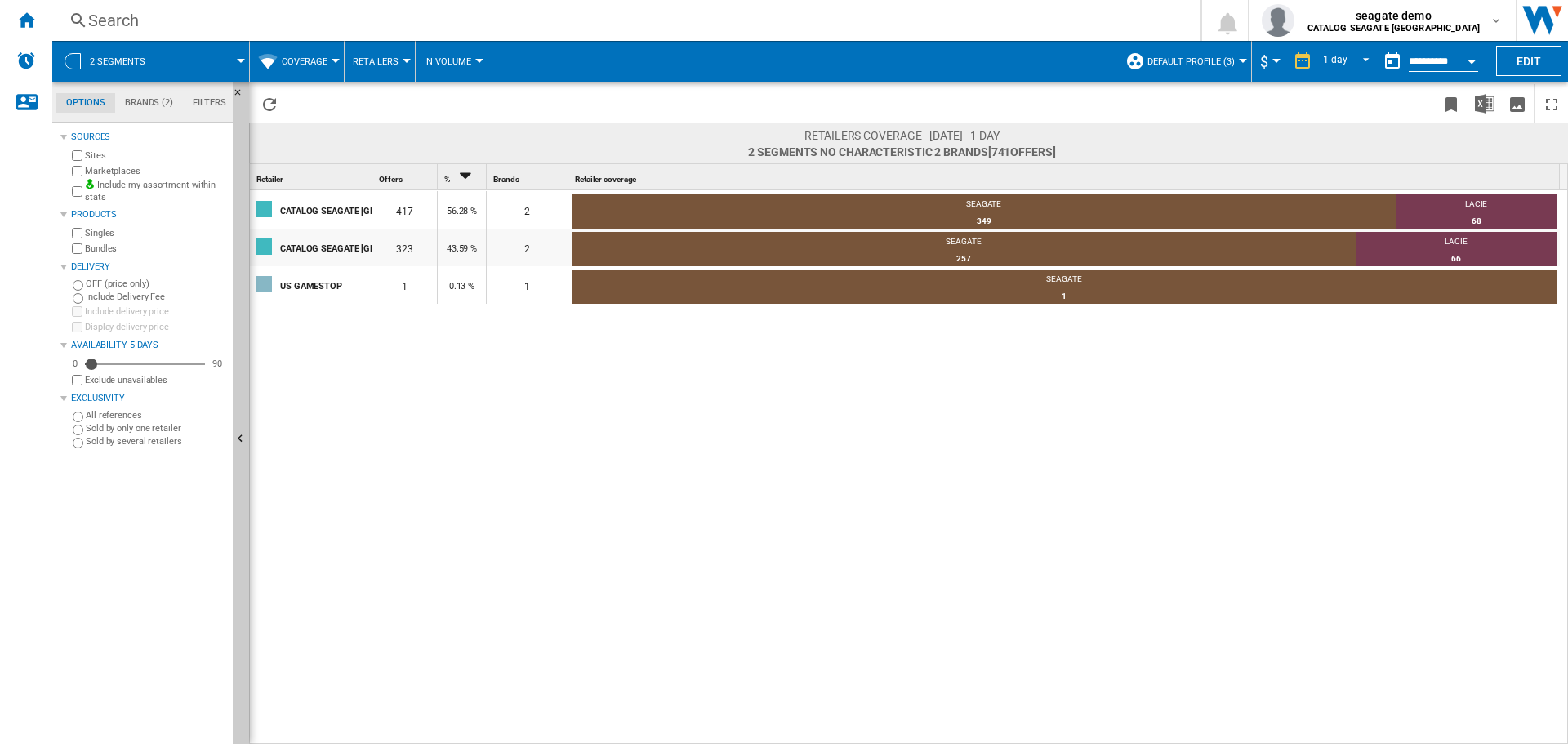 drag, startPoint x: 369, startPoint y: 185, endPoint x: 423, endPoint y: 184, distance: 54.009258 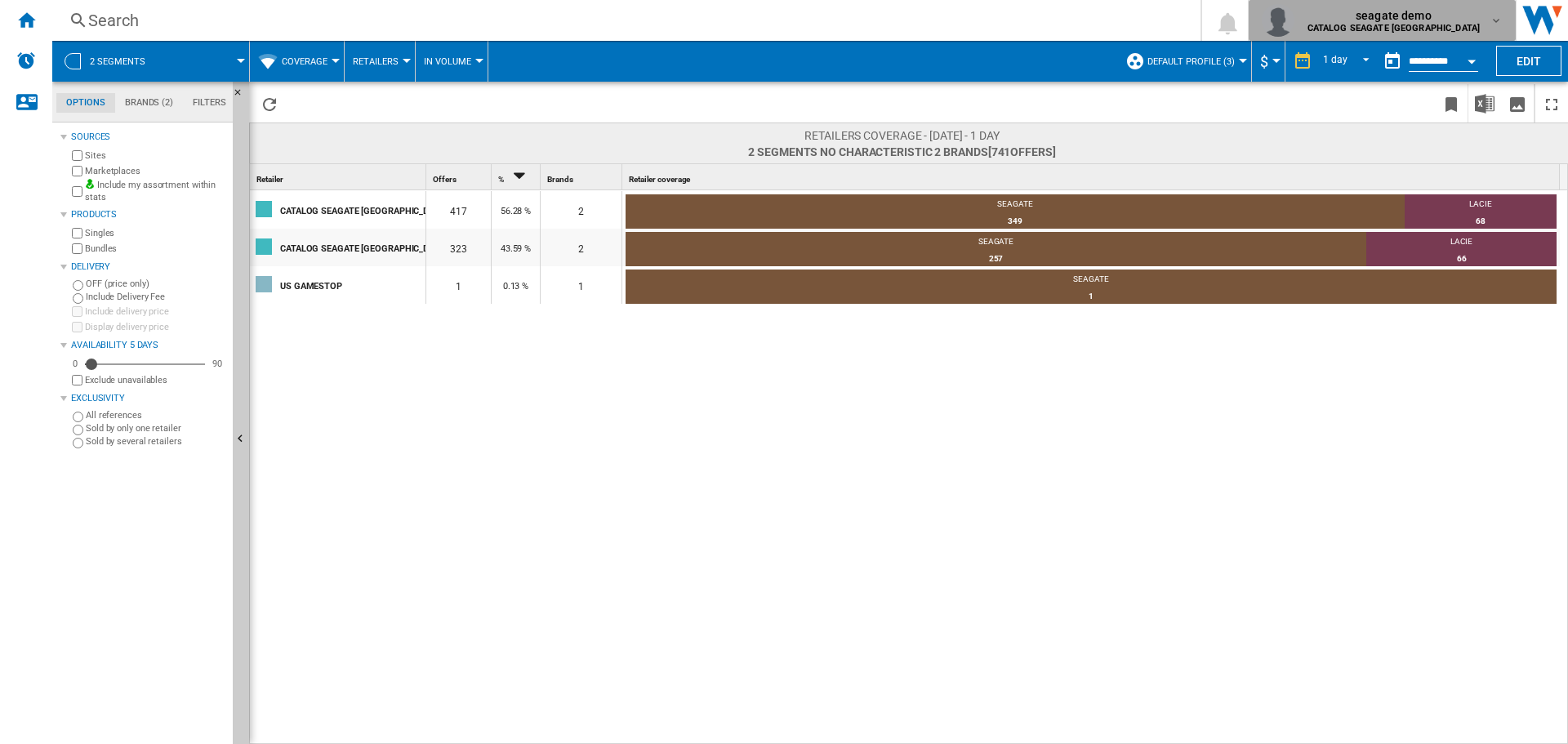 click on "seagate
demo" at bounding box center [1394, 16] 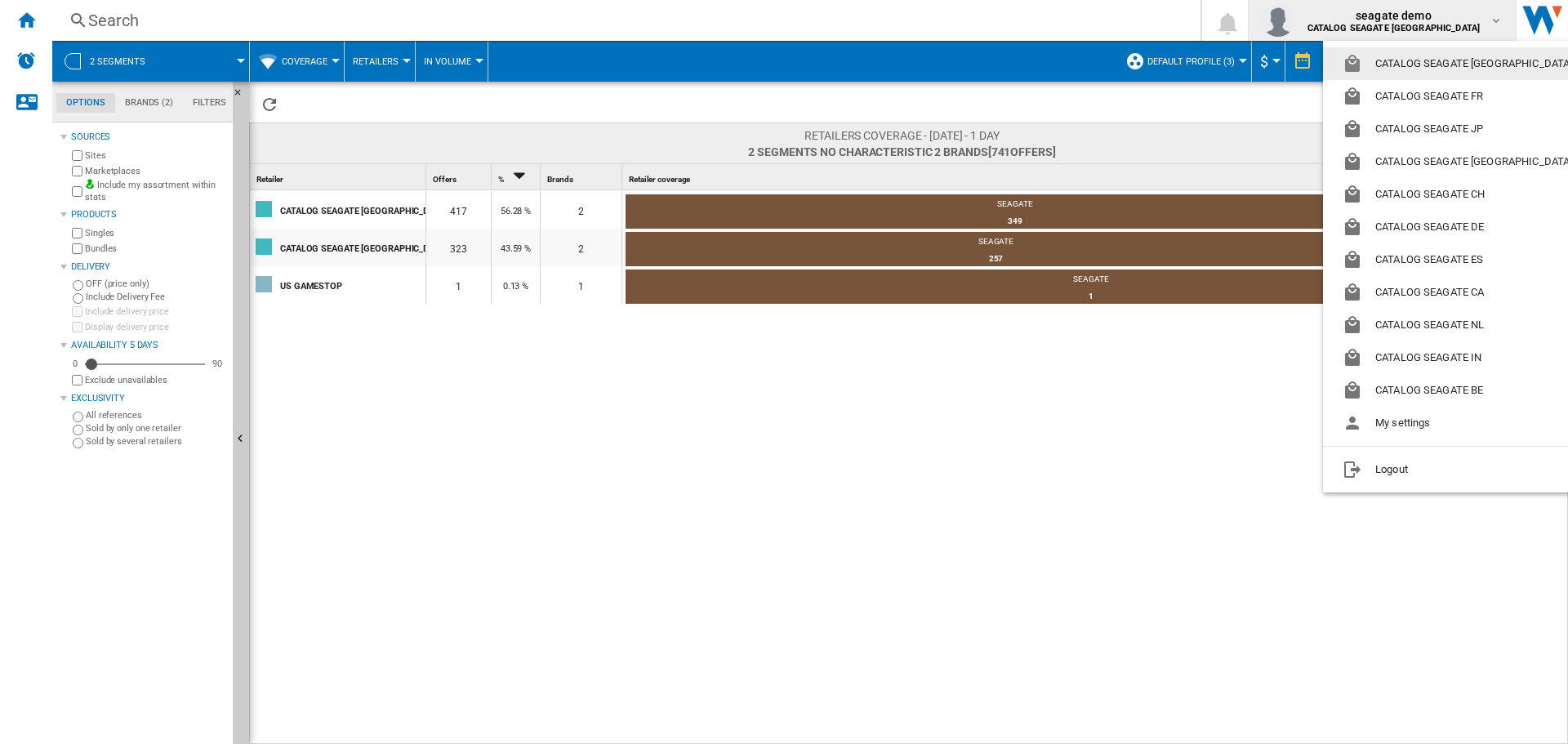 click at bounding box center [784, 372] 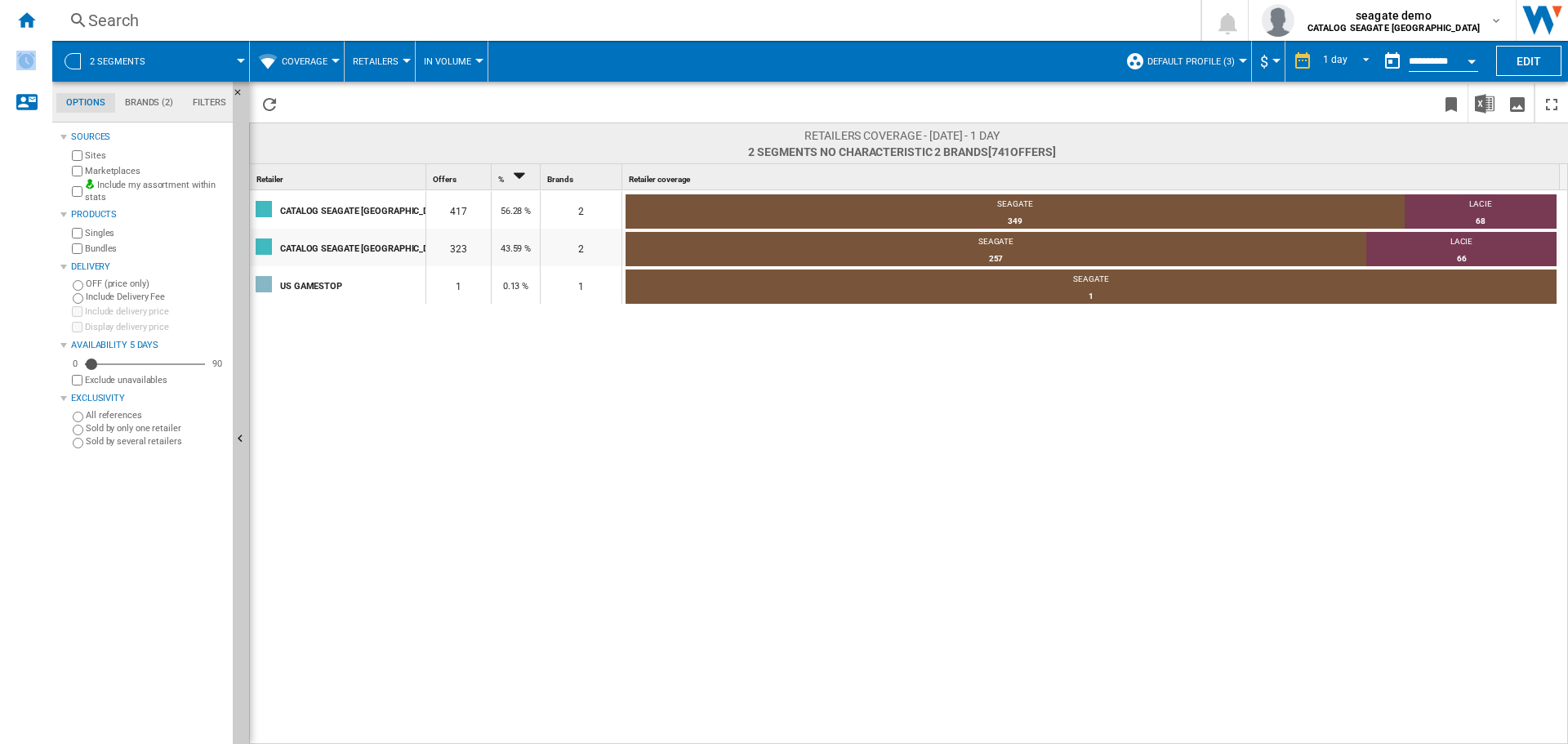 click at bounding box center [26, 20] 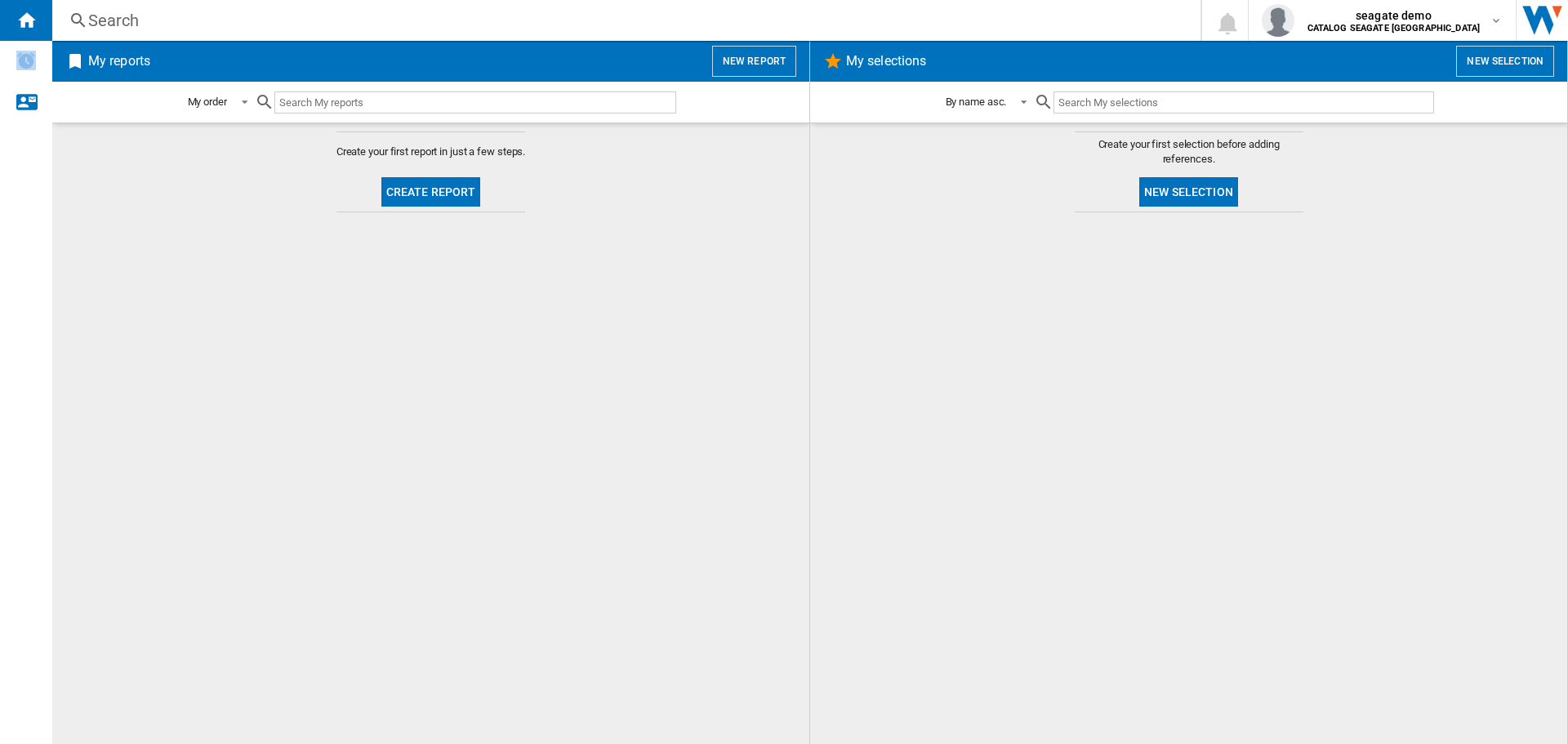 click on "New report" at bounding box center (754, 61) 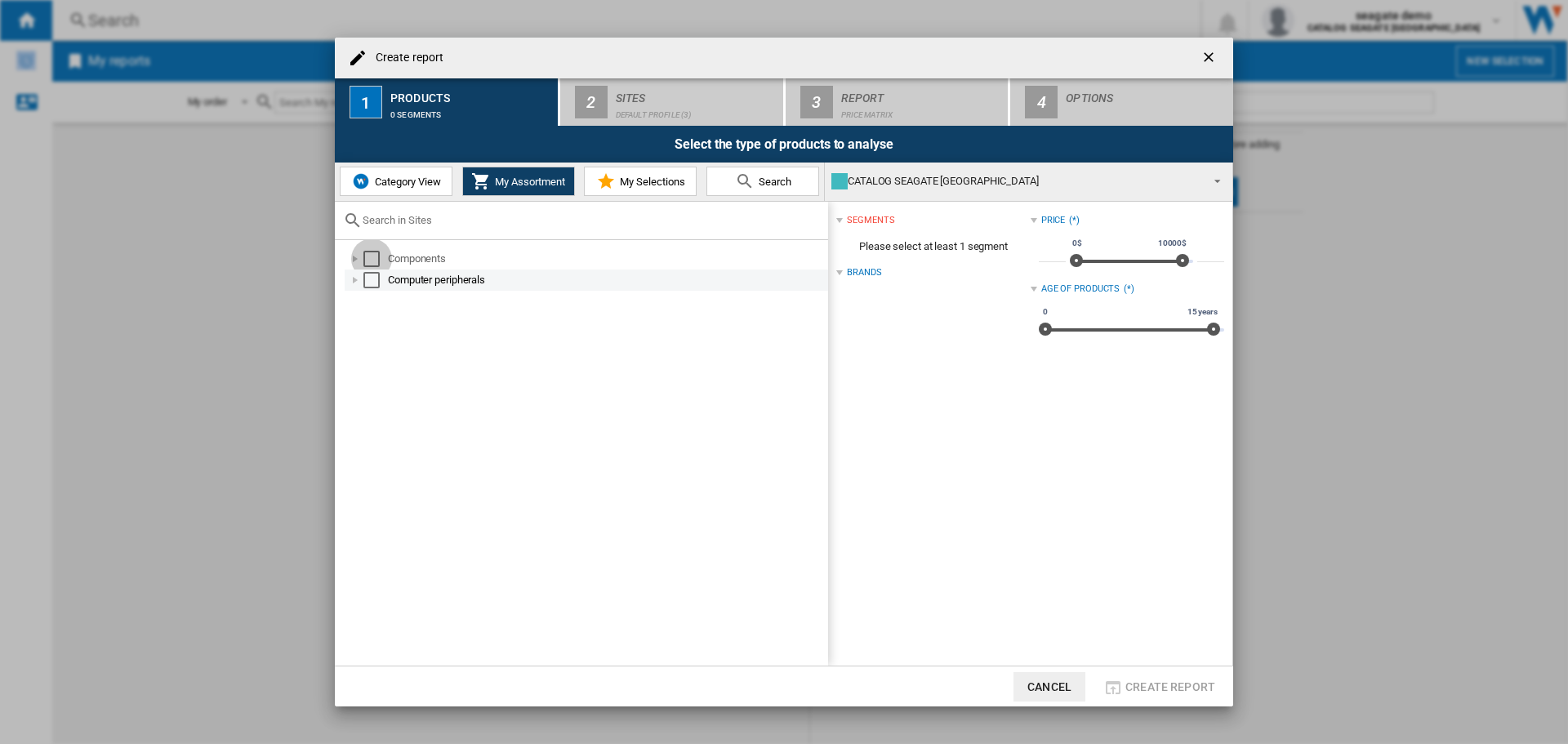 drag, startPoint x: 375, startPoint y: 257, endPoint x: 370, endPoint y: 277, distance: 20.615528 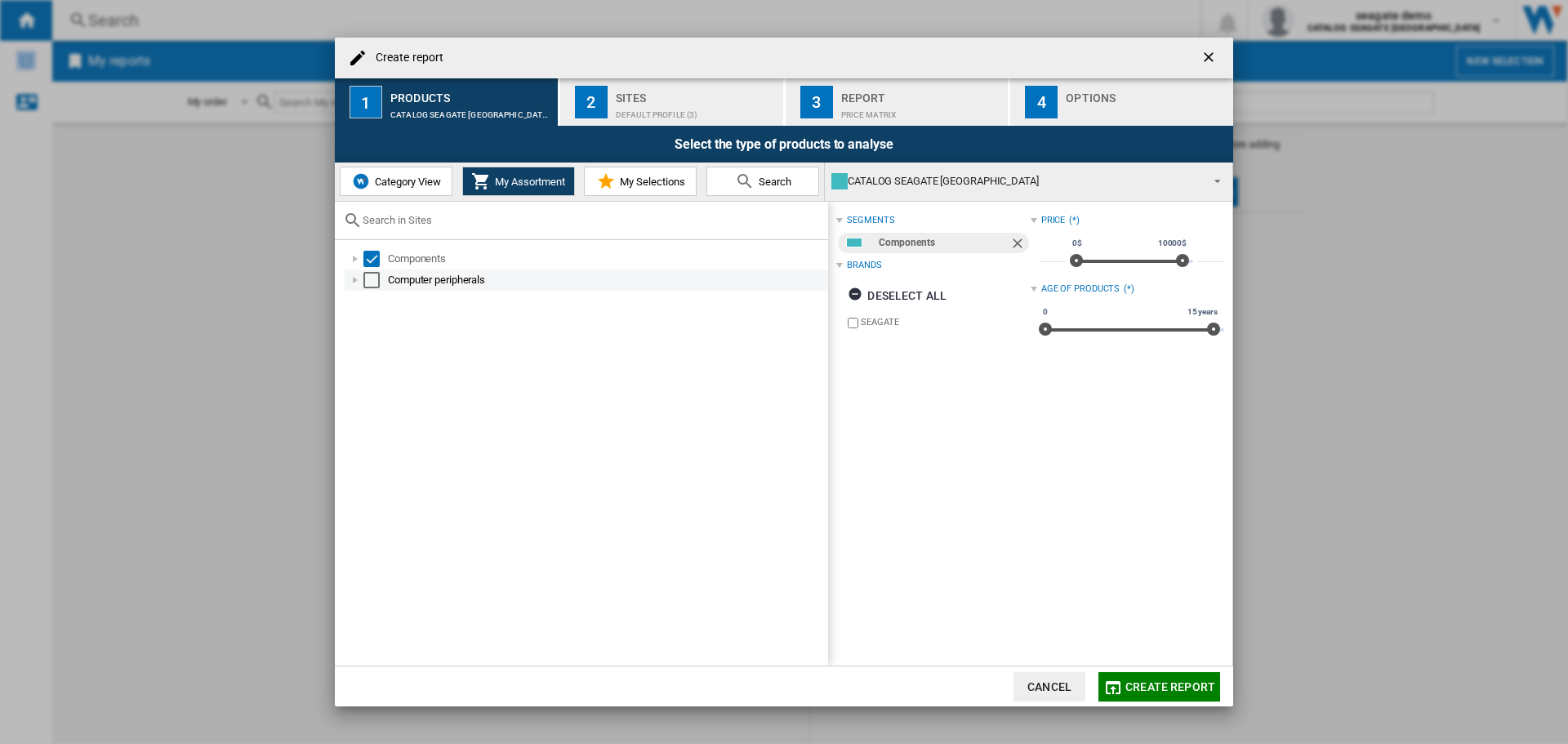 click at bounding box center [372, 280] 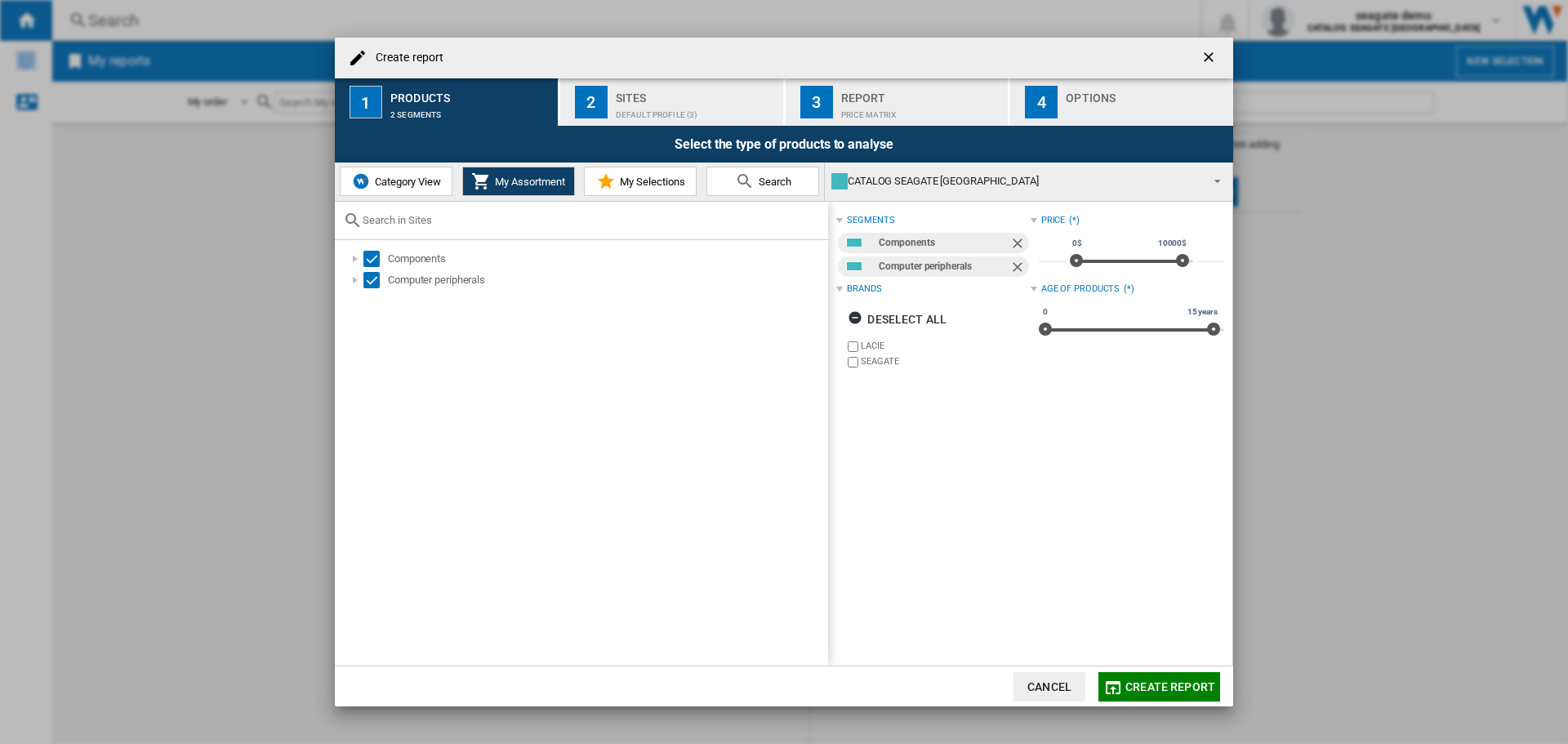 drag, startPoint x: 1156, startPoint y: 676, endPoint x: 1171, endPoint y: 657, distance: 24.207437 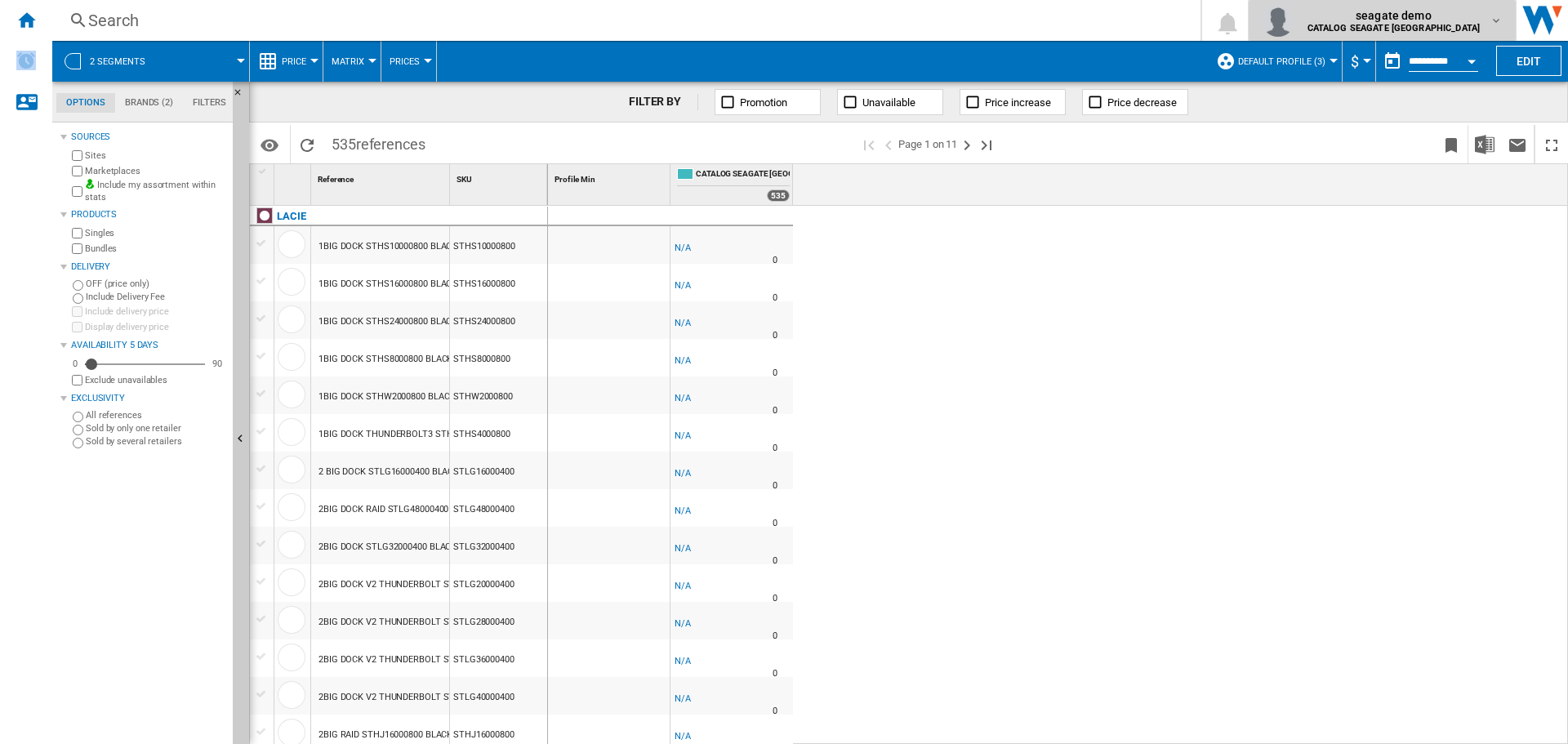 click on "seagate
demo" at bounding box center [1394, 16] 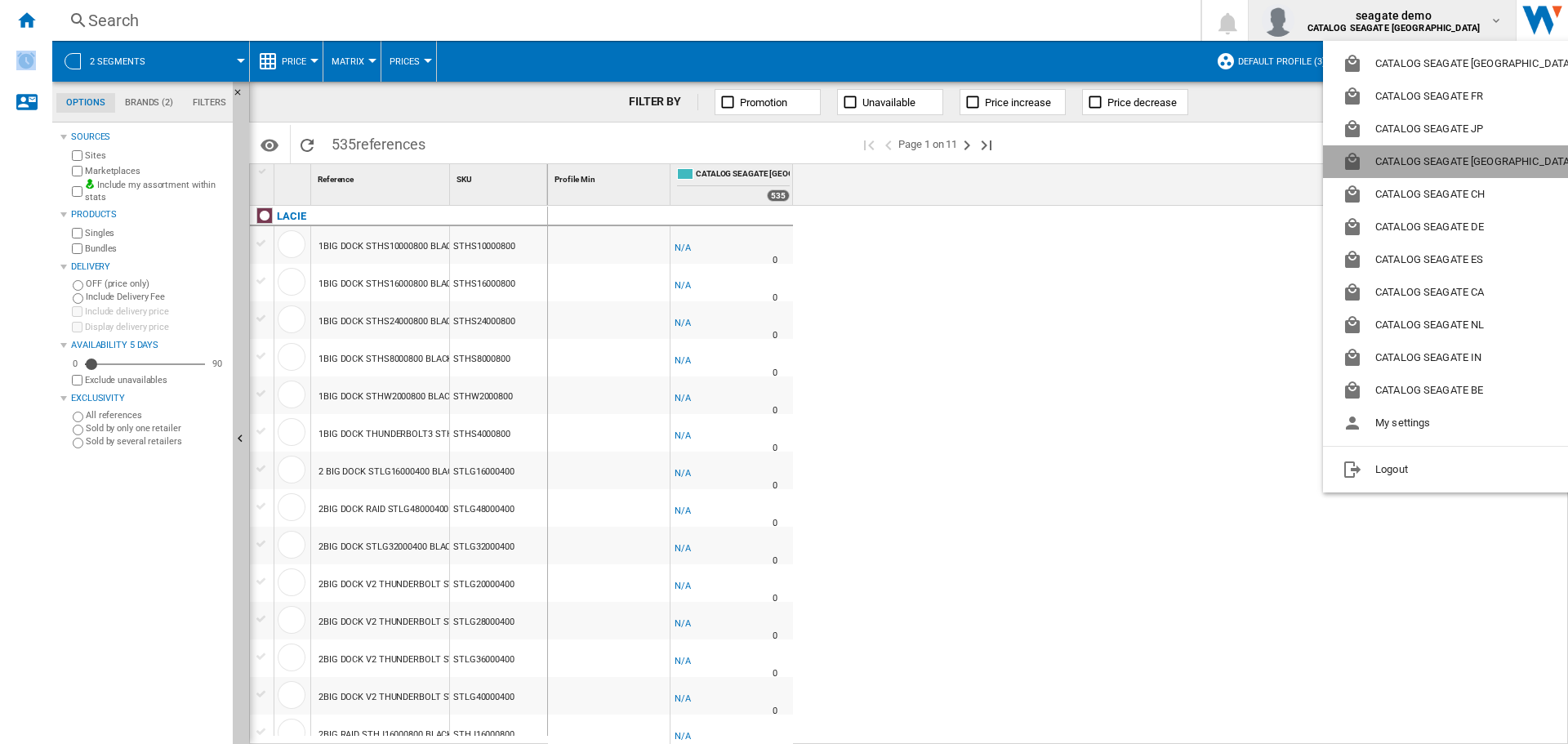 click on "CATALOG SEAGATE [GEOGRAPHIC_DATA]" at bounding box center (1460, 162) 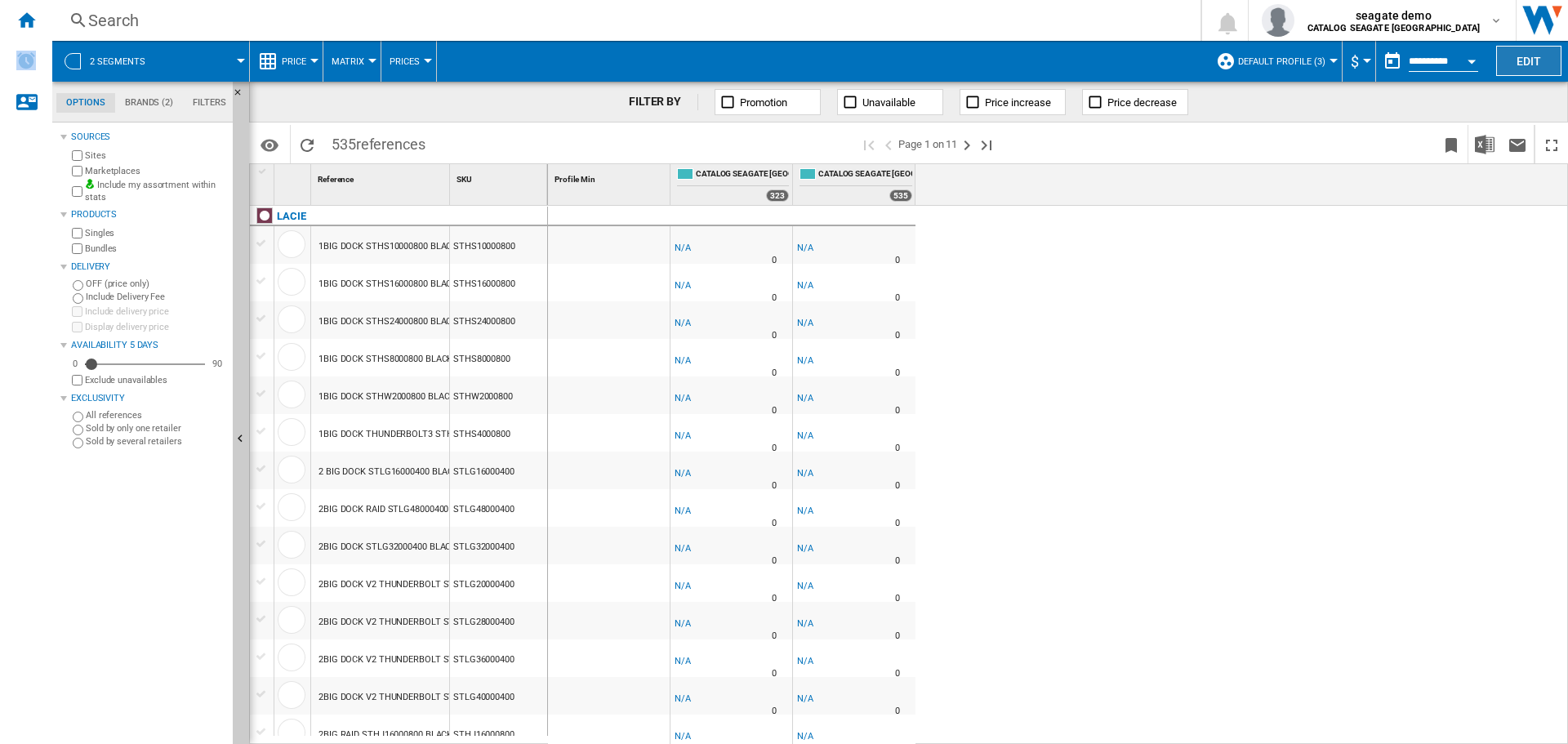 click on "Edit" at bounding box center [1529, 60] 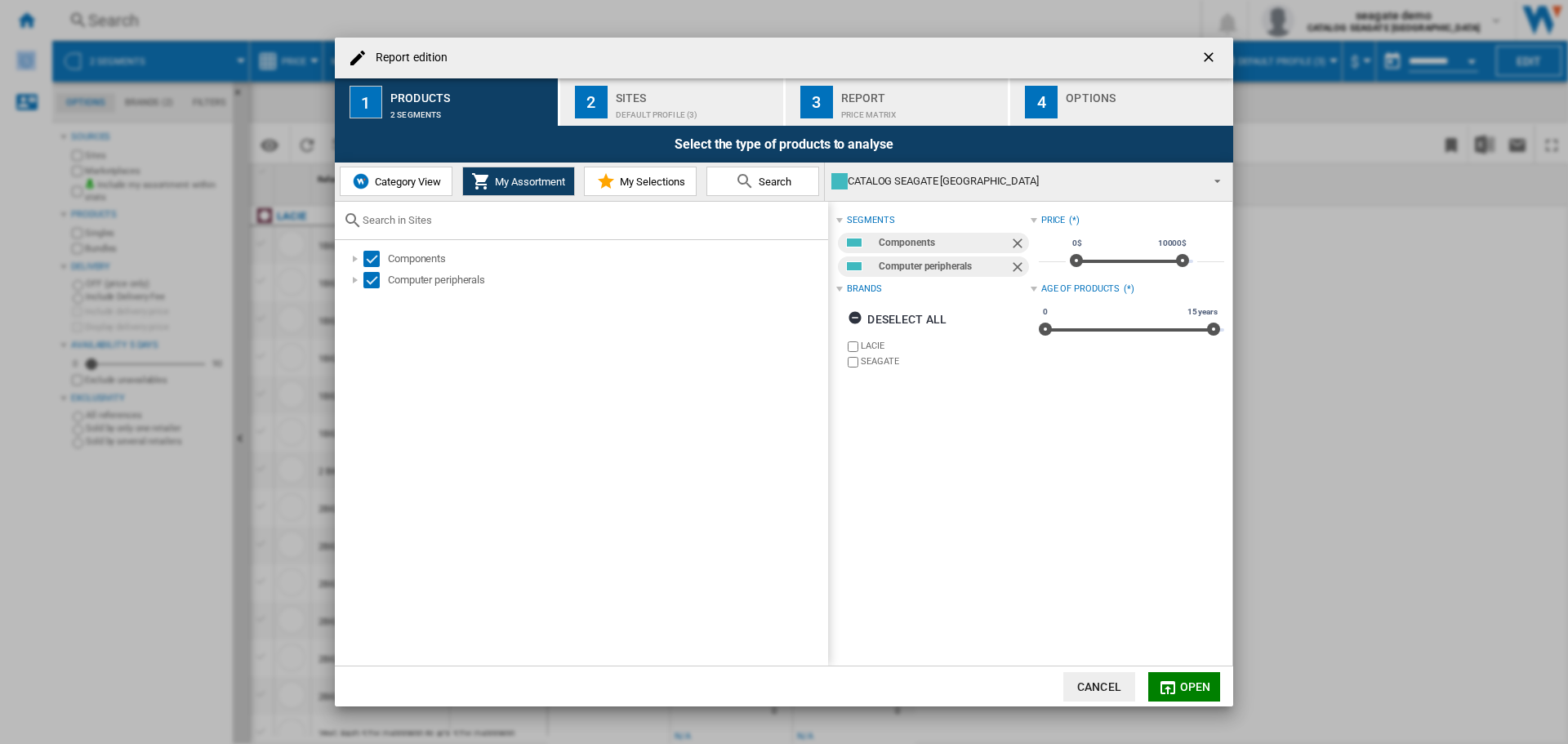 type 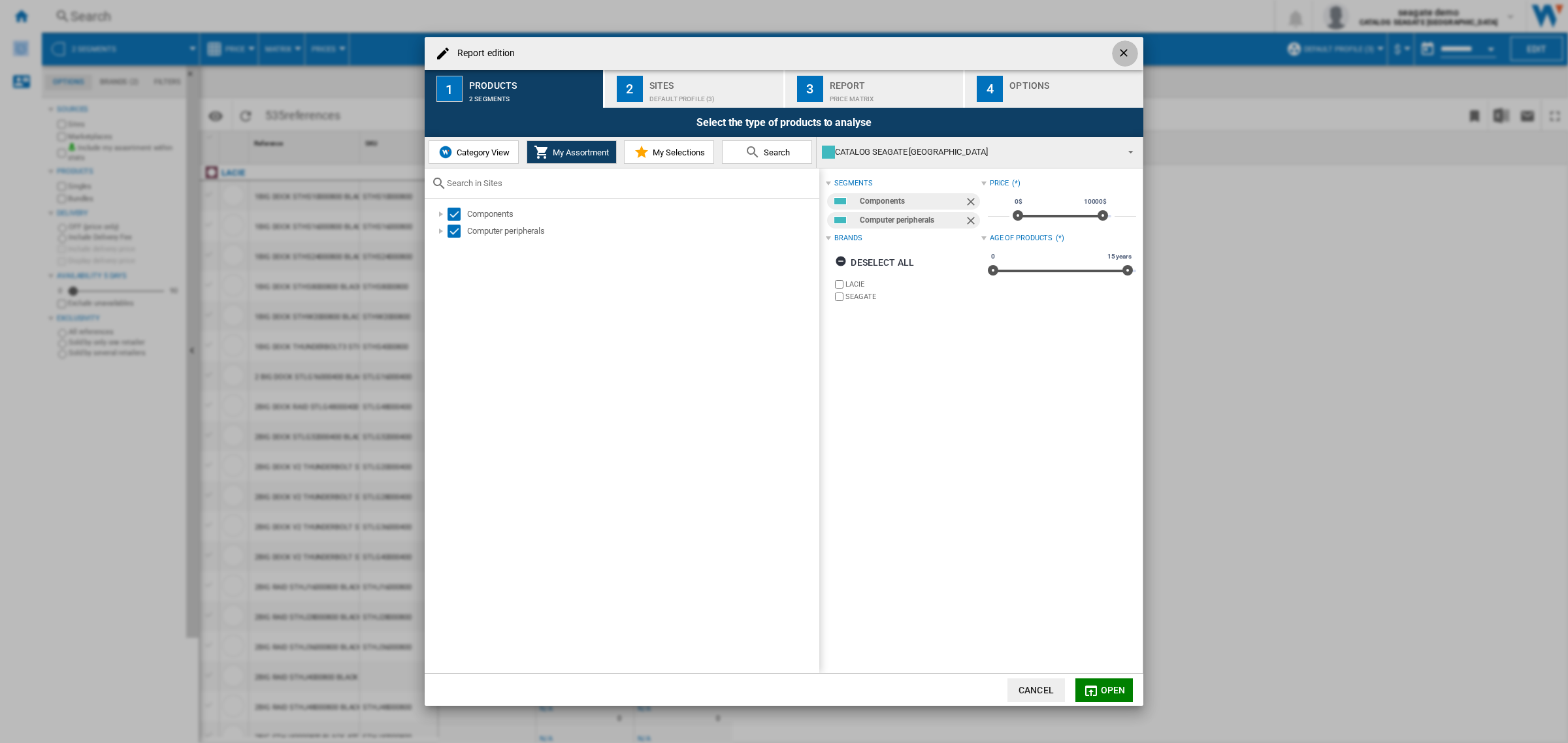 click at bounding box center [1125, 54] 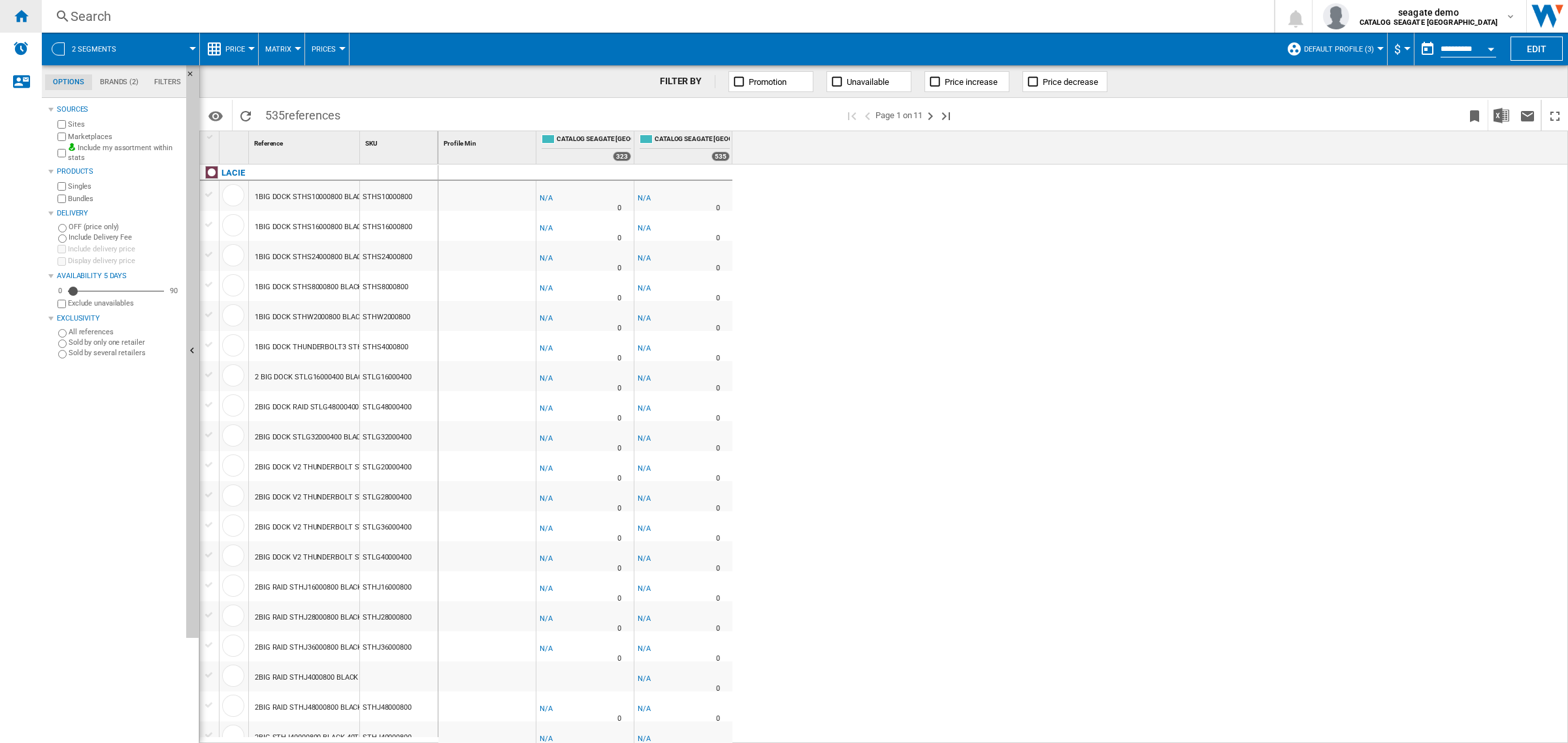 click at bounding box center (21, 16) 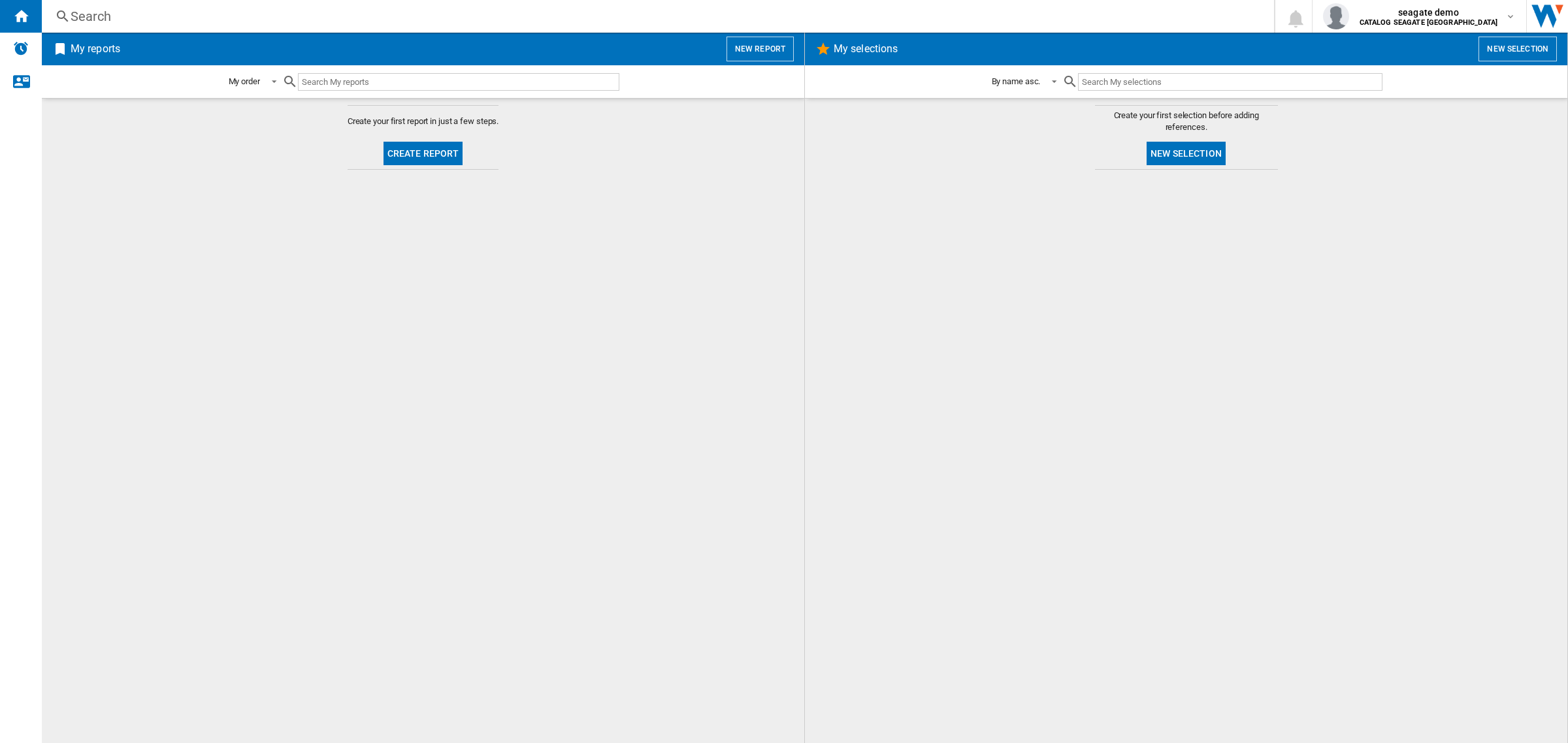 click on "Create your first selection before adding references.
New selection" 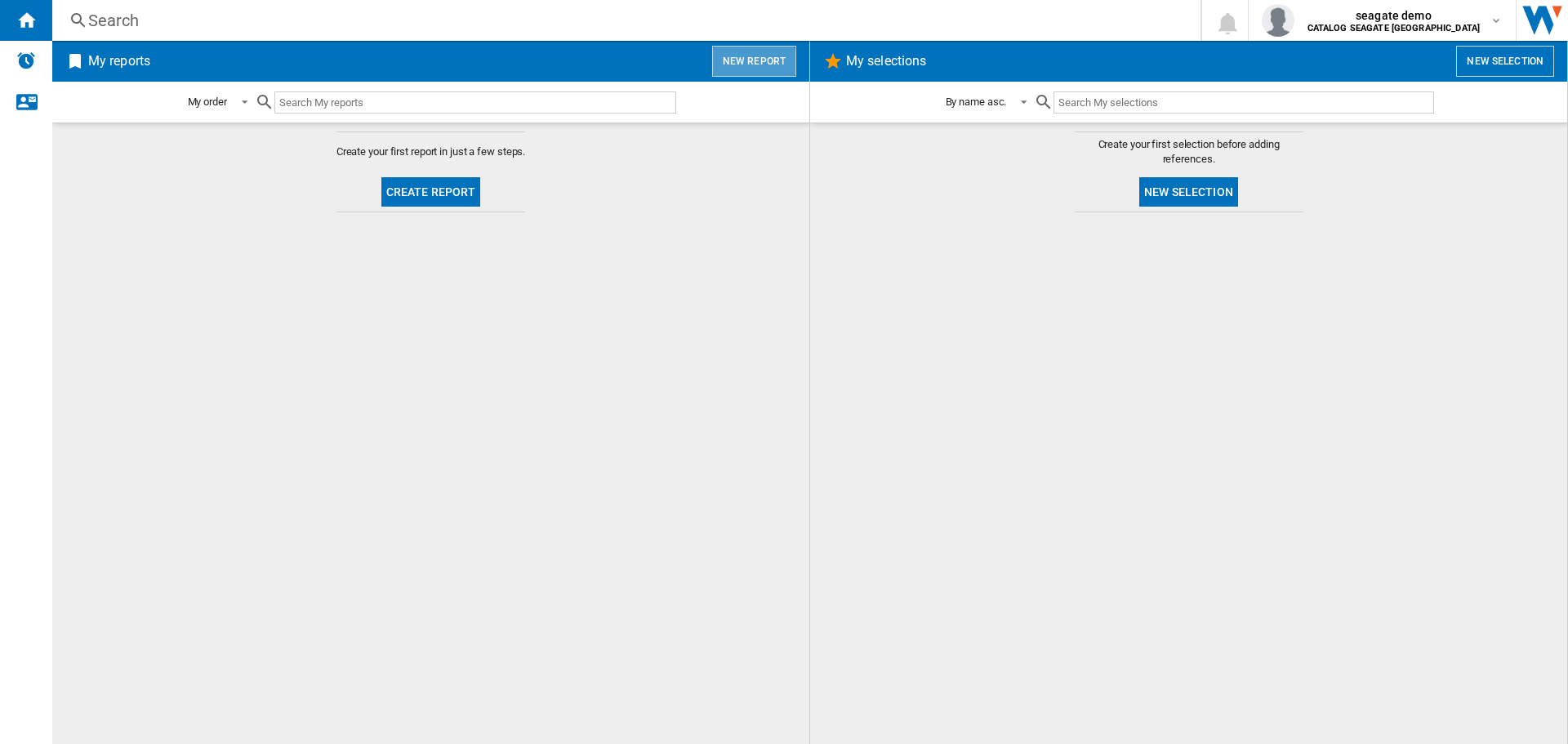 click on "New report" at bounding box center (754, 61) 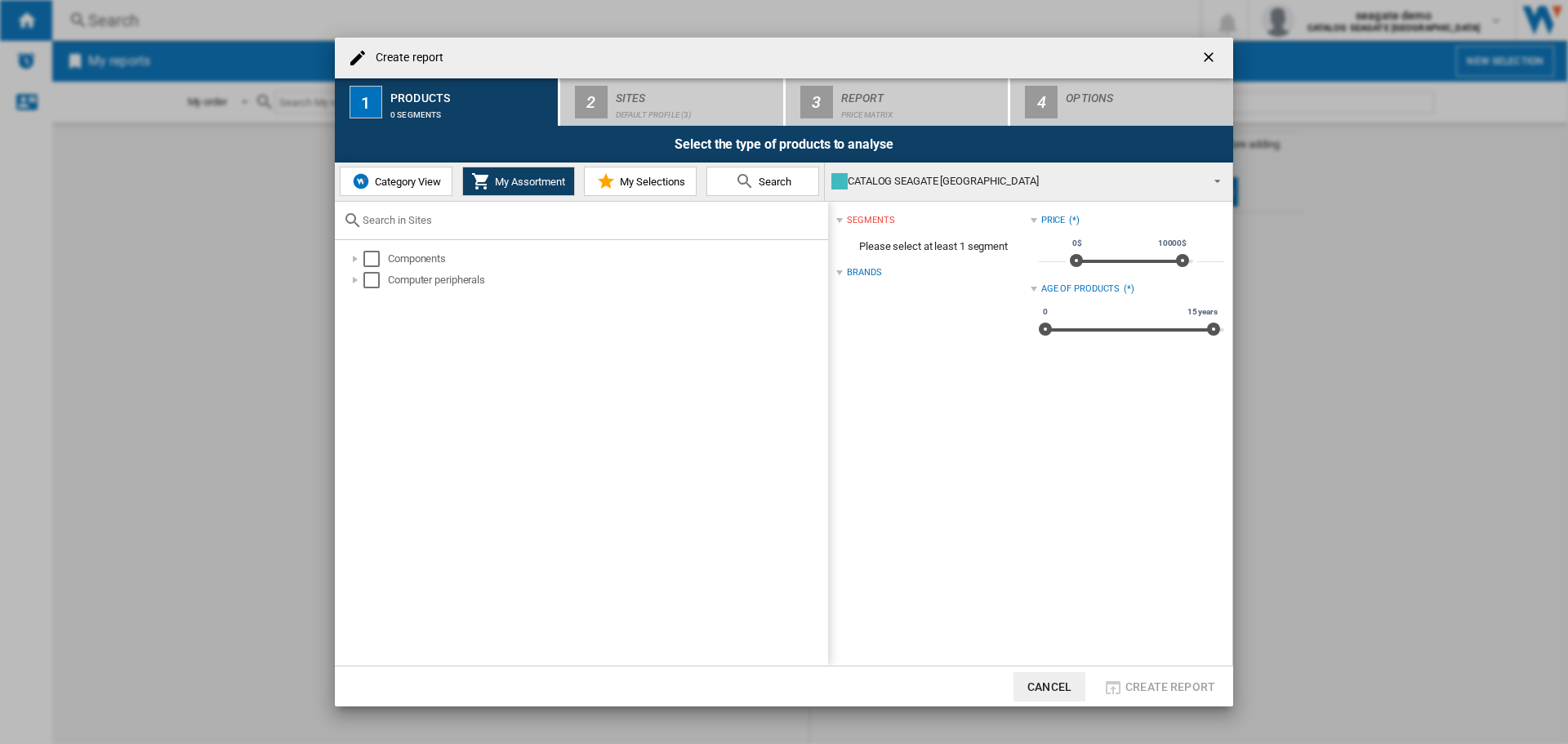 type 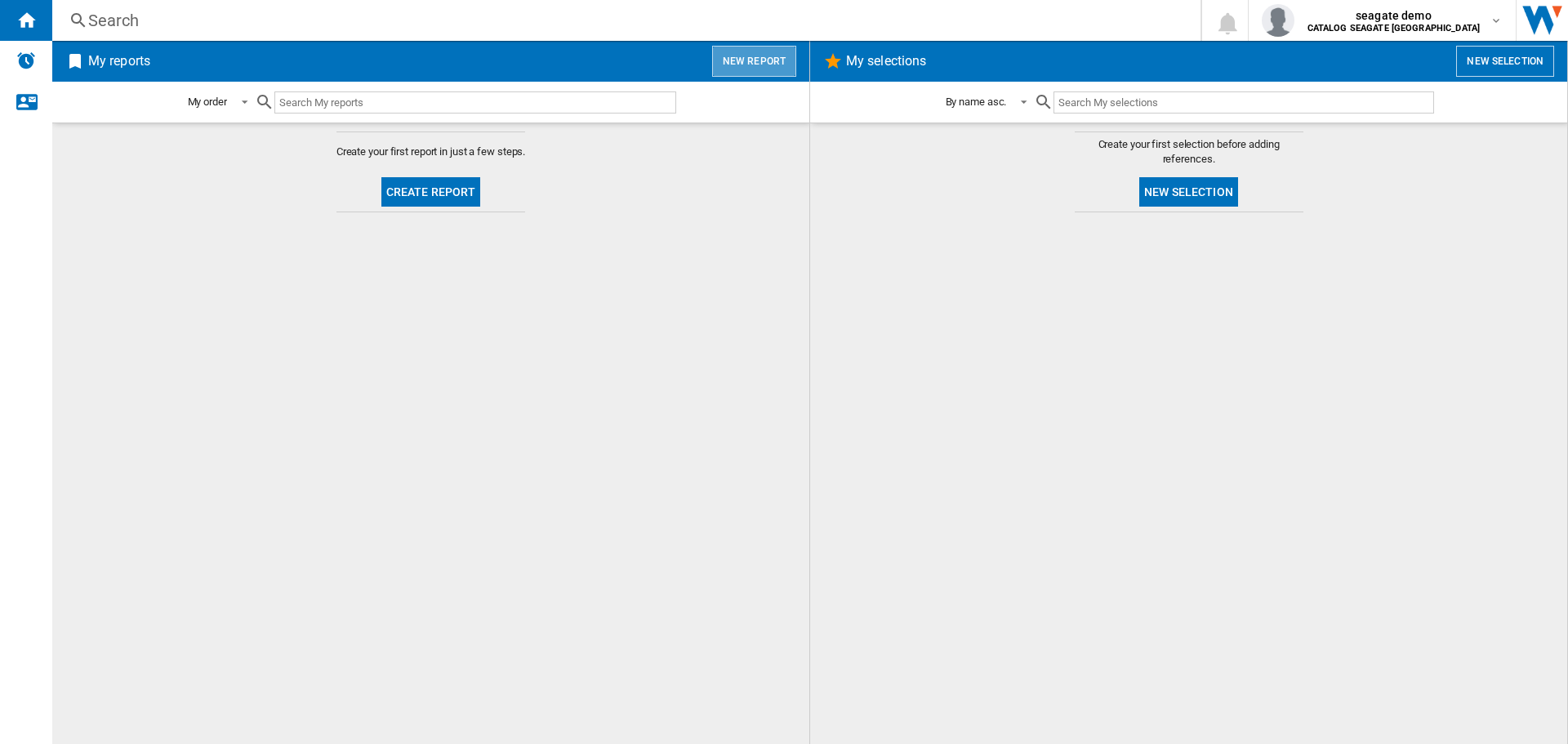 click on "New report" at bounding box center (754, 61) 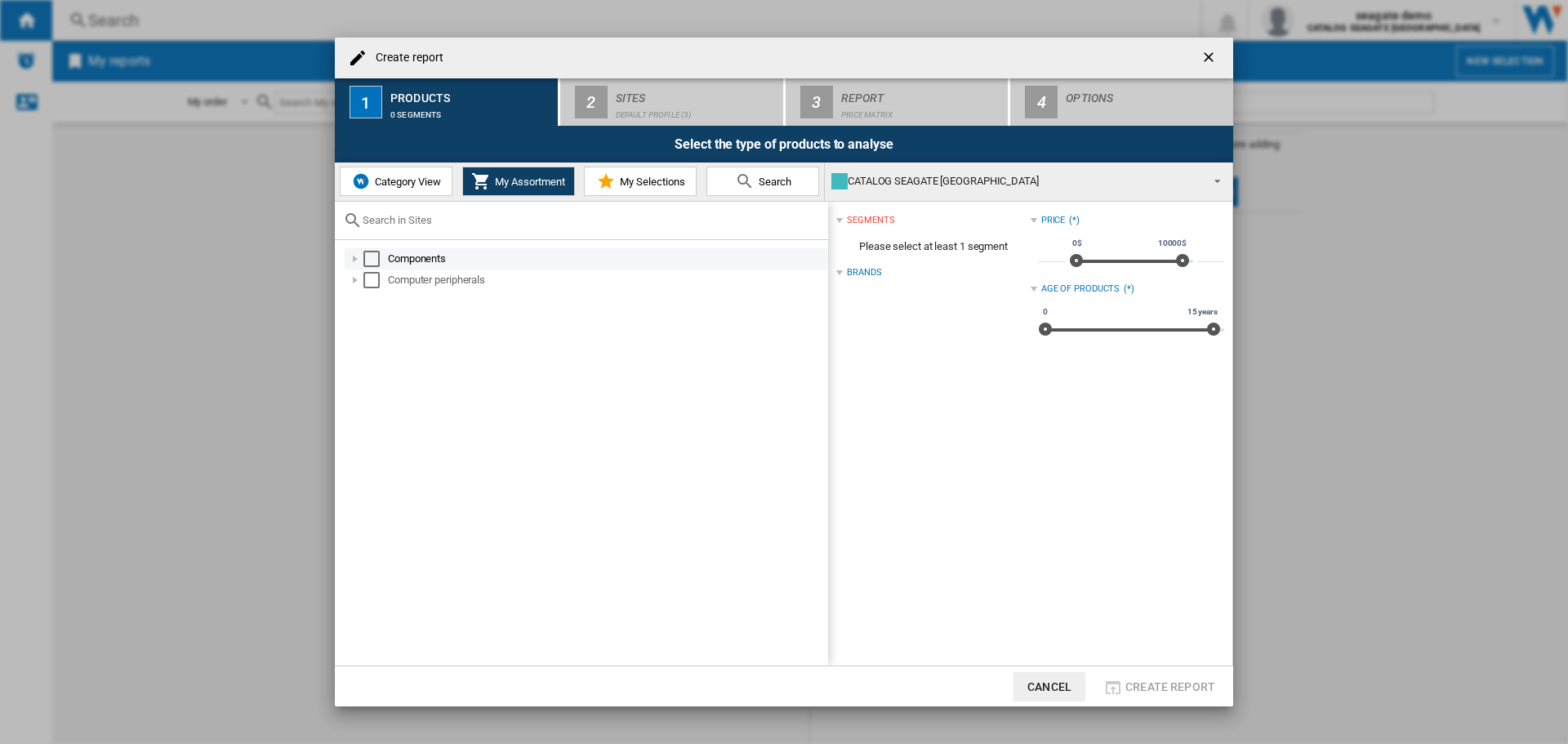 click at bounding box center [372, 259] 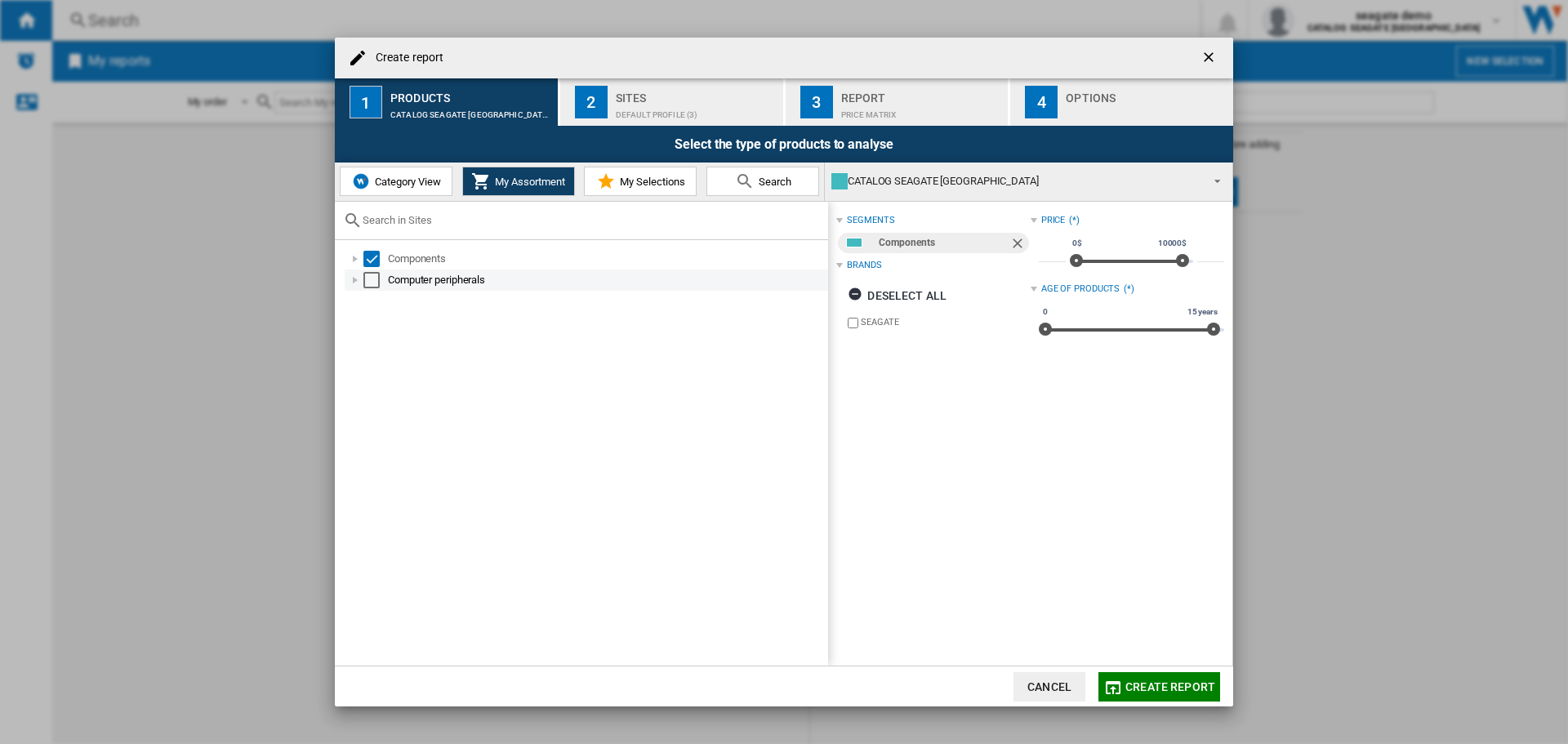 click at bounding box center (372, 280) 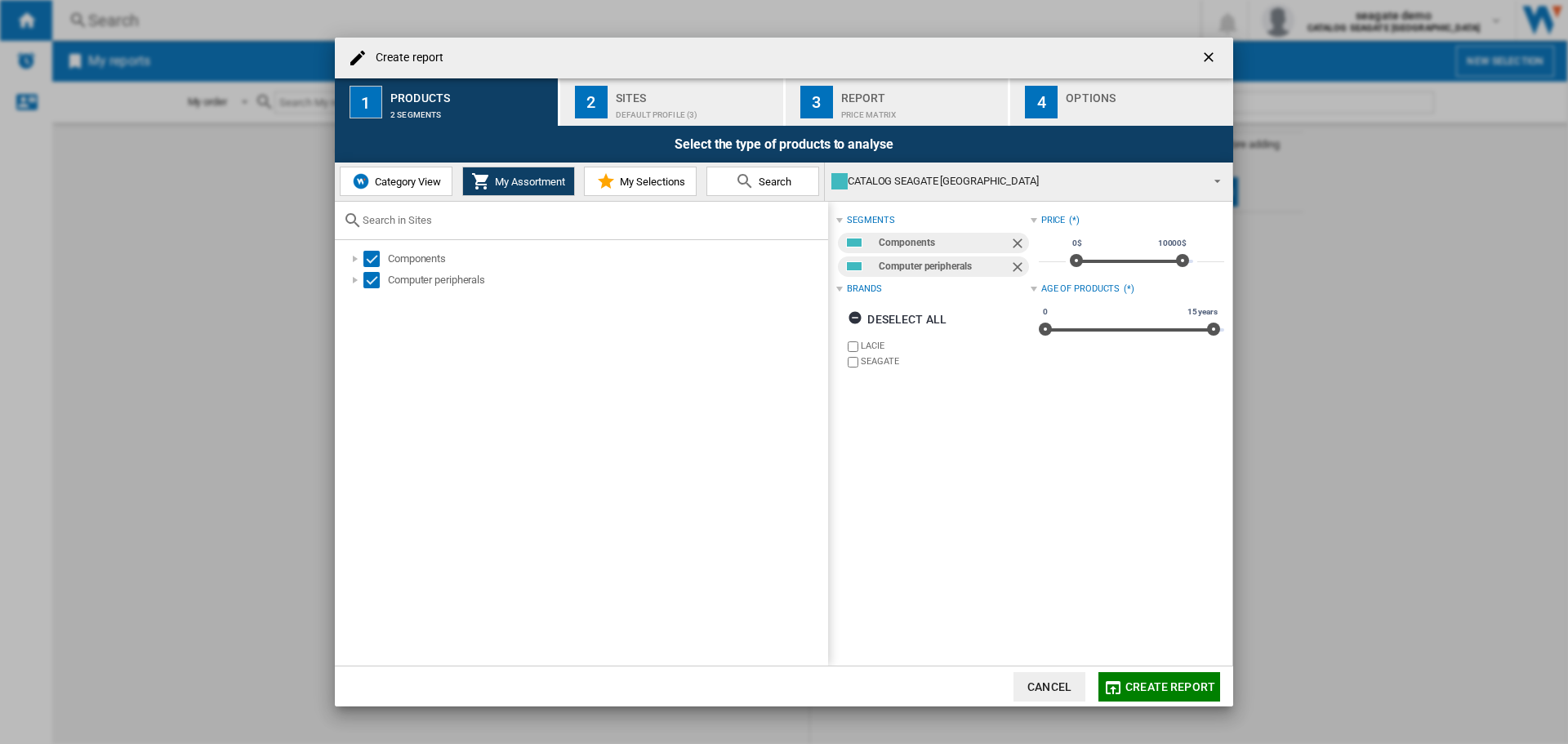 click on "Category View" at bounding box center [406, 181] 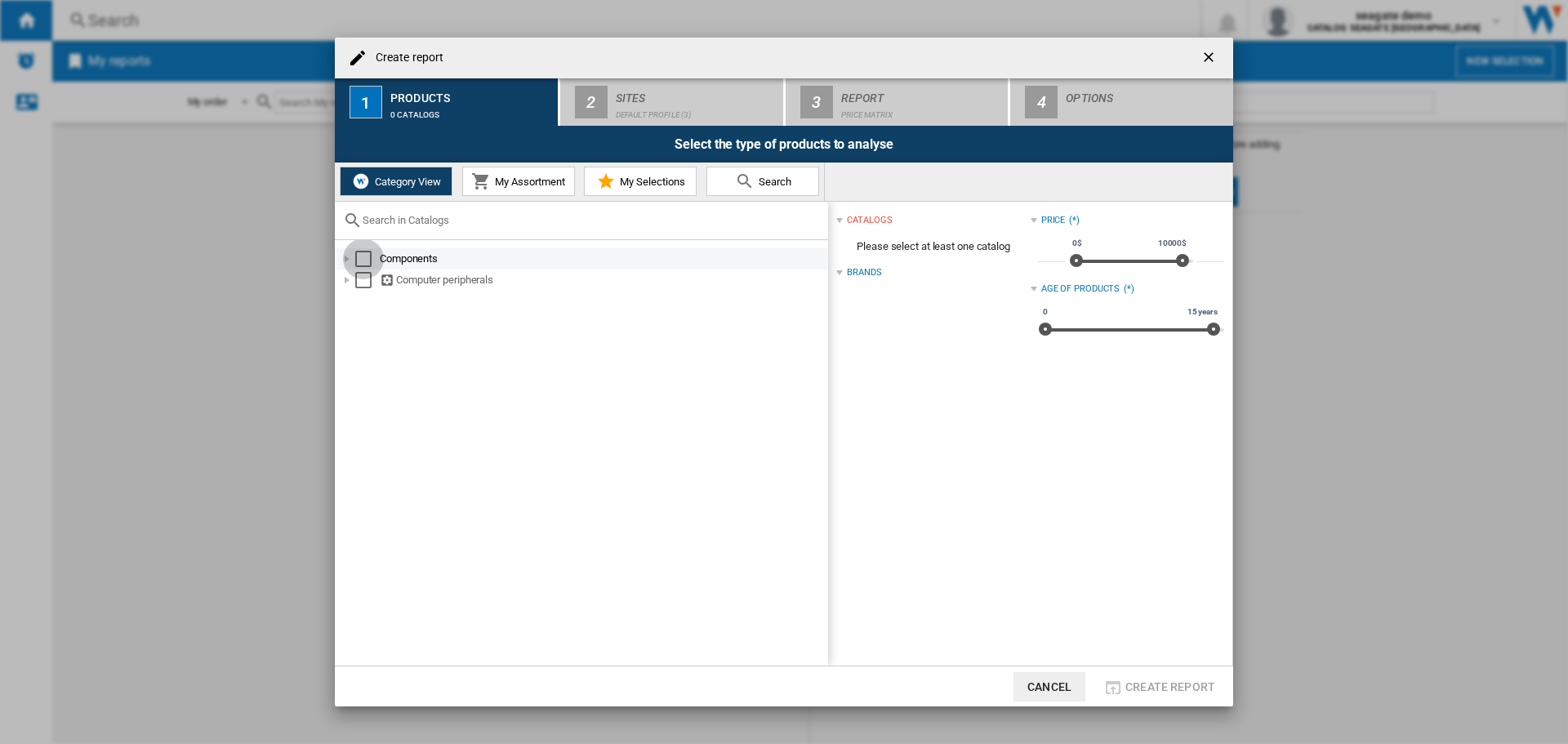 drag, startPoint x: 361, startPoint y: 253, endPoint x: 363, endPoint y: 273, distance: 20.099751 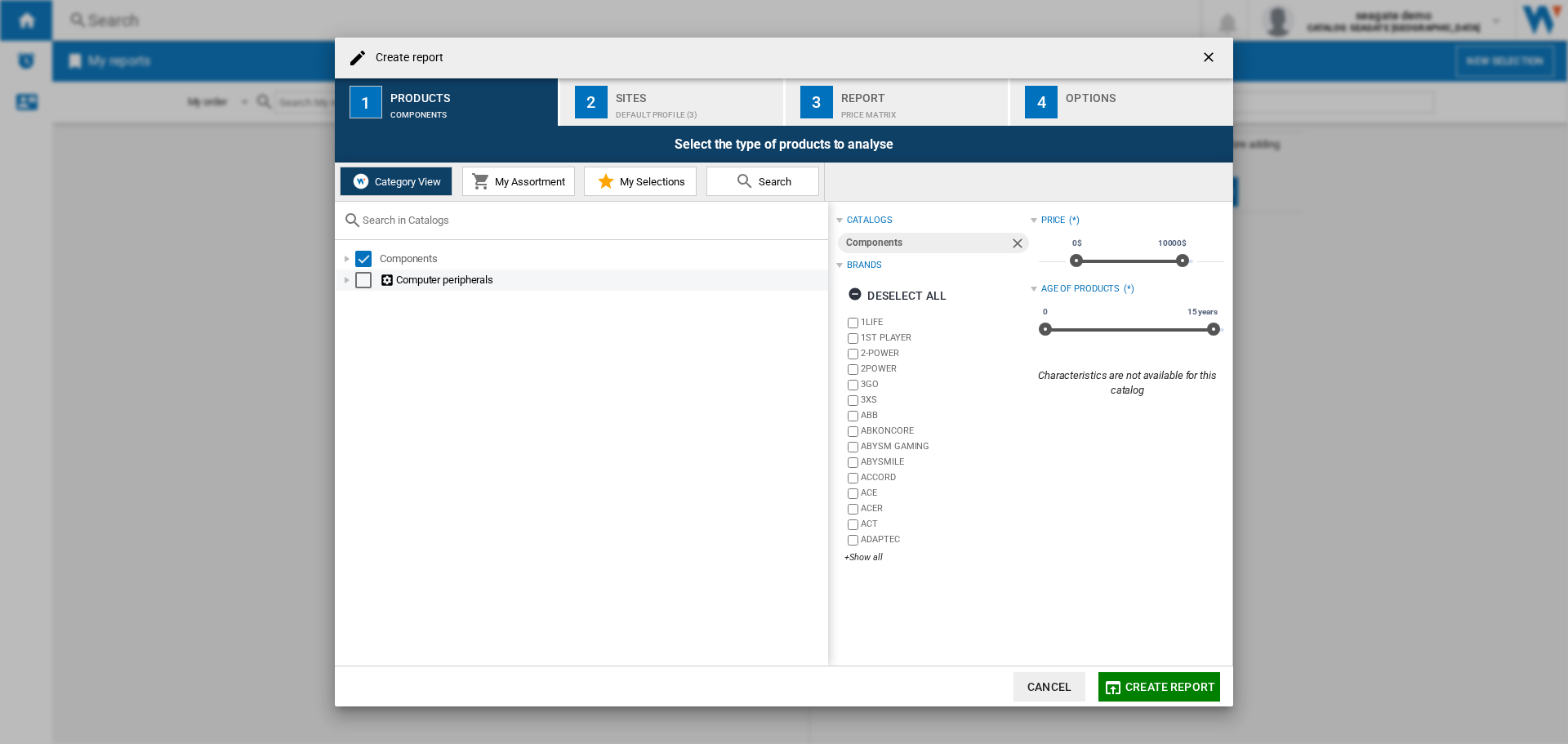click at bounding box center (363, 280) 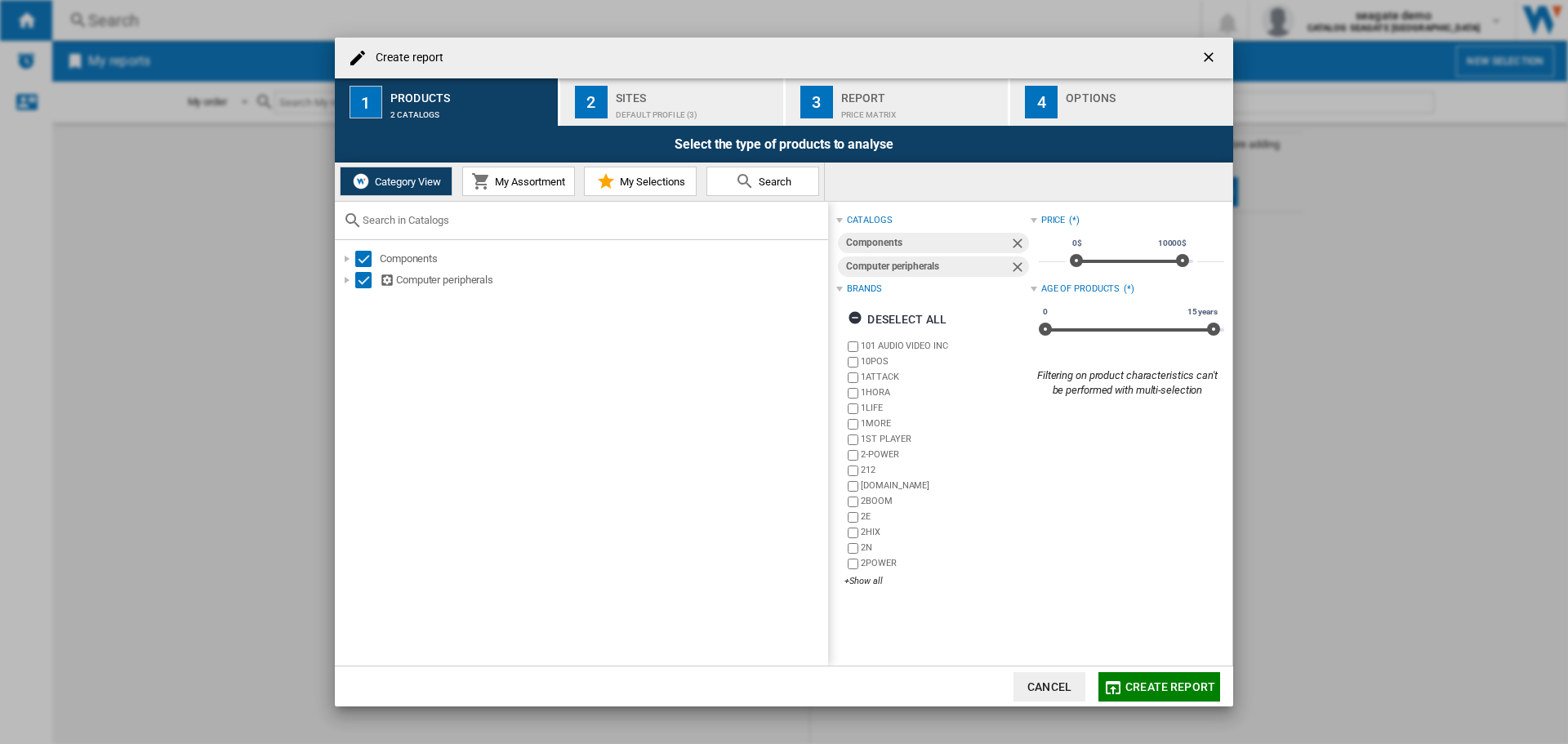 click on "Default profile (3)" at bounding box center (696, 110) 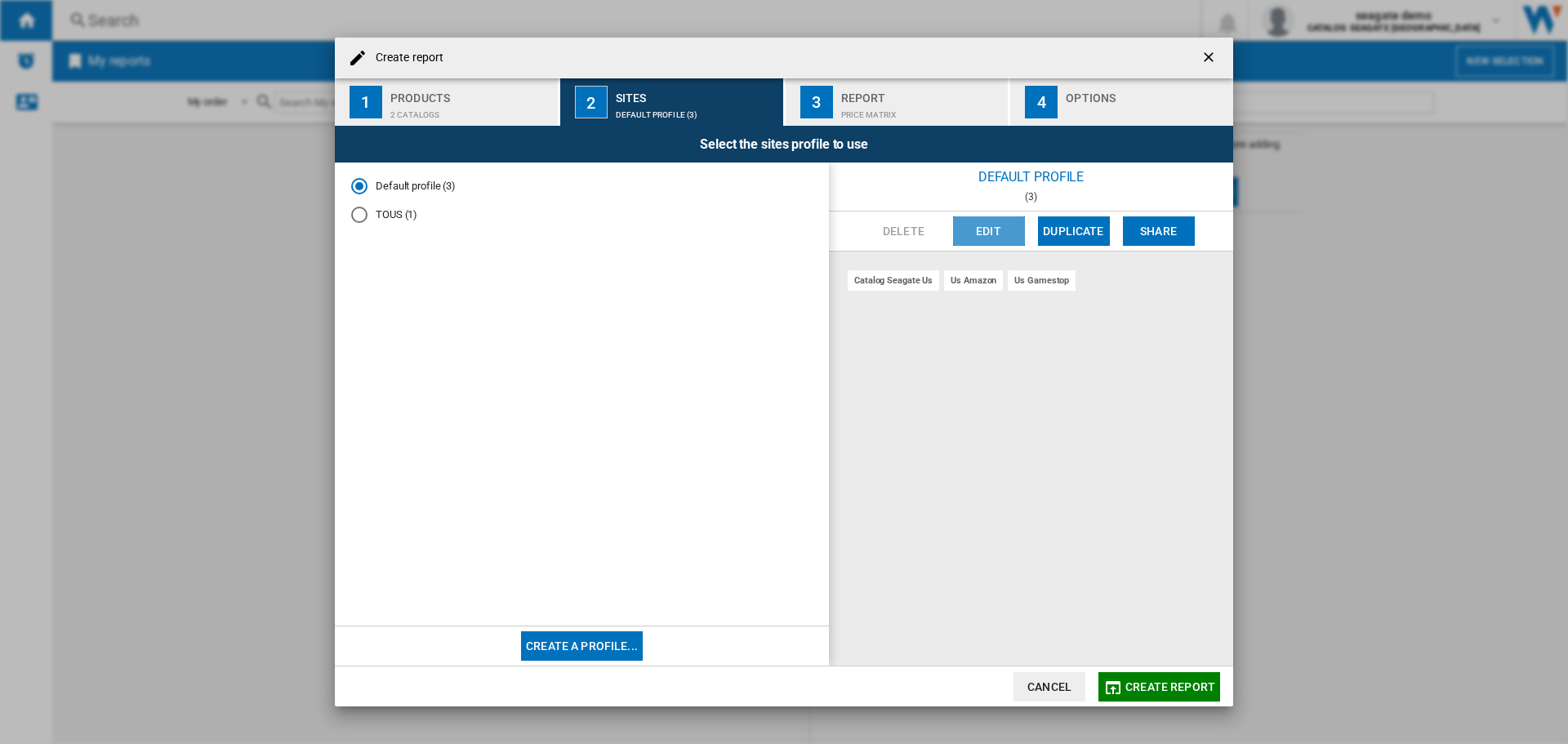 click on "Edit" at bounding box center [989, 231] 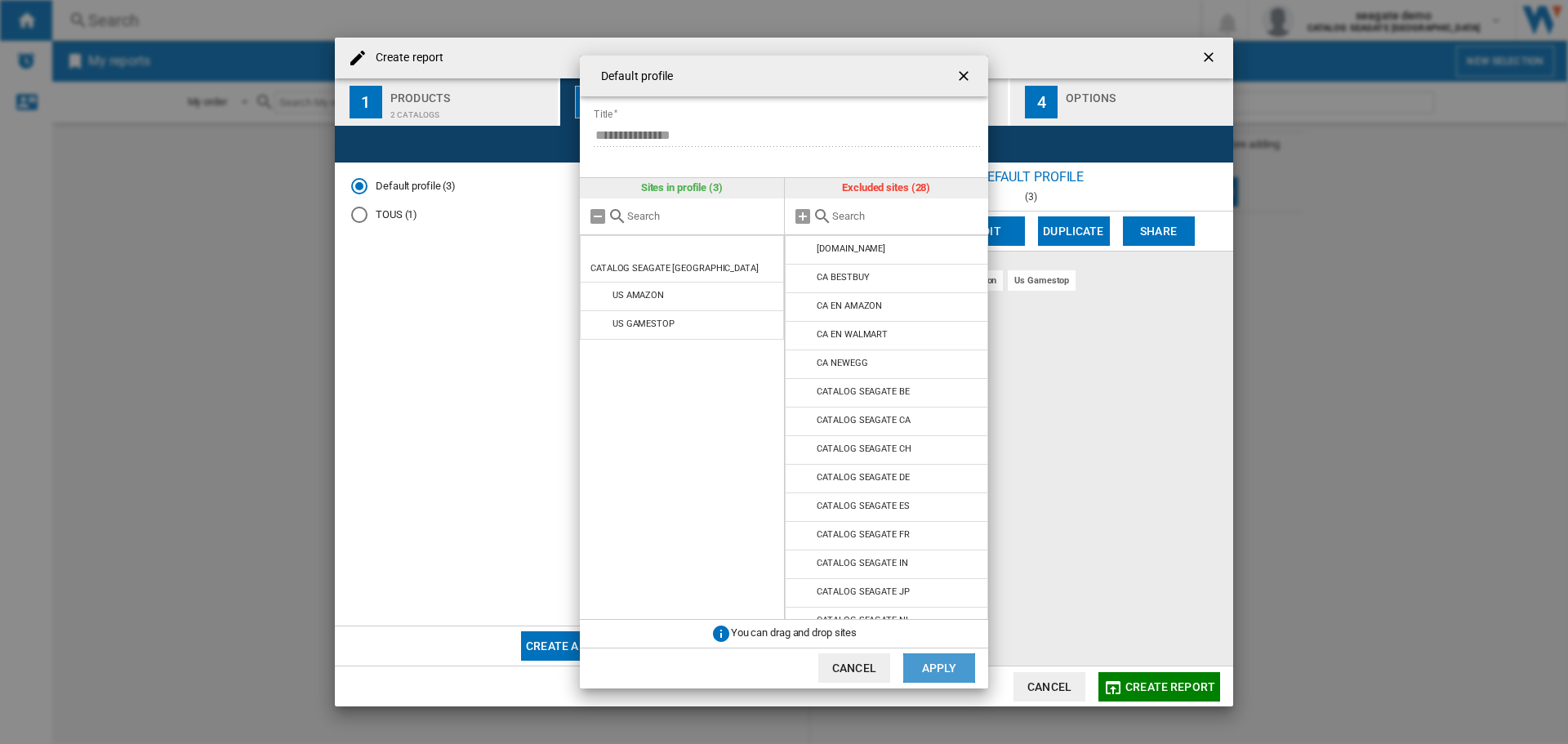 click on "Apply" 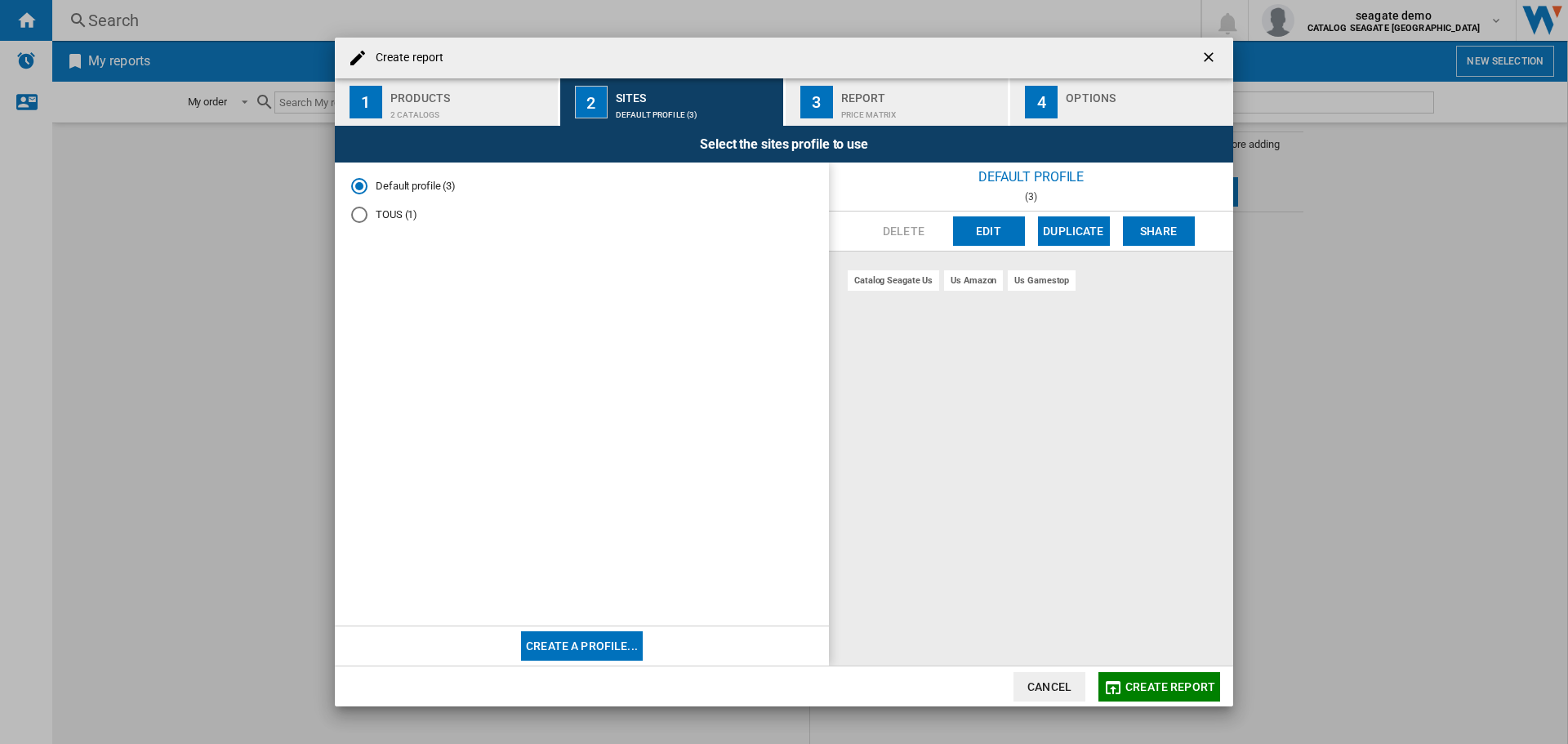 click on "Create report" 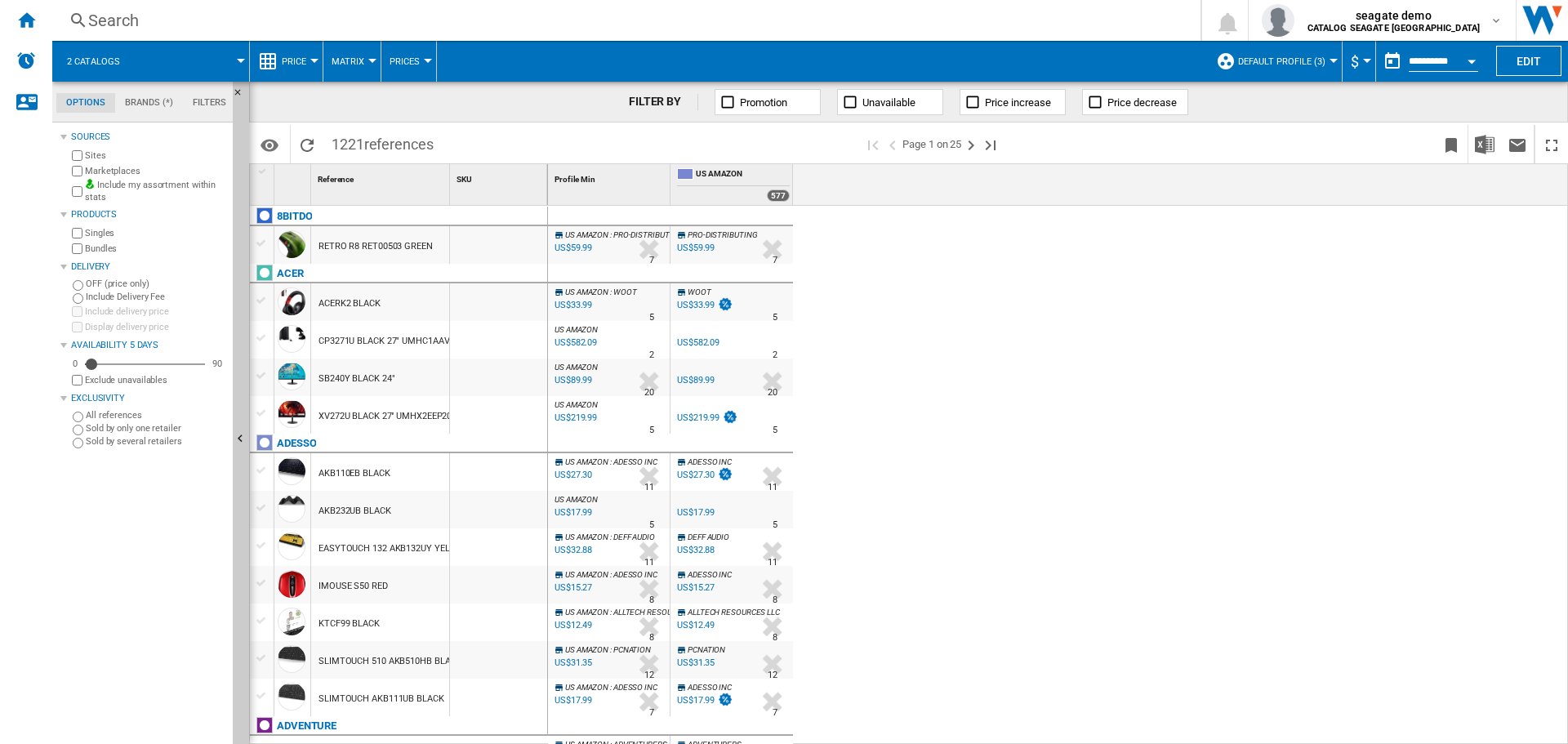 scroll, scrollTop: 163, scrollLeft: 0, axis: vertical 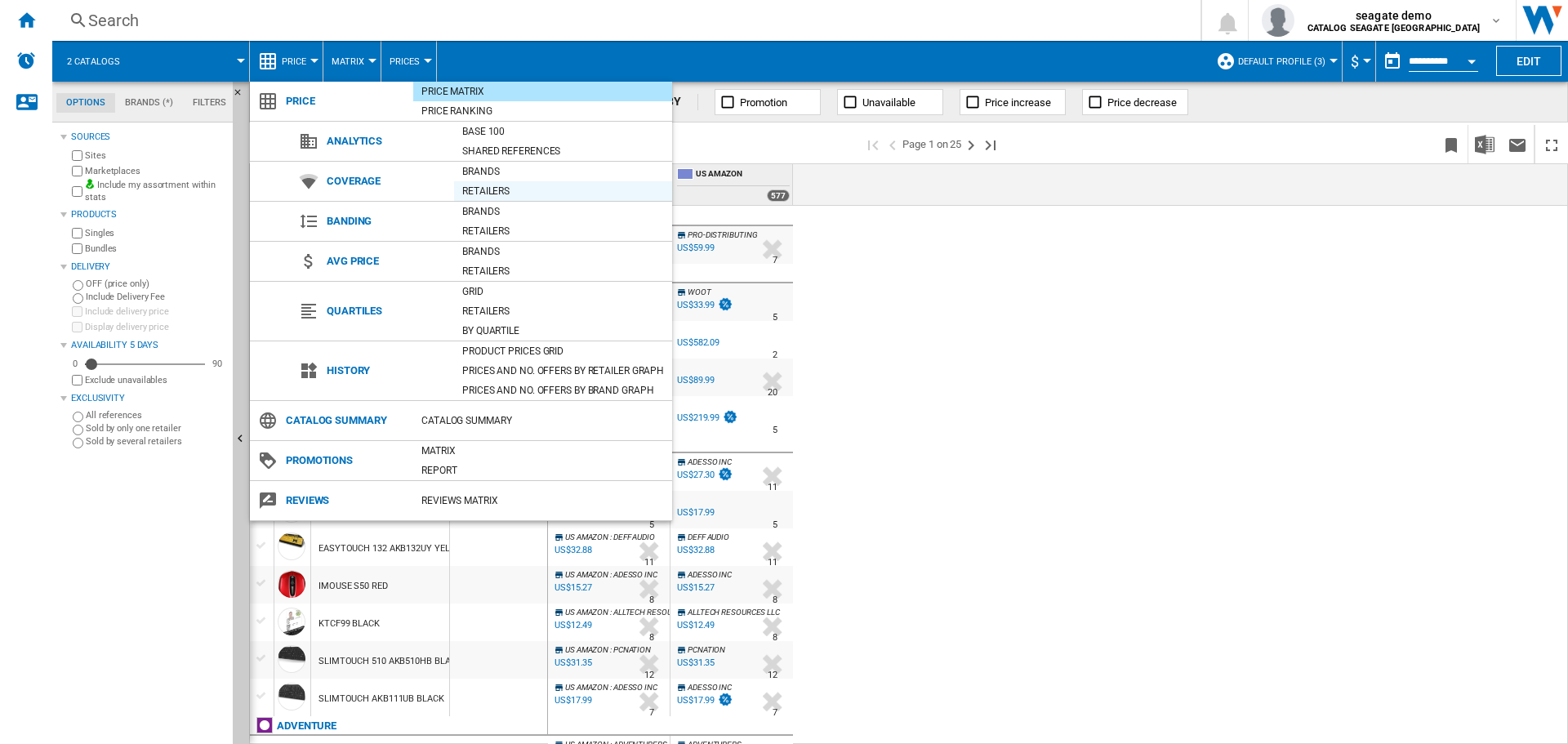 click on "Retailers" at bounding box center [563, 191] 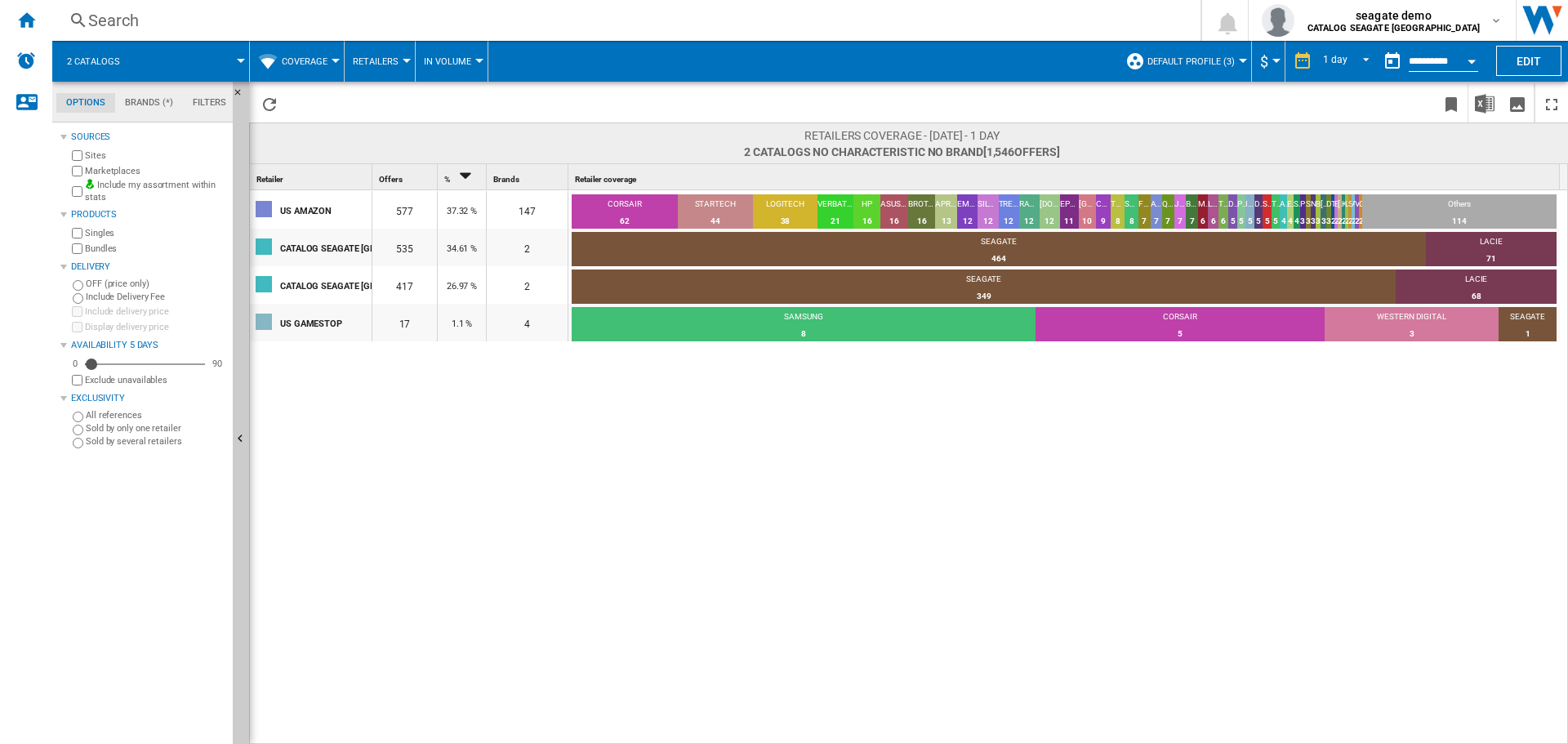 drag, startPoint x: 372, startPoint y: 176, endPoint x: 381, endPoint y: 176, distance: 9 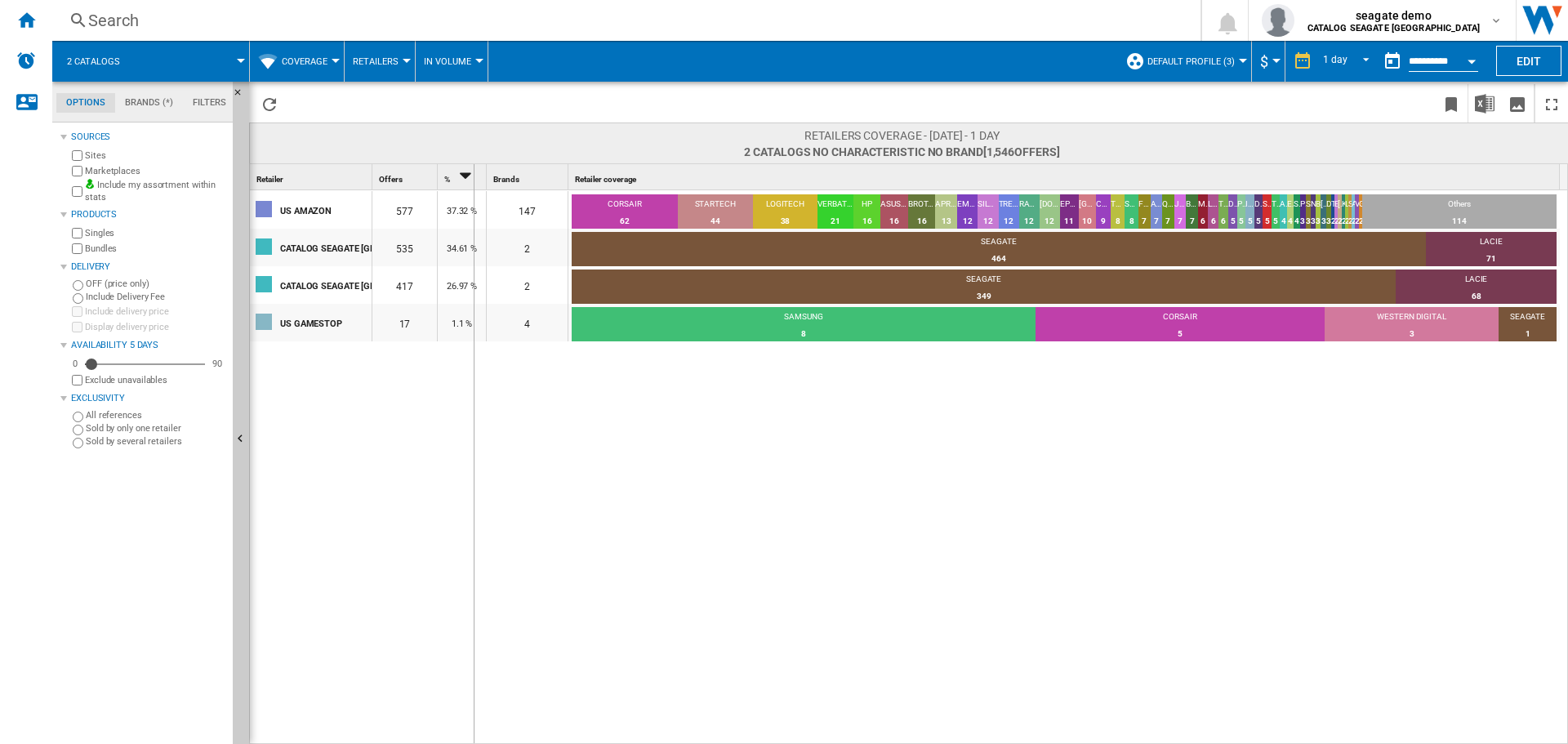 drag, startPoint x: 373, startPoint y: 176, endPoint x: 473, endPoint y: 174, distance: 100.019998 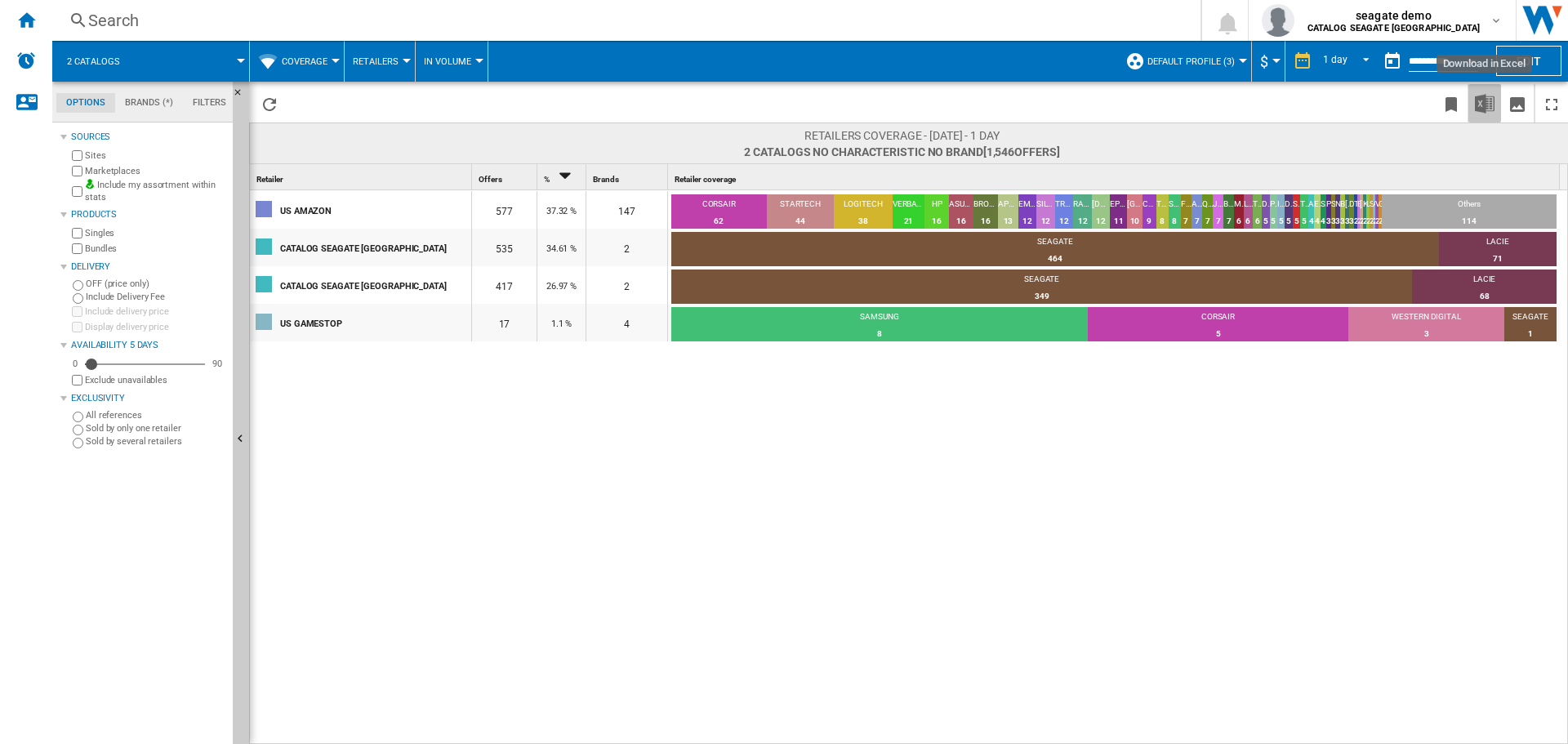 click at bounding box center (1485, 104) 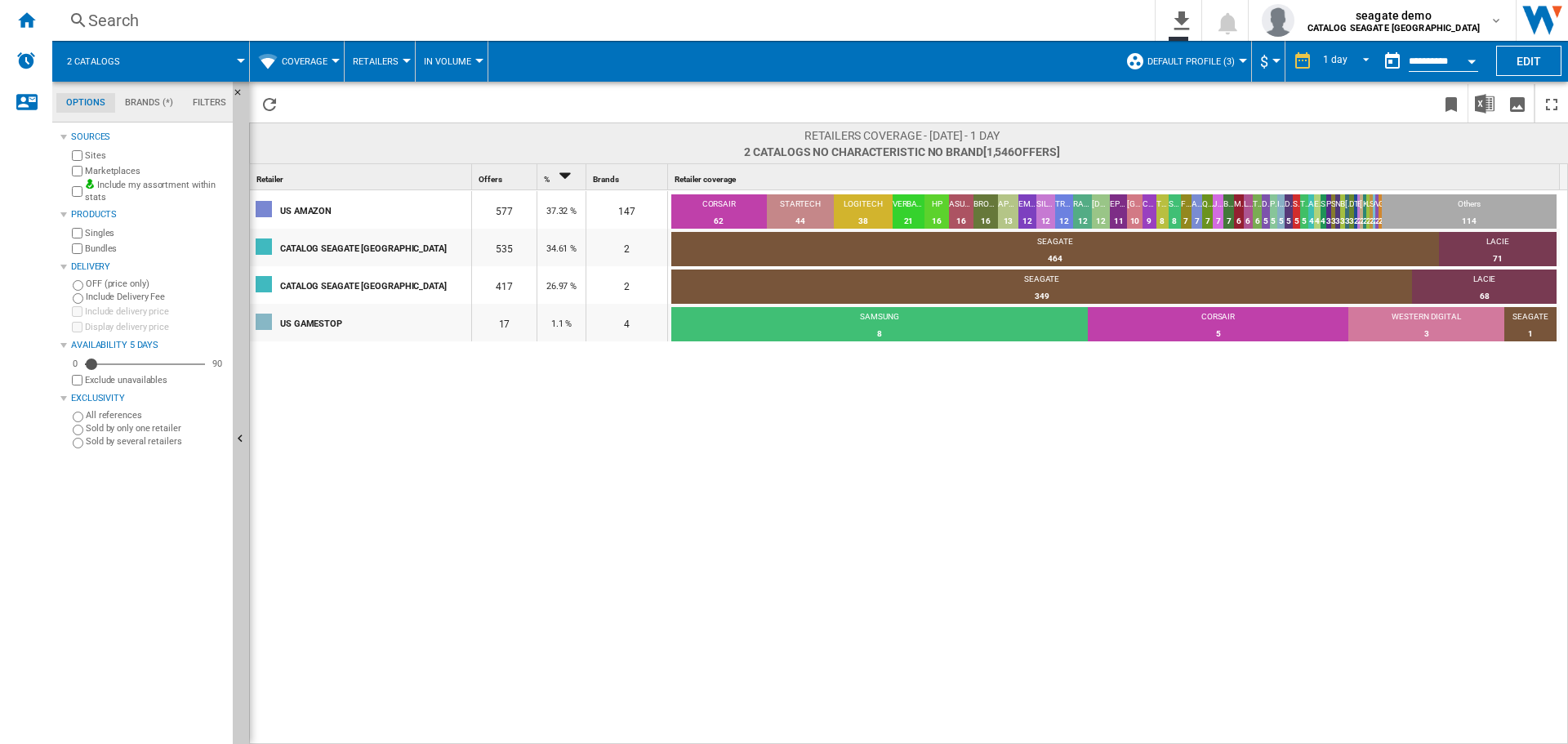 click on "0
No export
seagate
demo
CATALOG SEAGATE [GEOGRAPHIC_DATA]" at bounding box center [1348, 20] 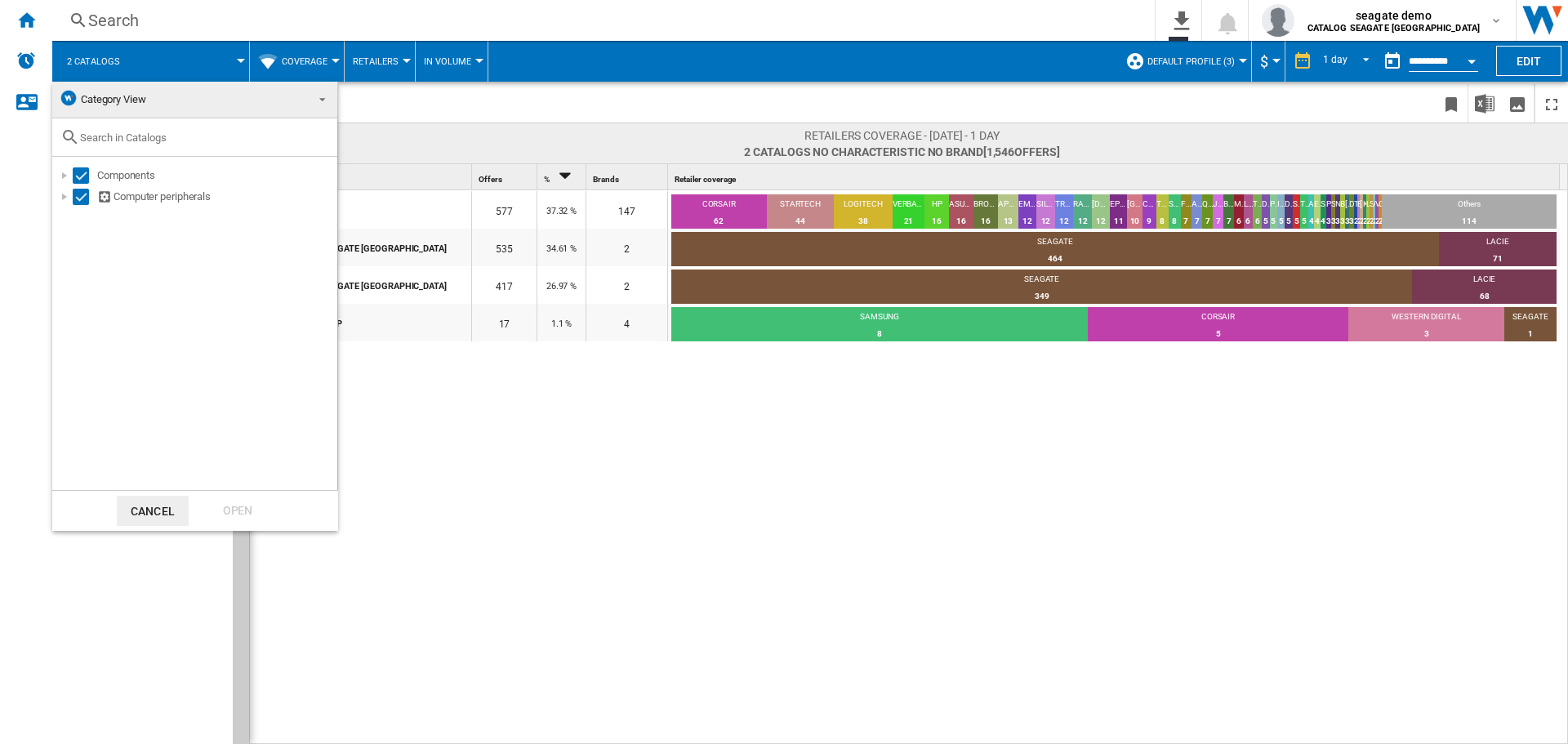 click at bounding box center [784, 372] 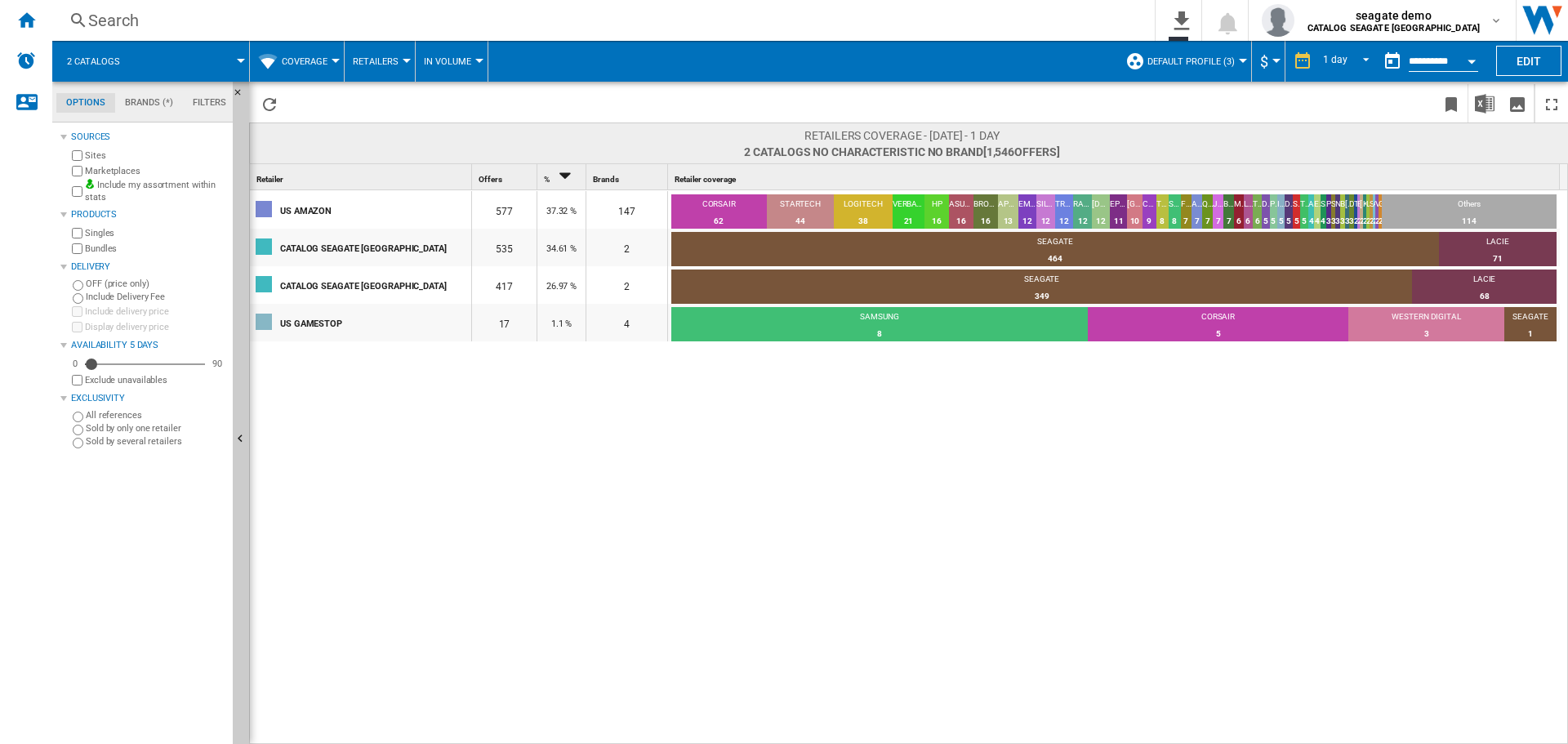 click on "2 catalogs" at bounding box center [93, 61] 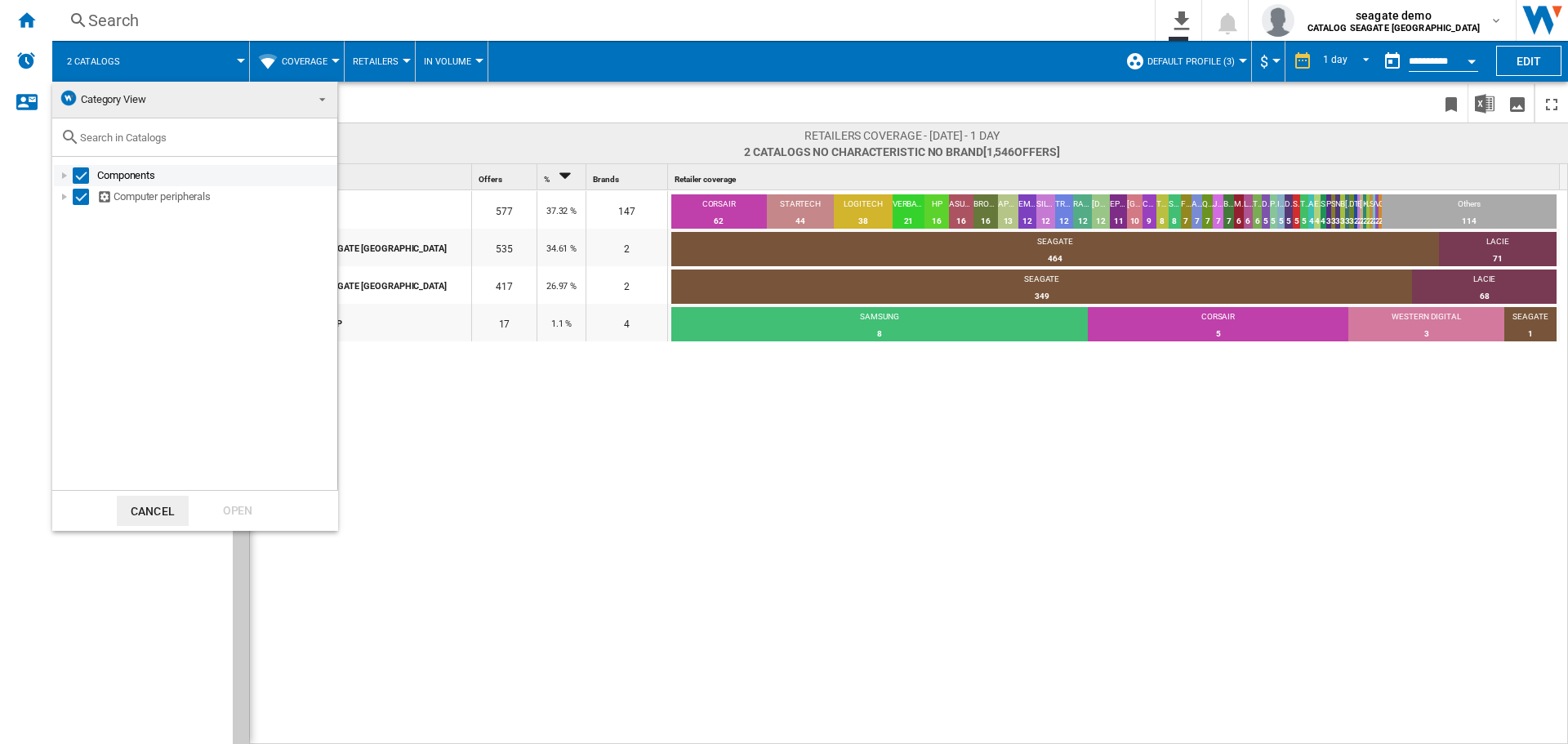 click at bounding box center [65, 176] 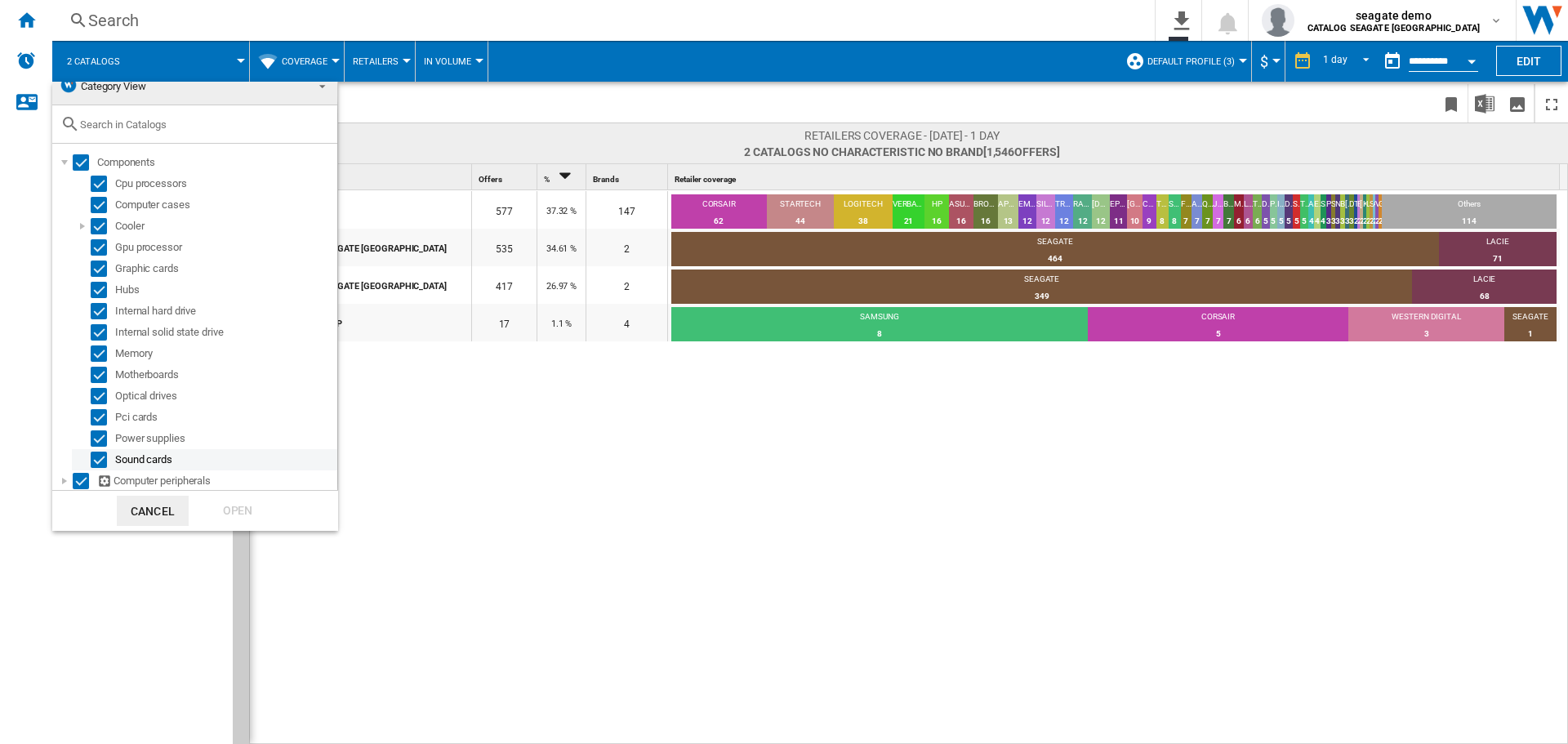 scroll, scrollTop: 15, scrollLeft: 0, axis: vertical 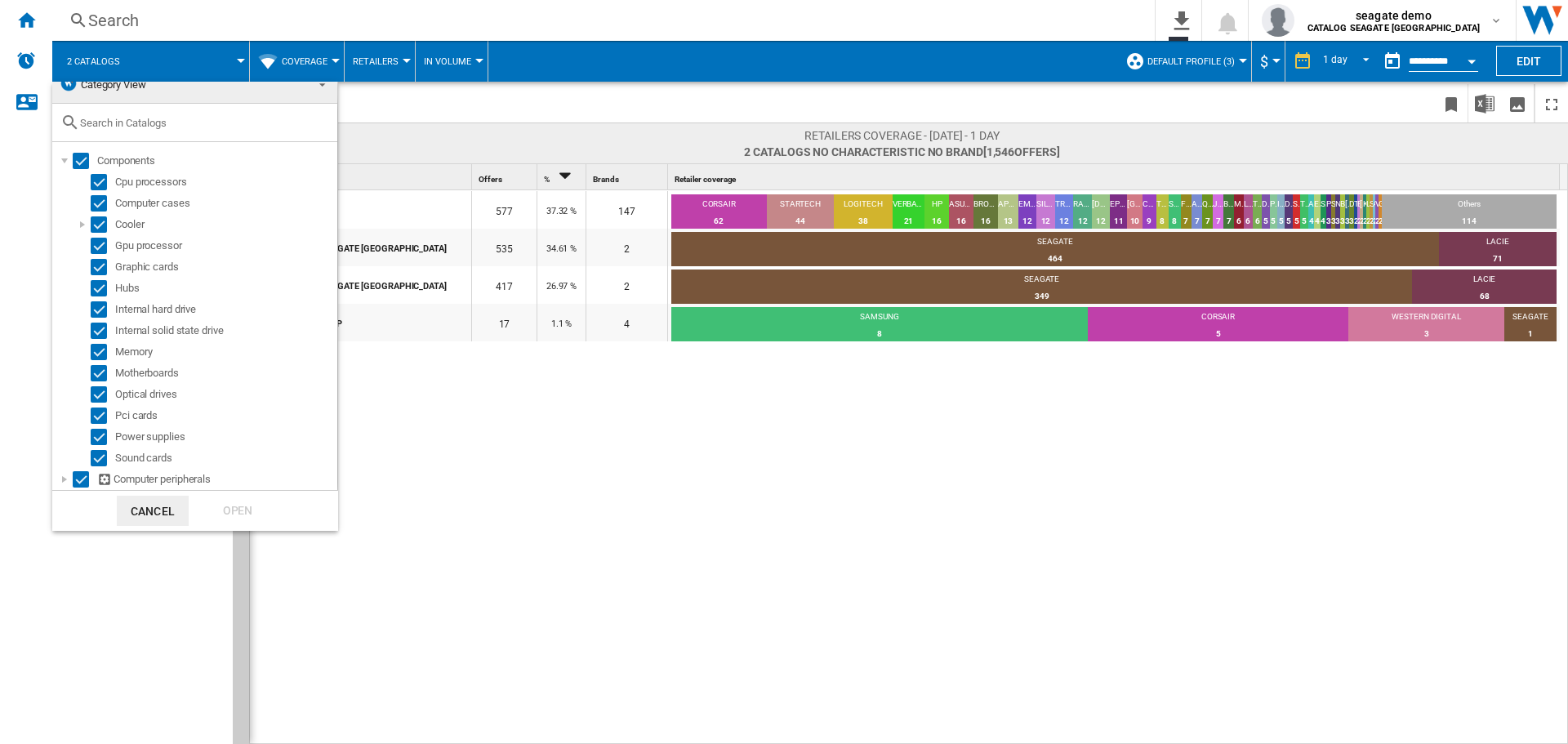 click at bounding box center [784, 372] 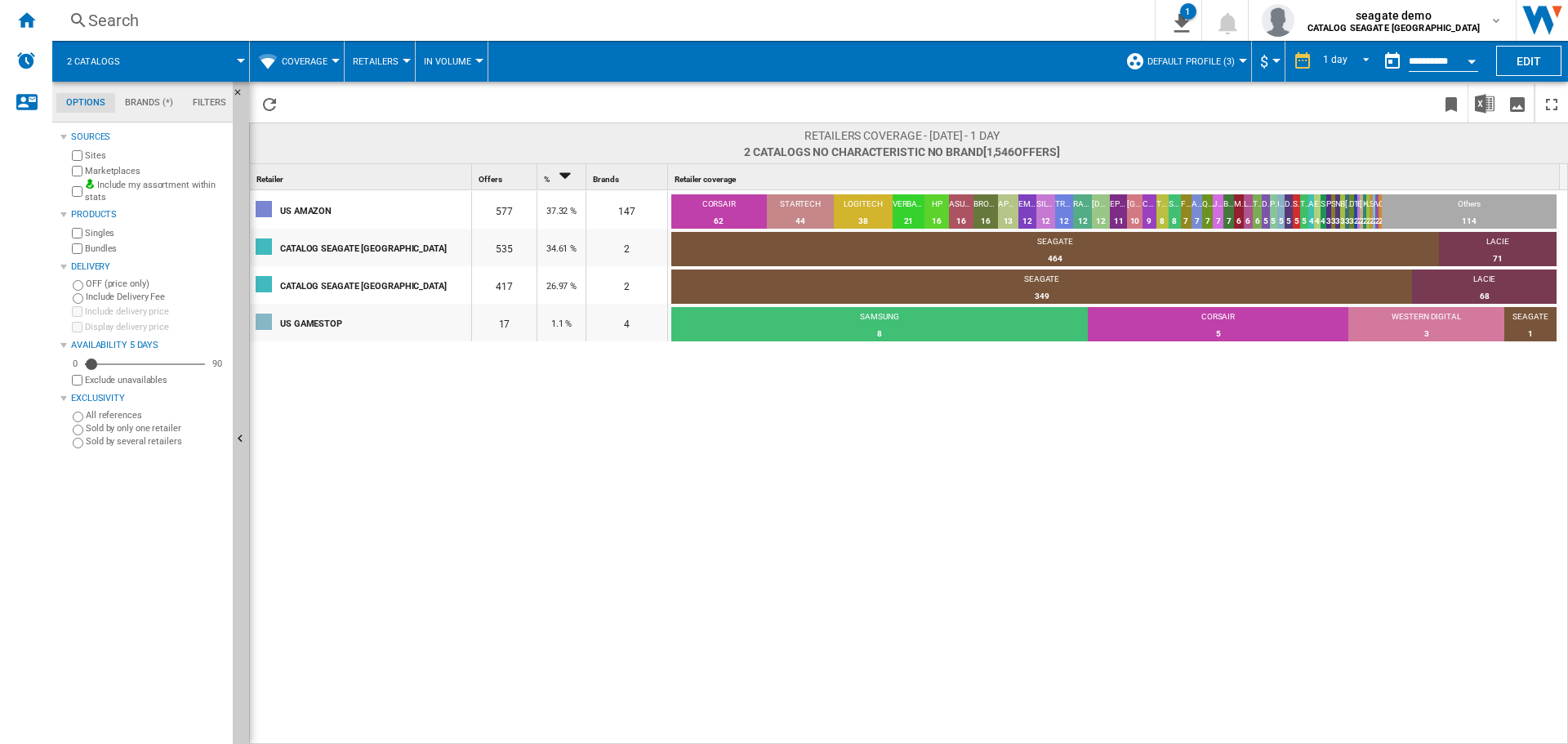 click on "Coverage" at bounding box center [309, 61] 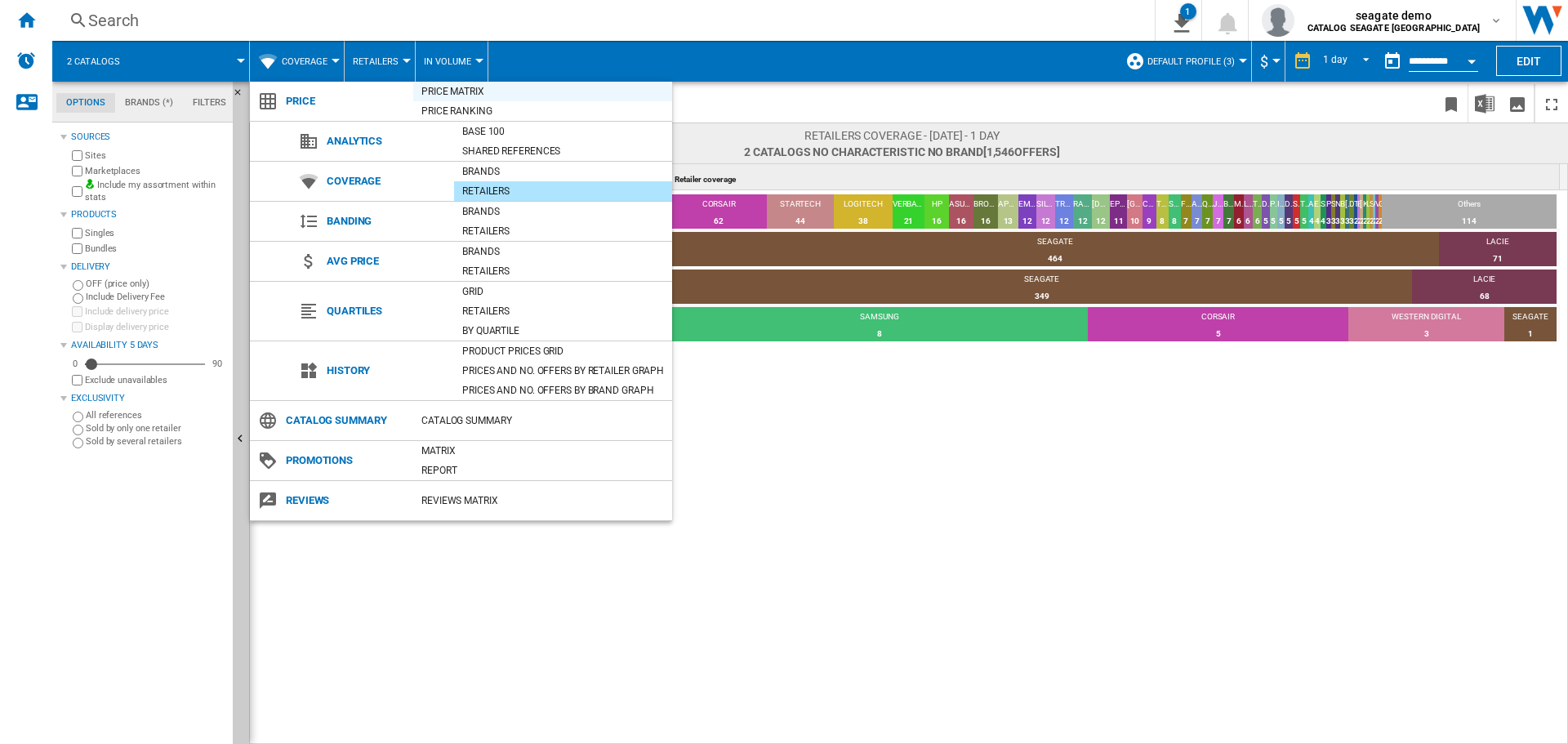 click on "Price Matrix" at bounding box center (542, 91) 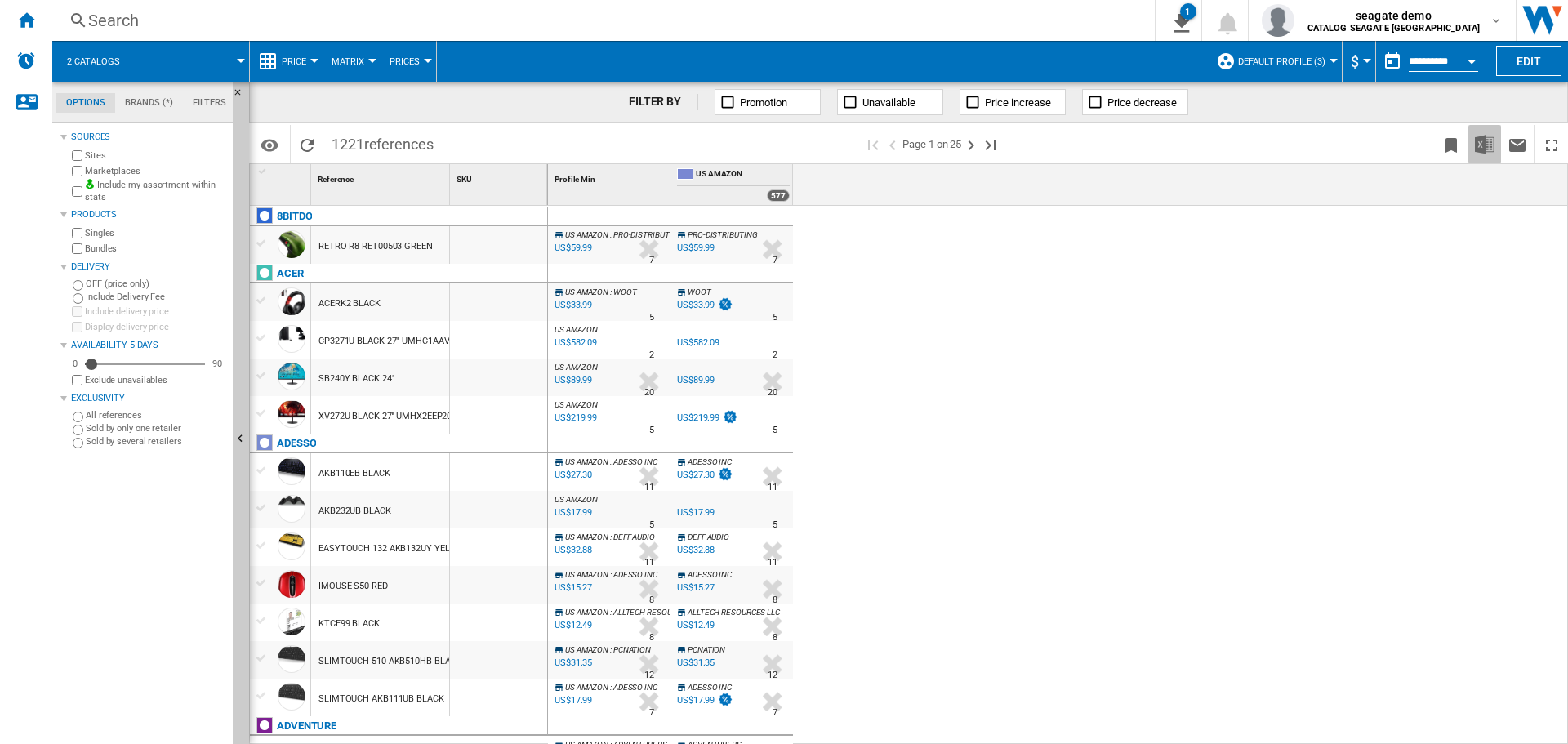 click at bounding box center [1485, 145] 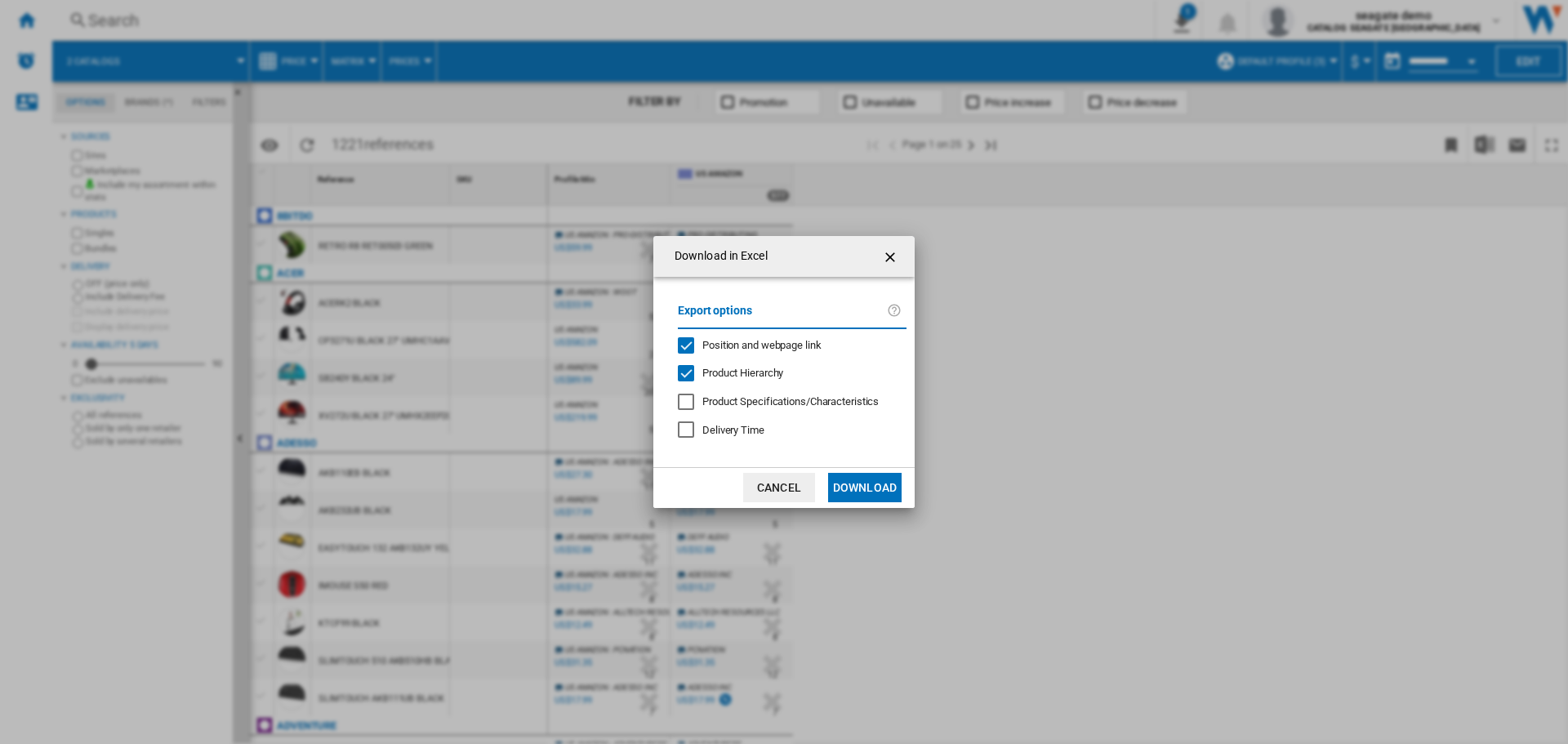 click on "Download" 